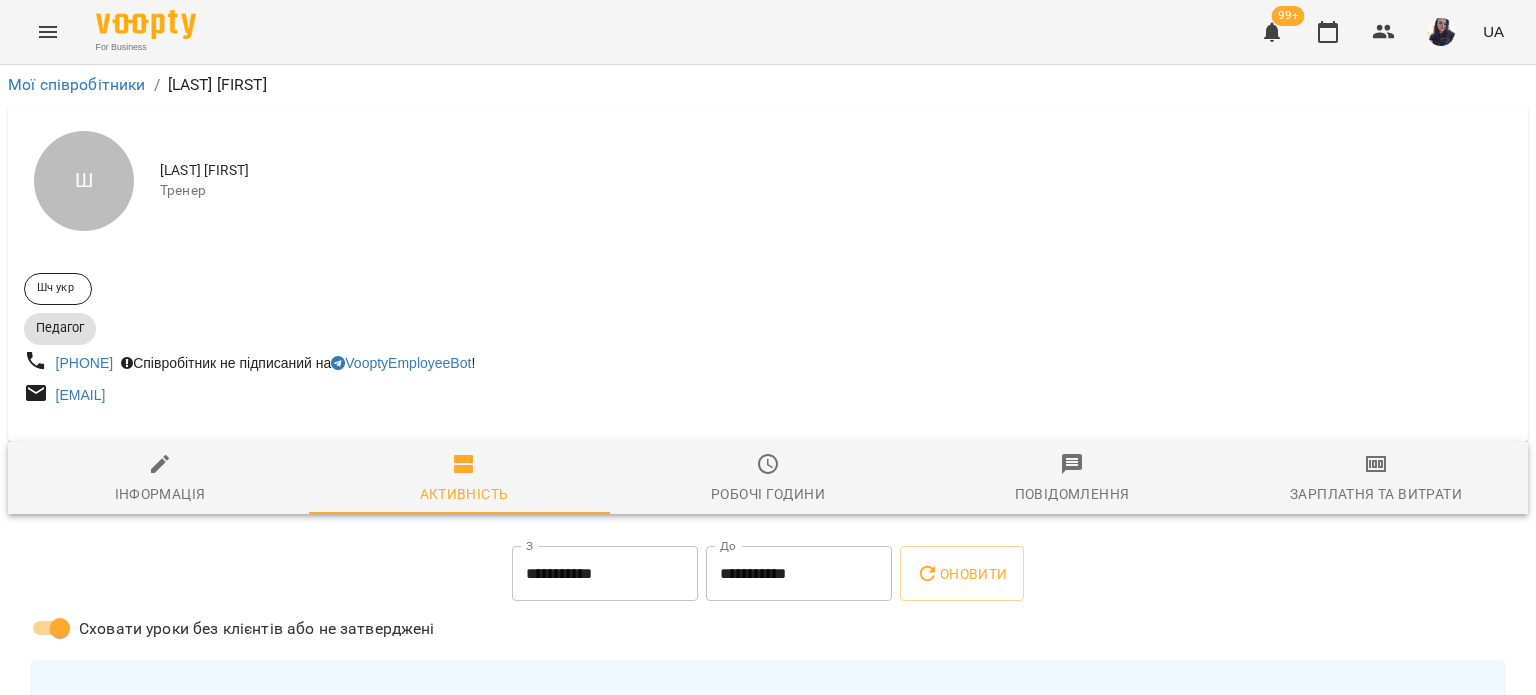 scroll, scrollTop: 0, scrollLeft: 0, axis: both 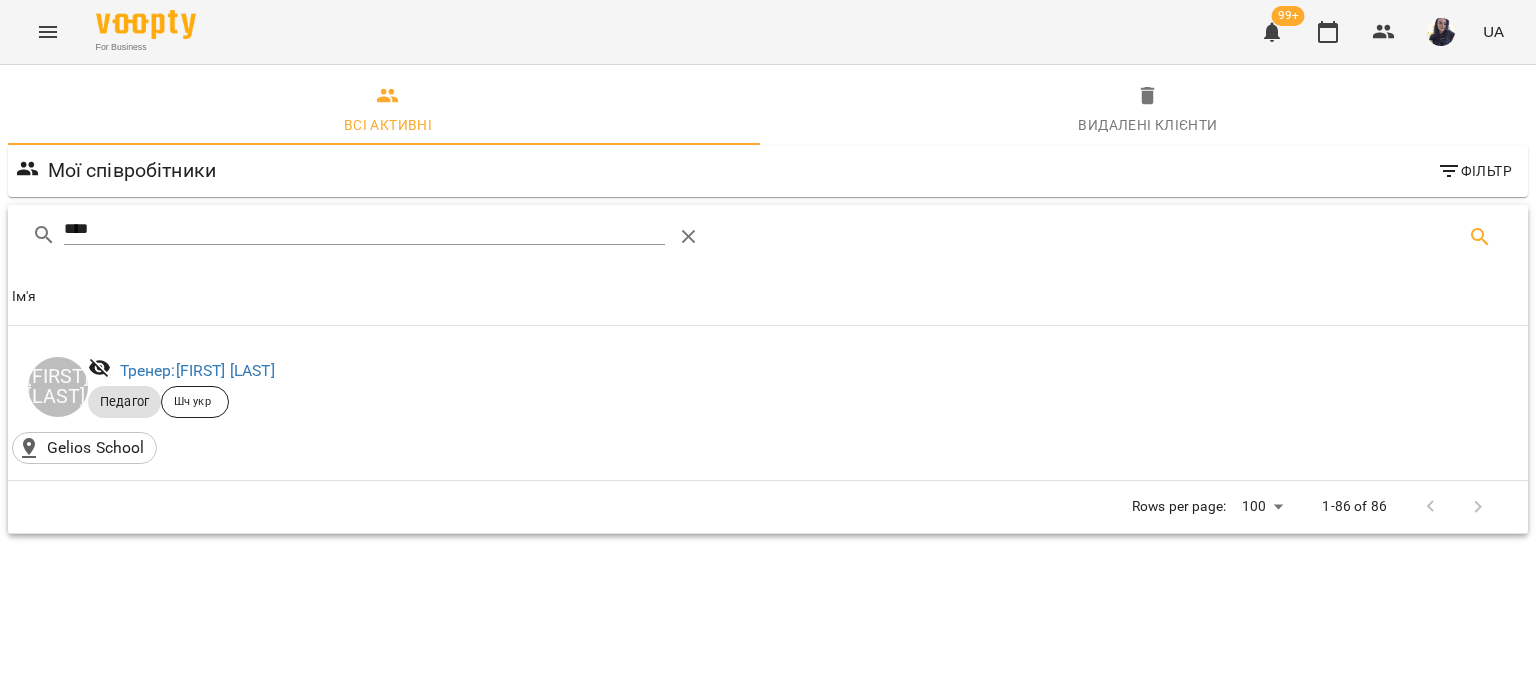 click on "****" at bounding box center (364, 229) 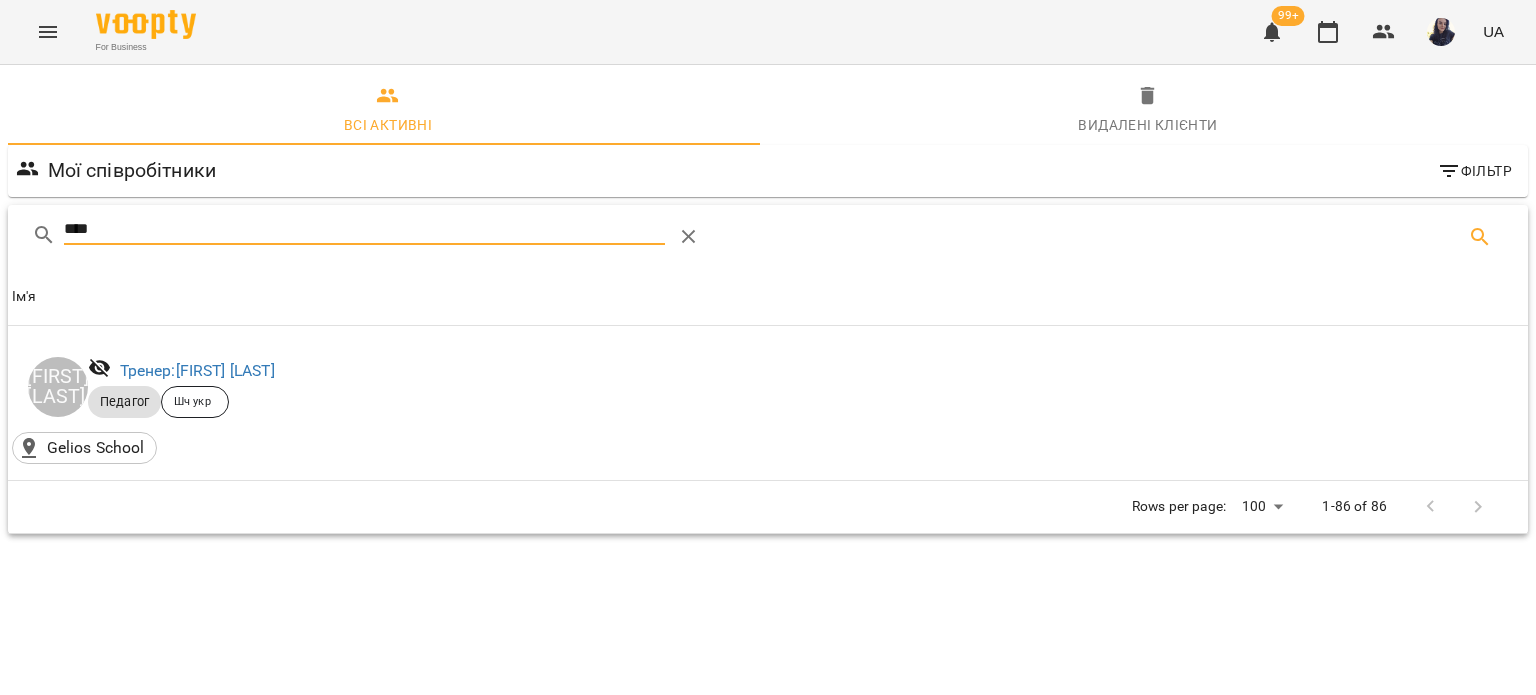 click on "****" at bounding box center [364, 229] 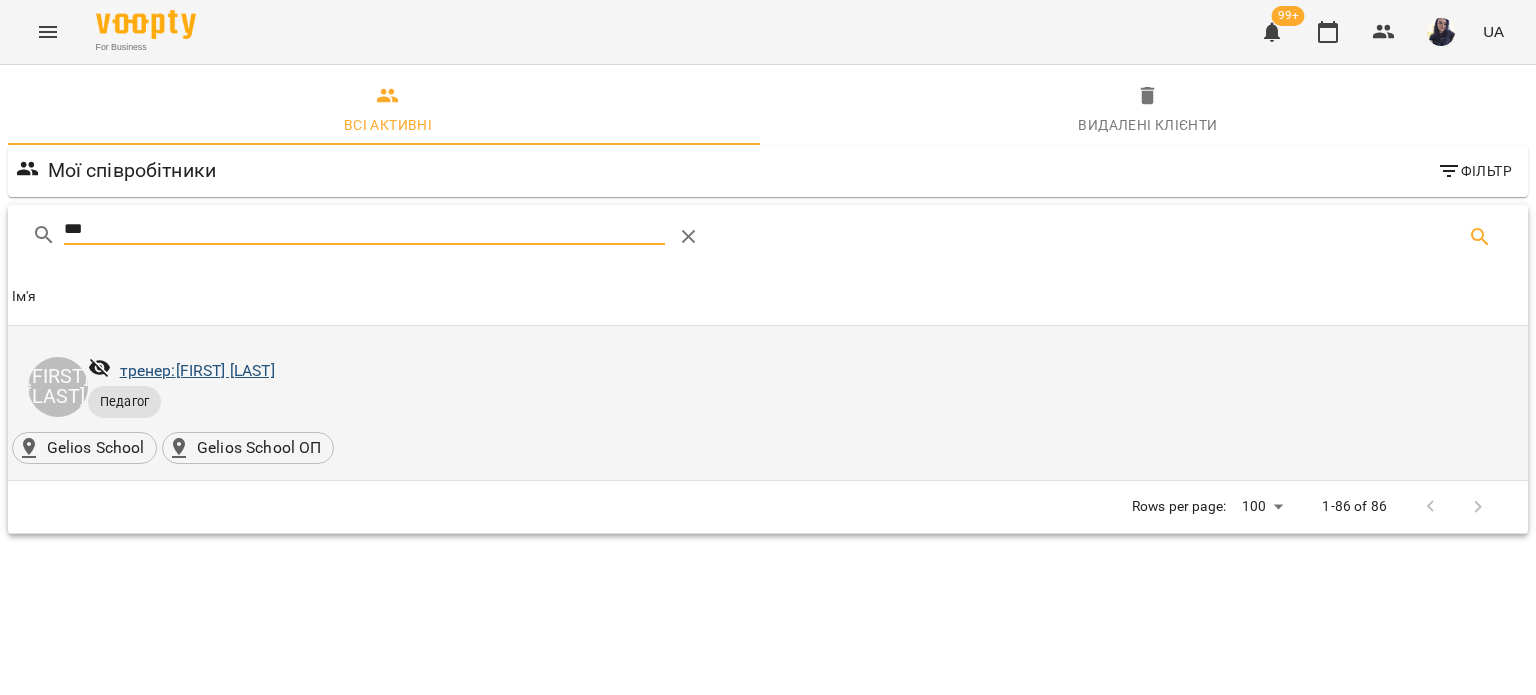 type on "***" 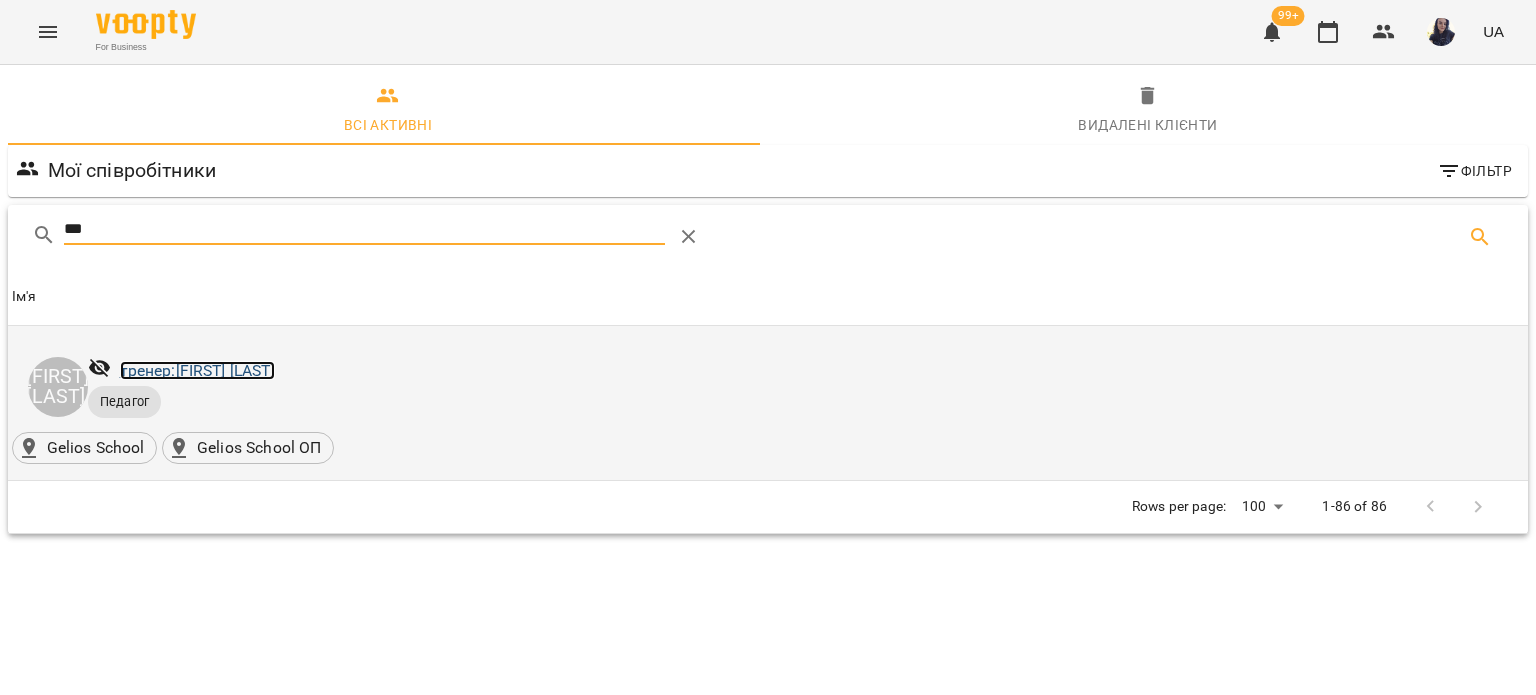 click on "тренер: [FIRST] [LAST]" at bounding box center (197, 370) 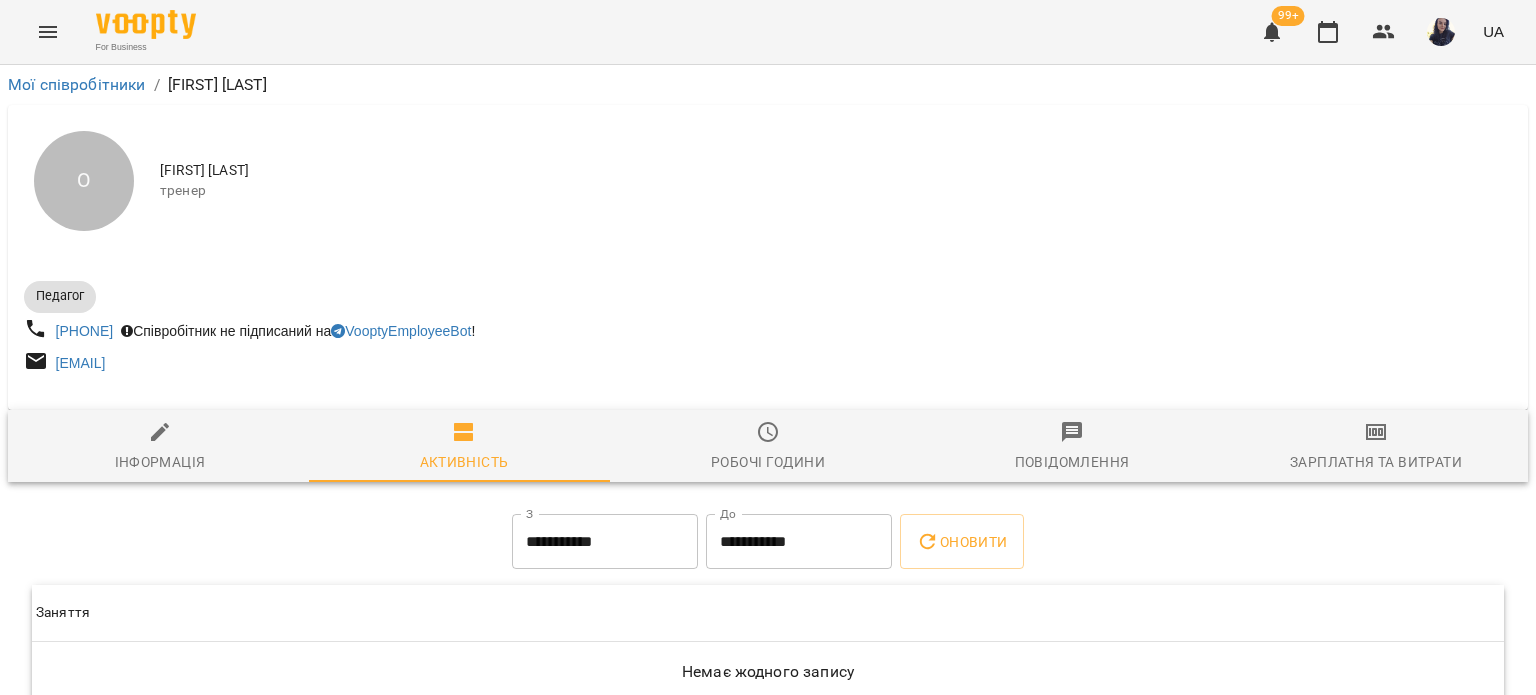 drag, startPoint x: 315, startPoint y: 171, endPoint x: 204, endPoint y: 171, distance: 111 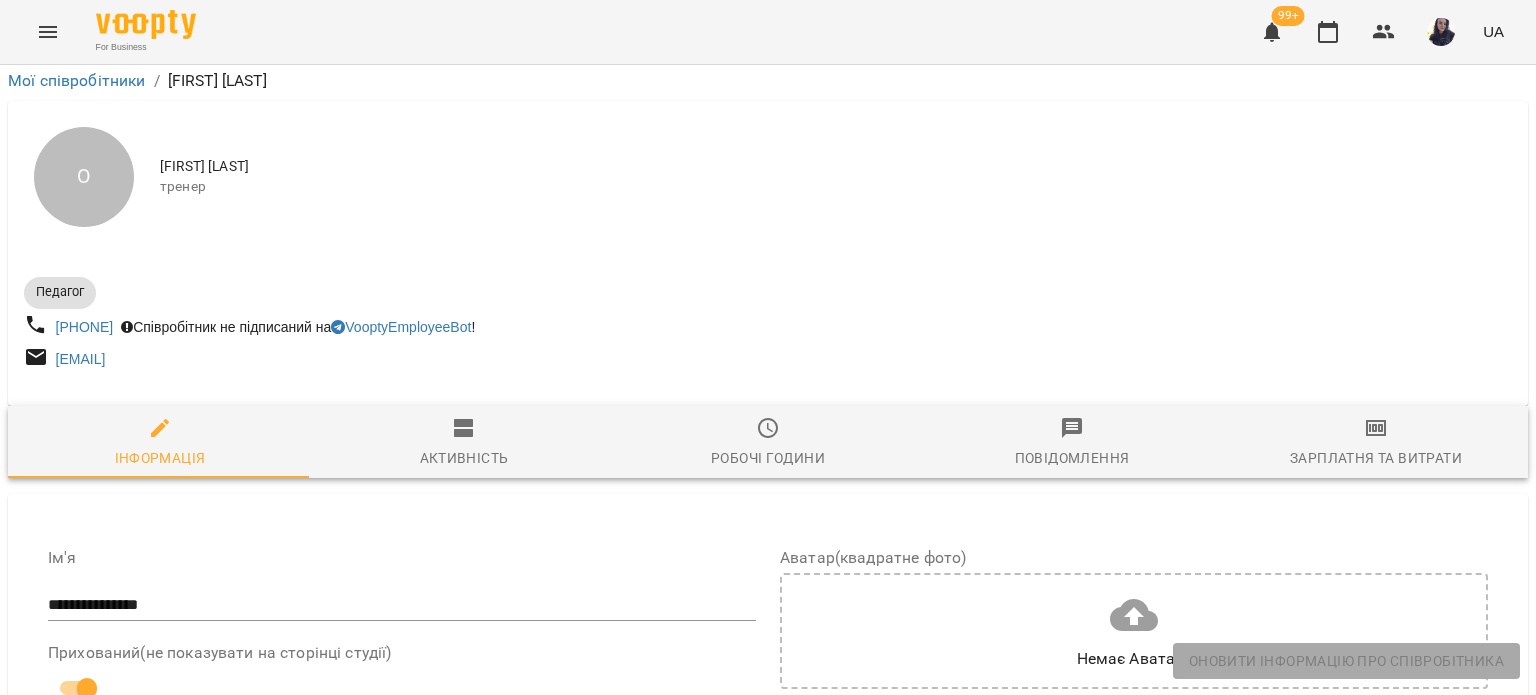 scroll, scrollTop: 300, scrollLeft: 0, axis: vertical 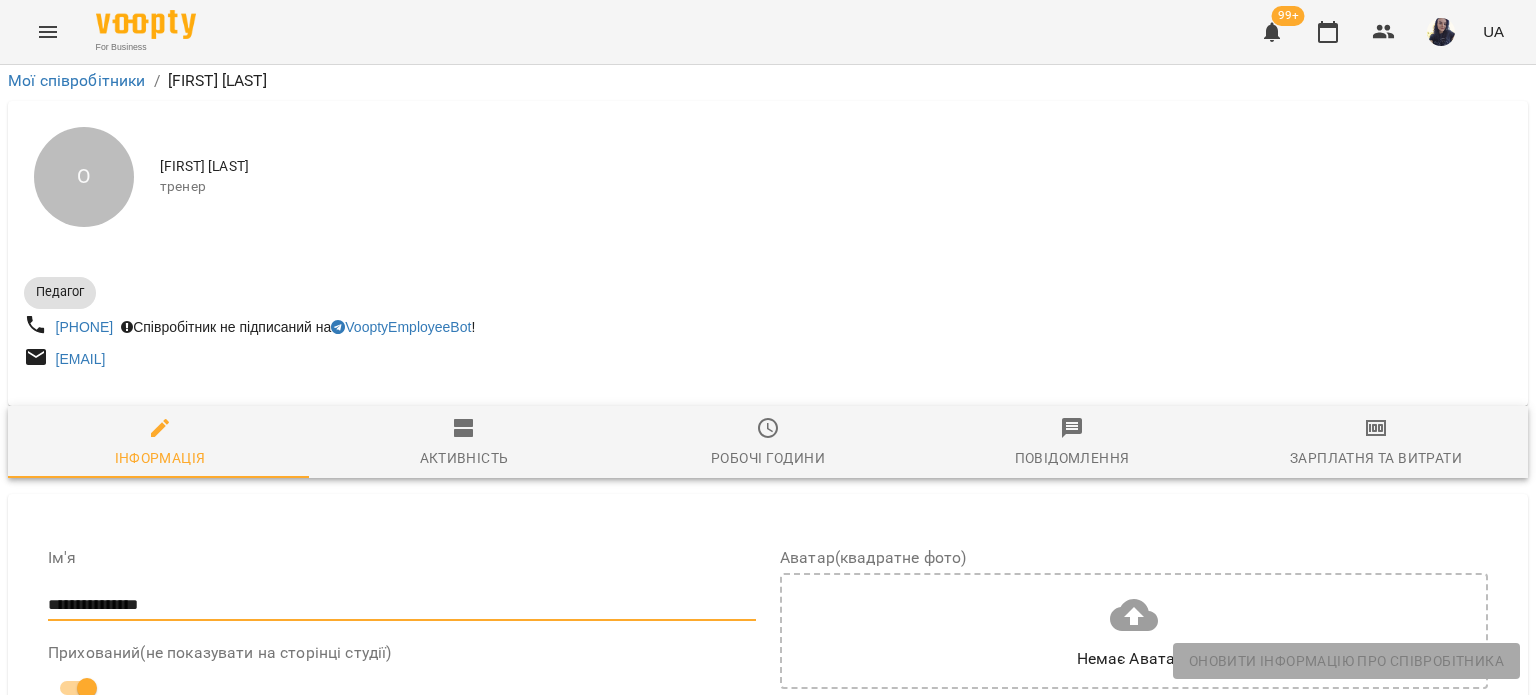 click on "**********" at bounding box center (402, 605) 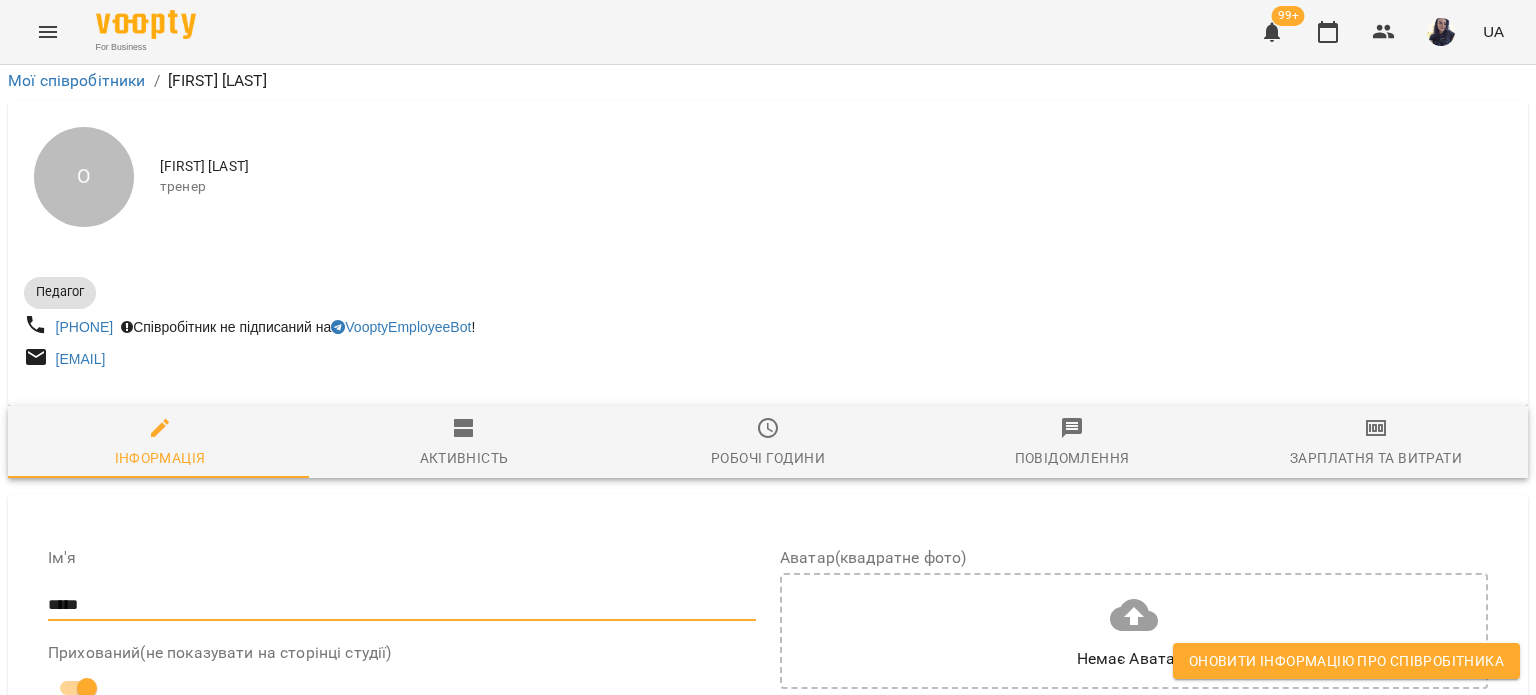 paste on "*********" 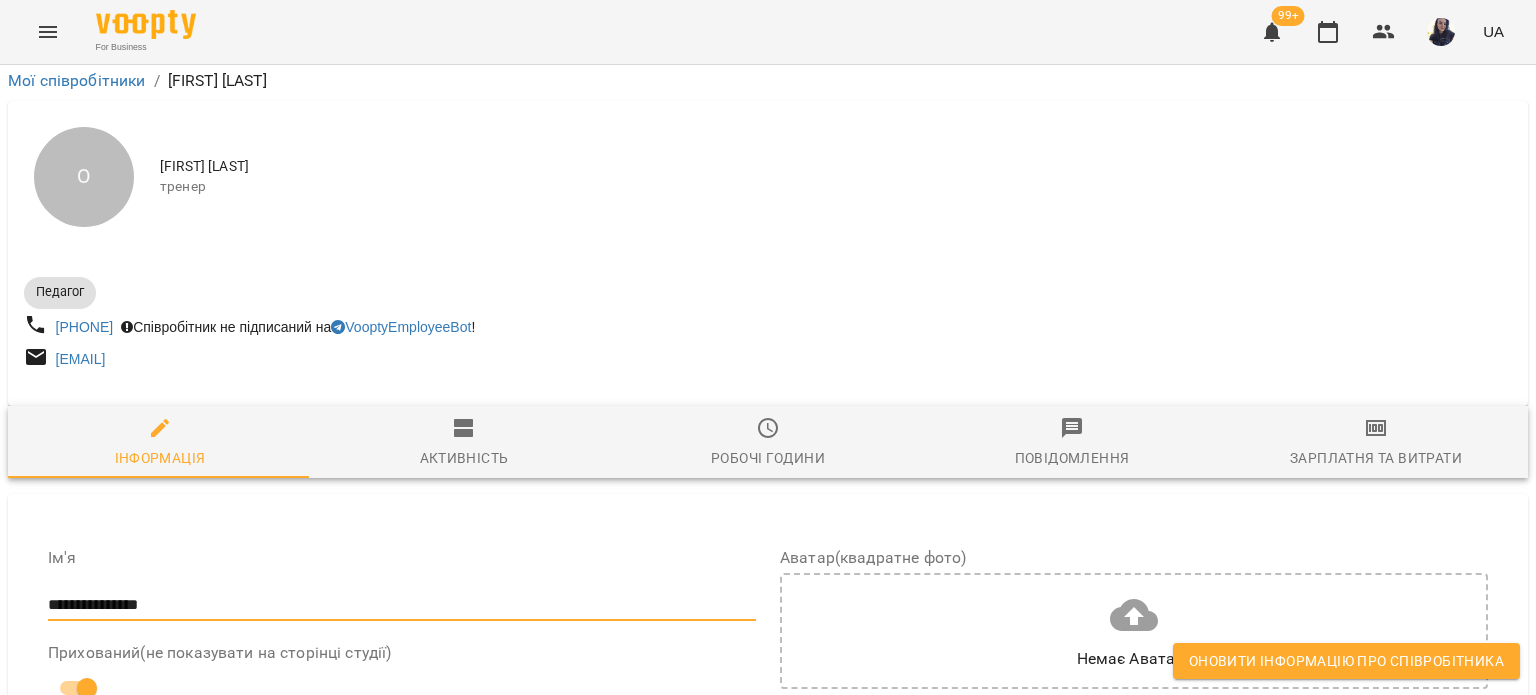 scroll, scrollTop: 1544, scrollLeft: 0, axis: vertical 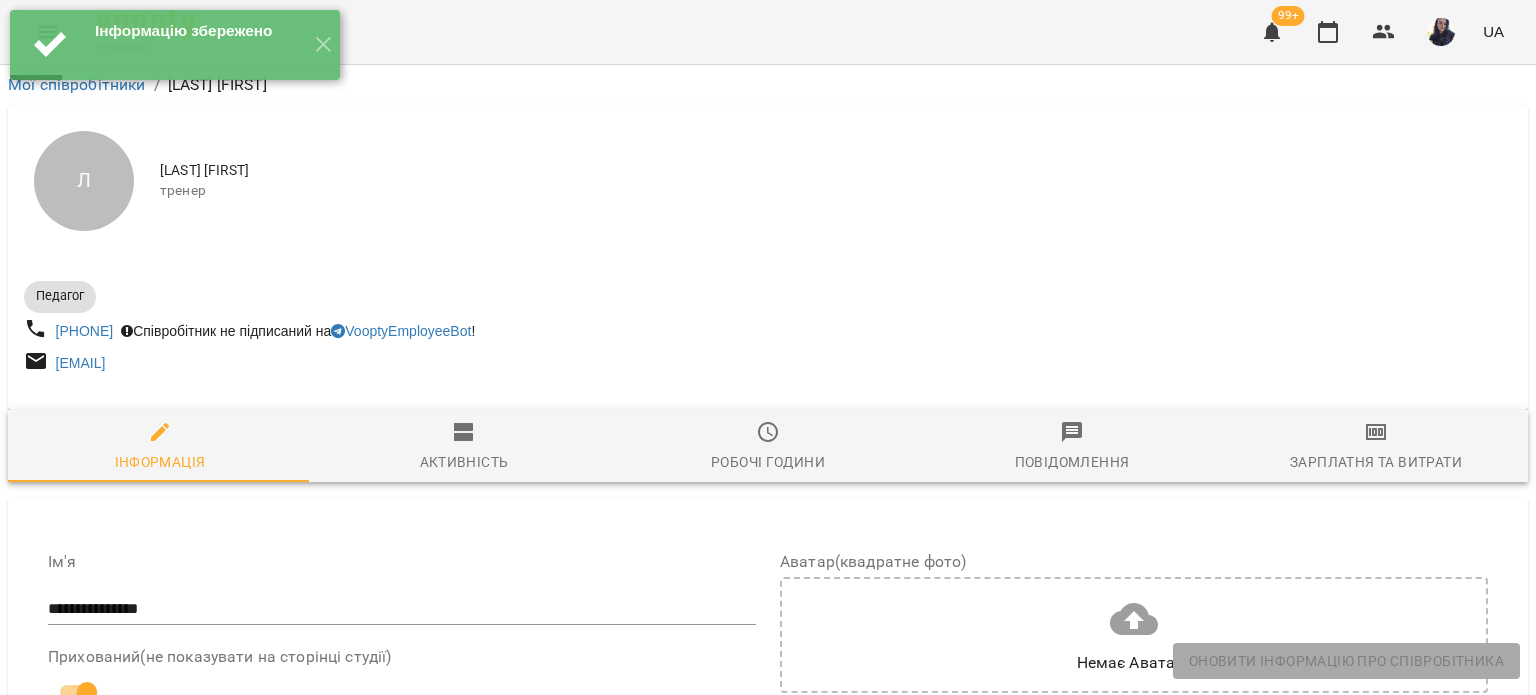 click on "Робочі години" at bounding box center (768, 447) 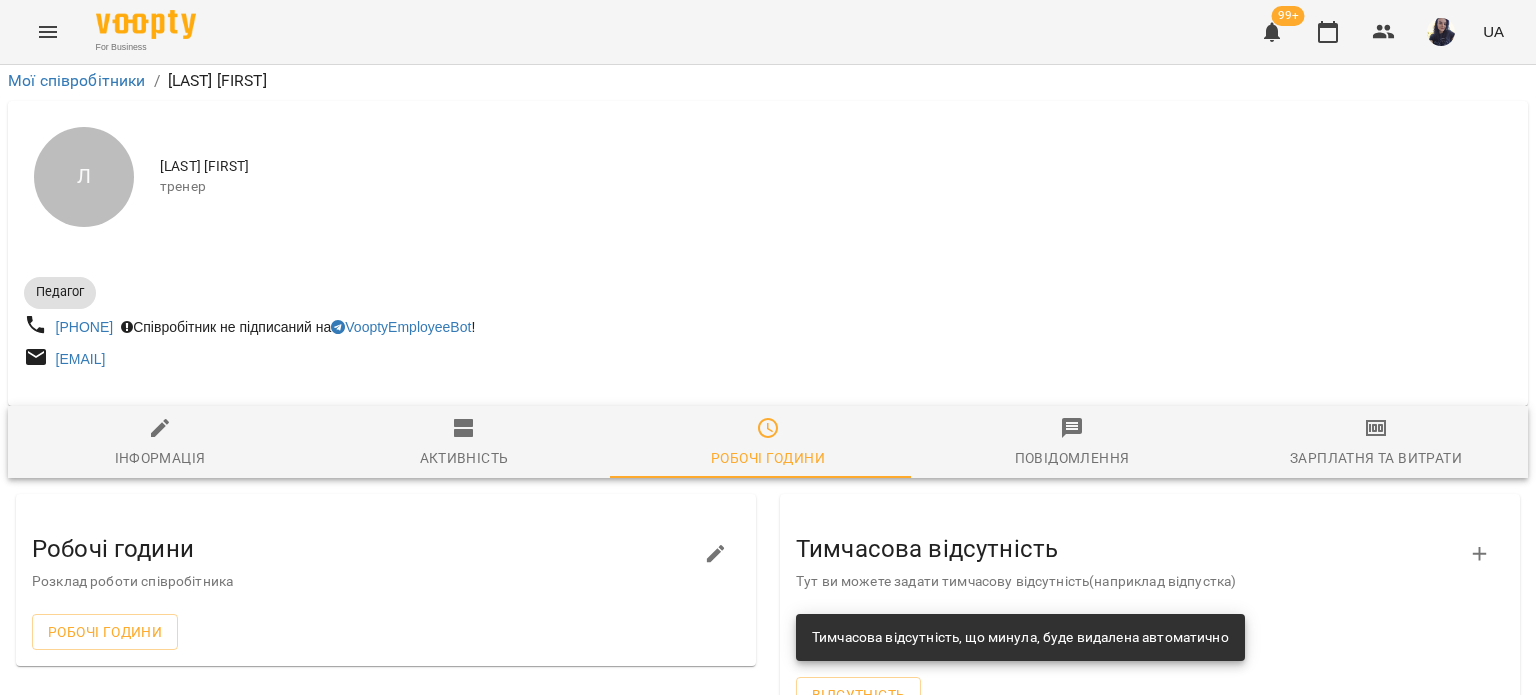 scroll, scrollTop: 100, scrollLeft: 0, axis: vertical 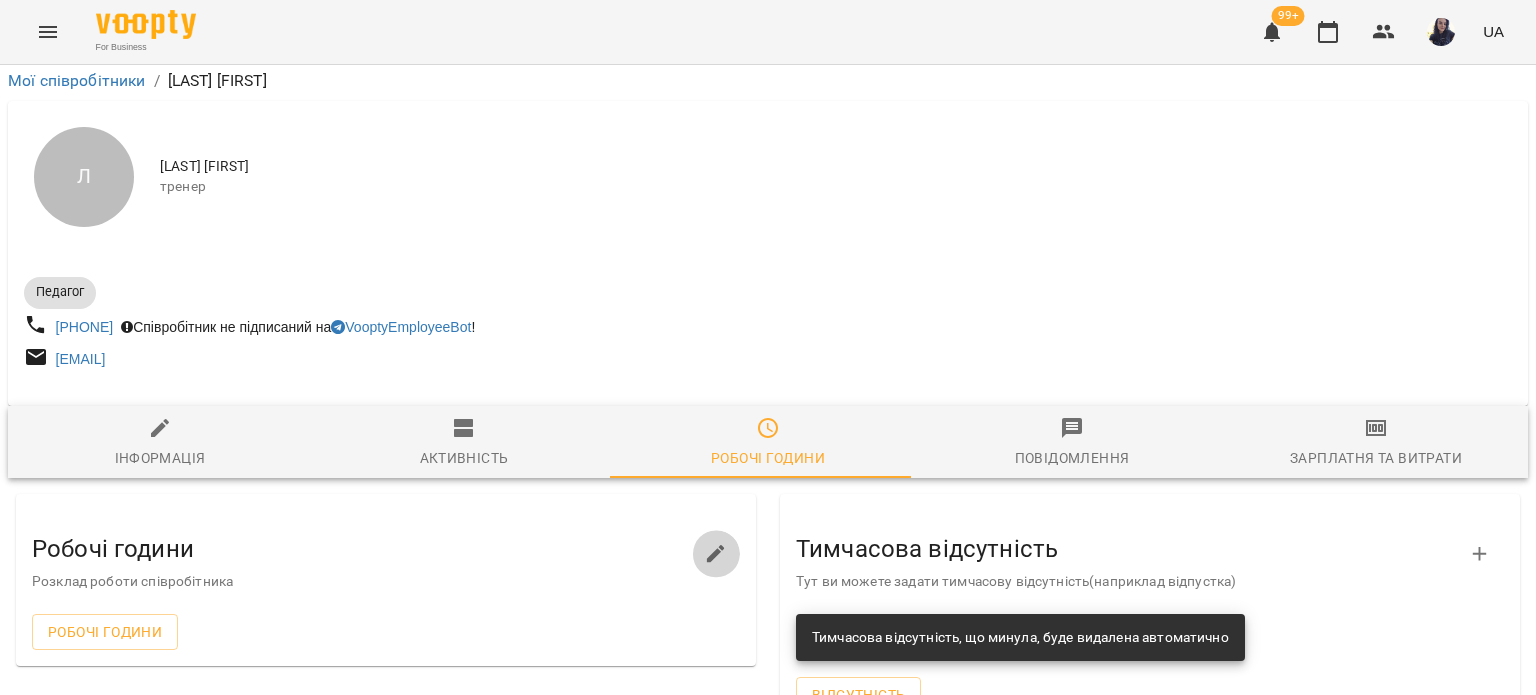 click 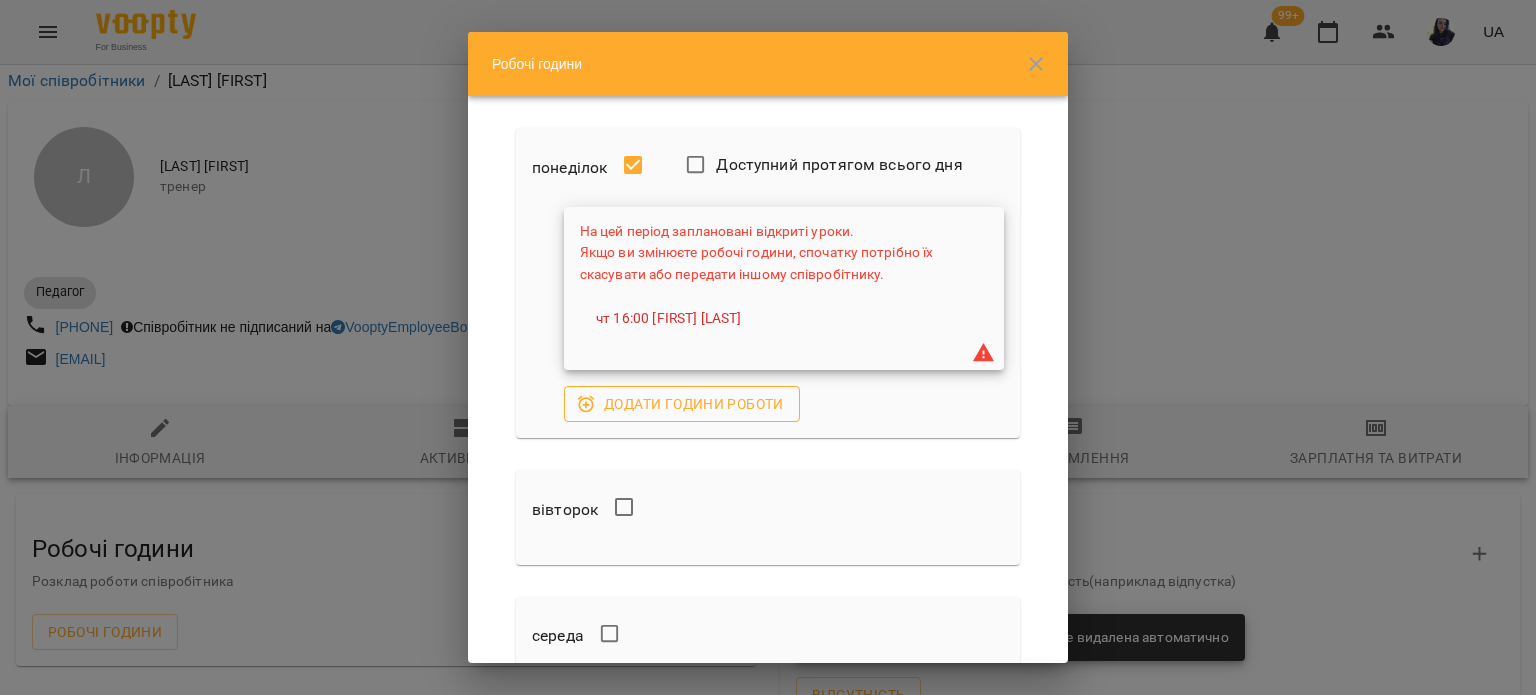 click on "Додати години роботи" at bounding box center (682, 404) 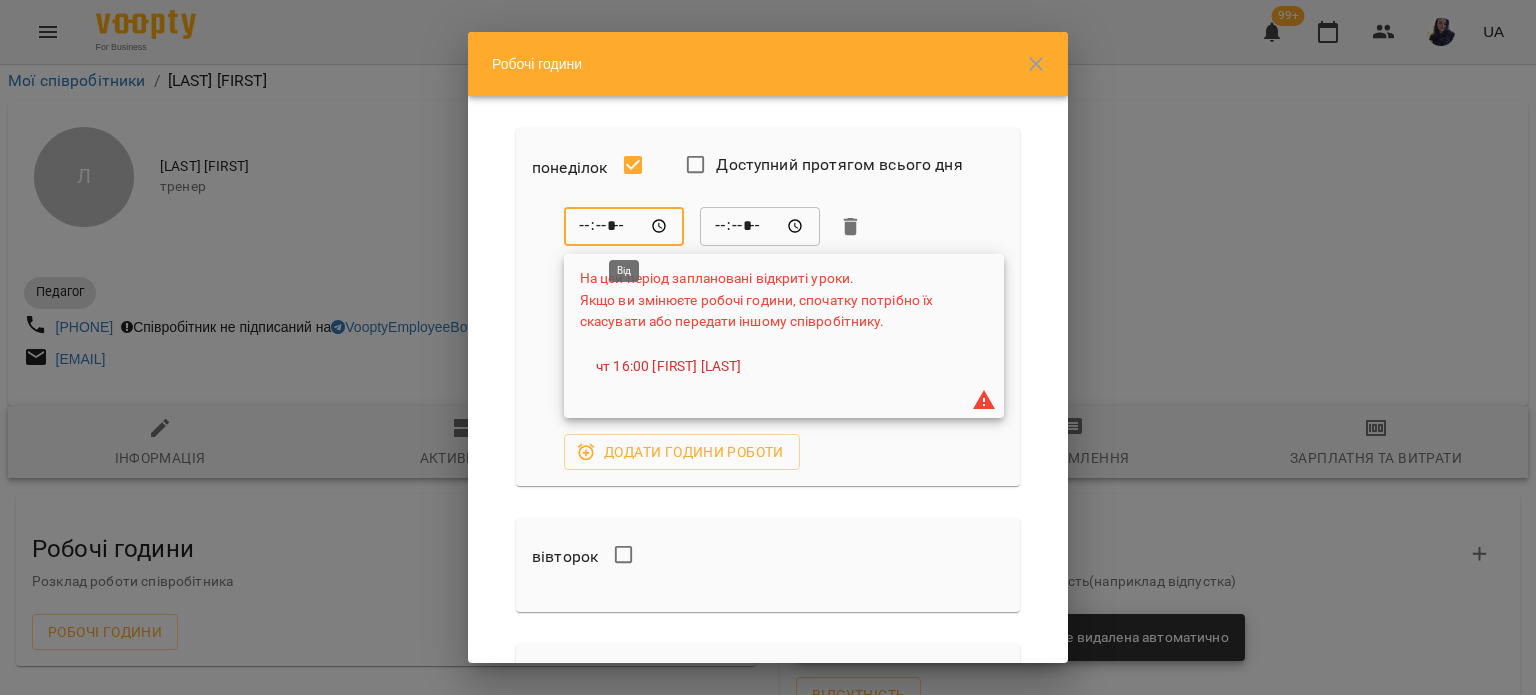 click on "*****" at bounding box center [624, 227] 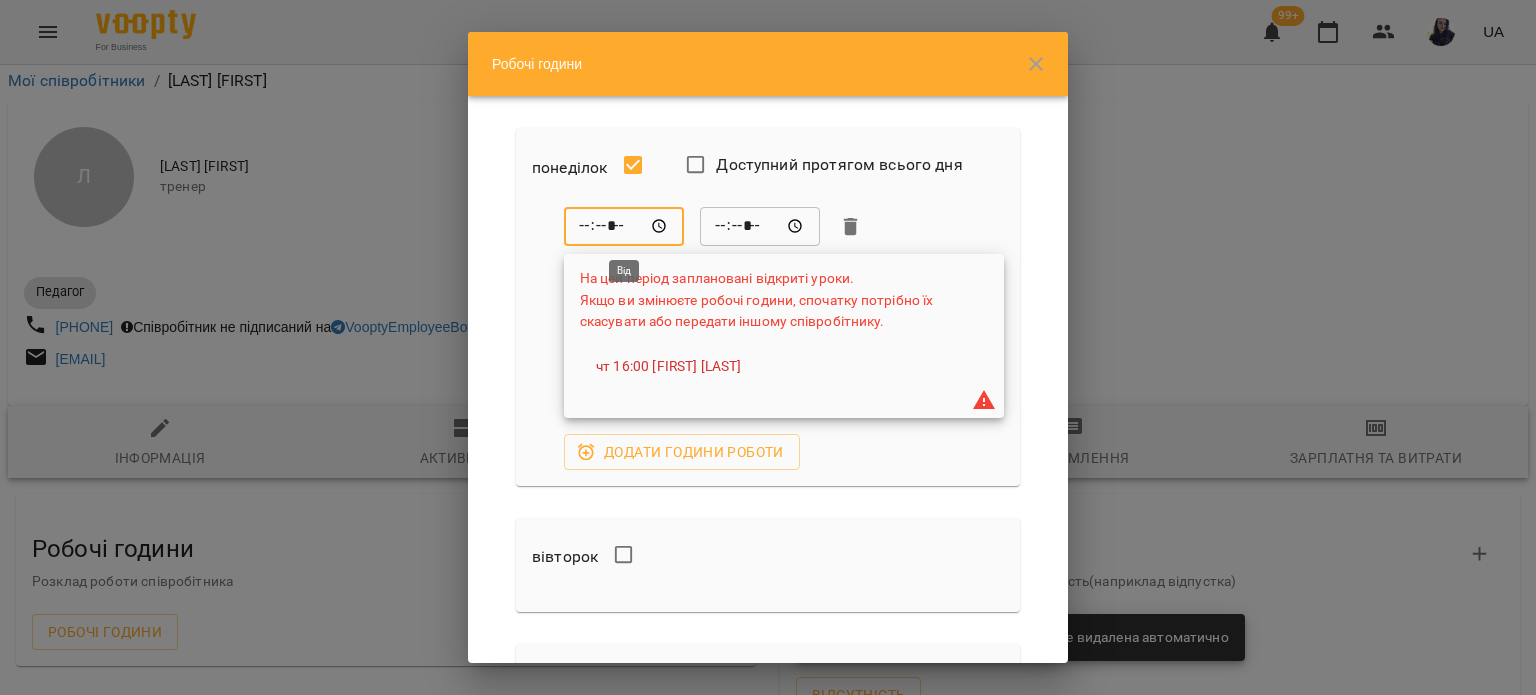 type on "*****" 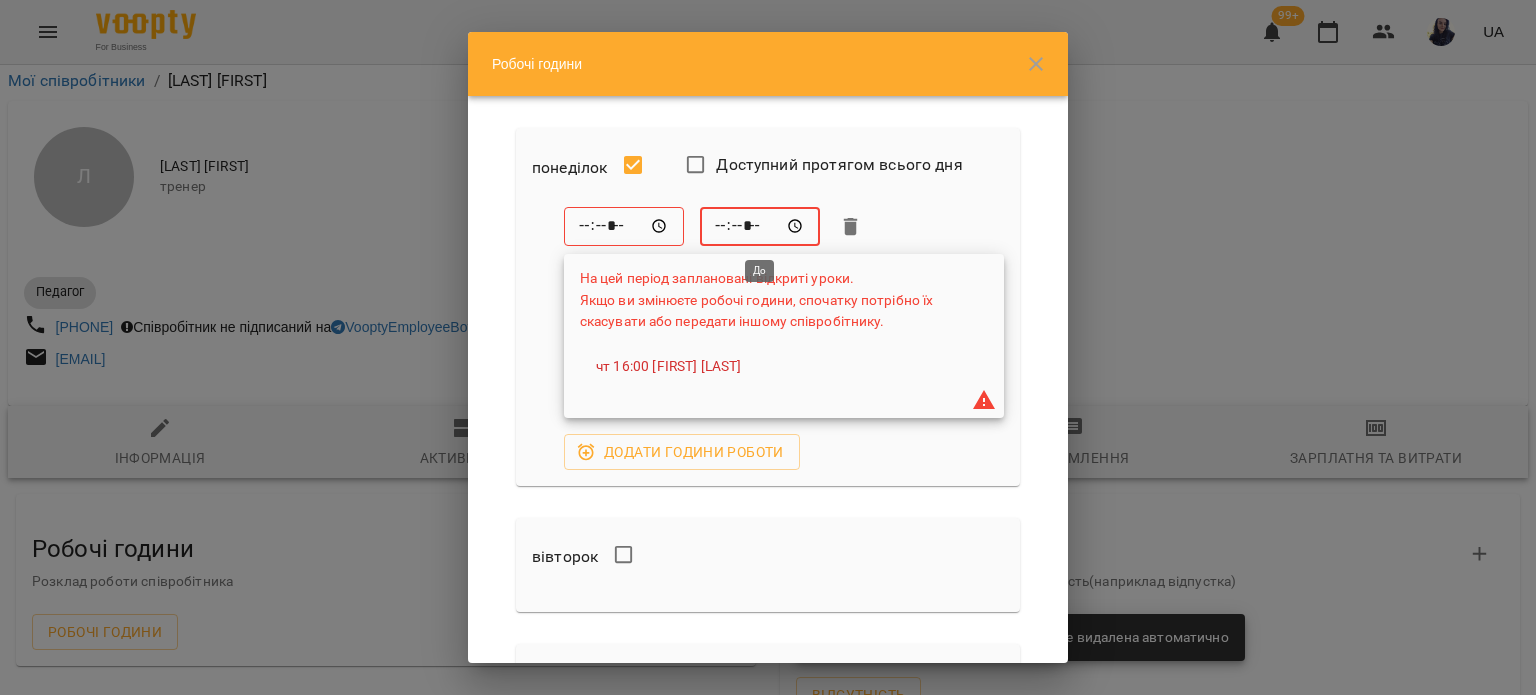 type on "*****" 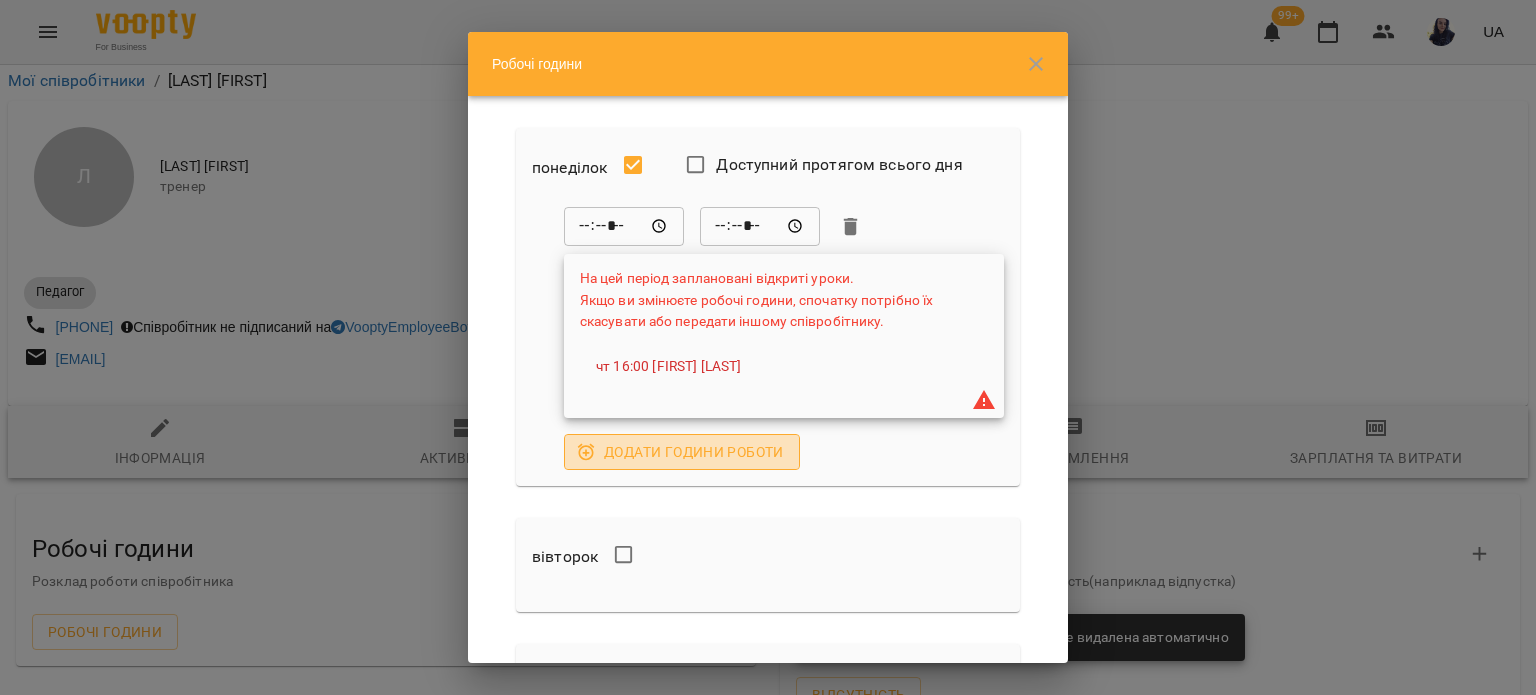 click on "Додати години роботи" at bounding box center (682, 452) 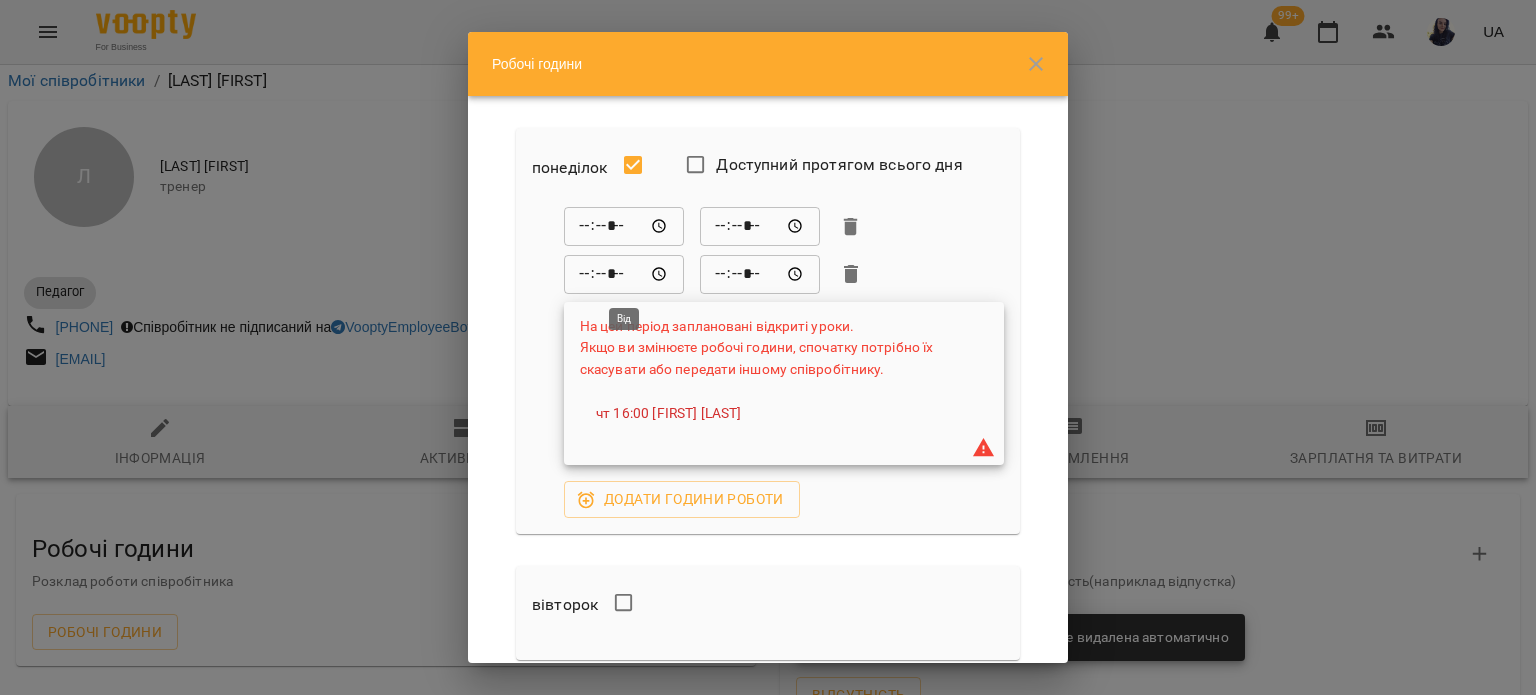 click on "*****" at bounding box center (624, 274) 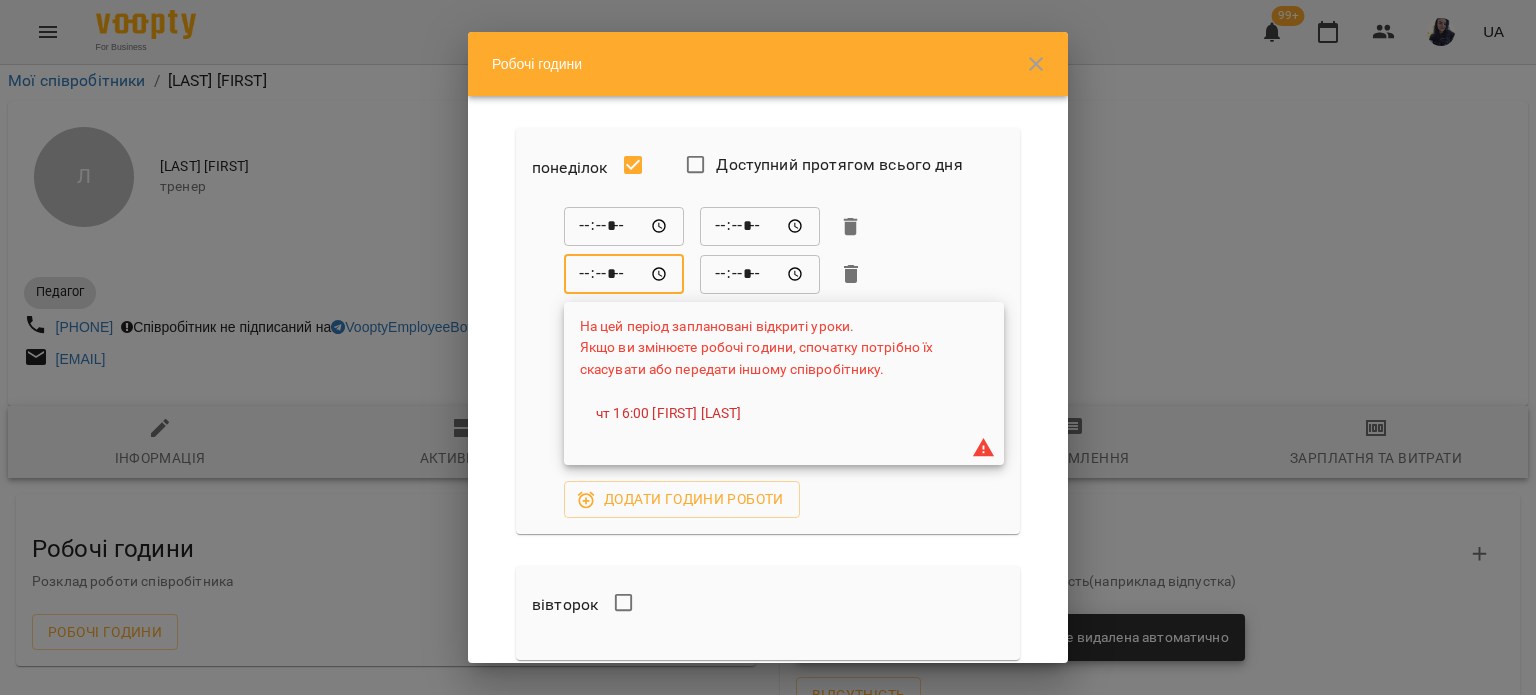 type on "*****" 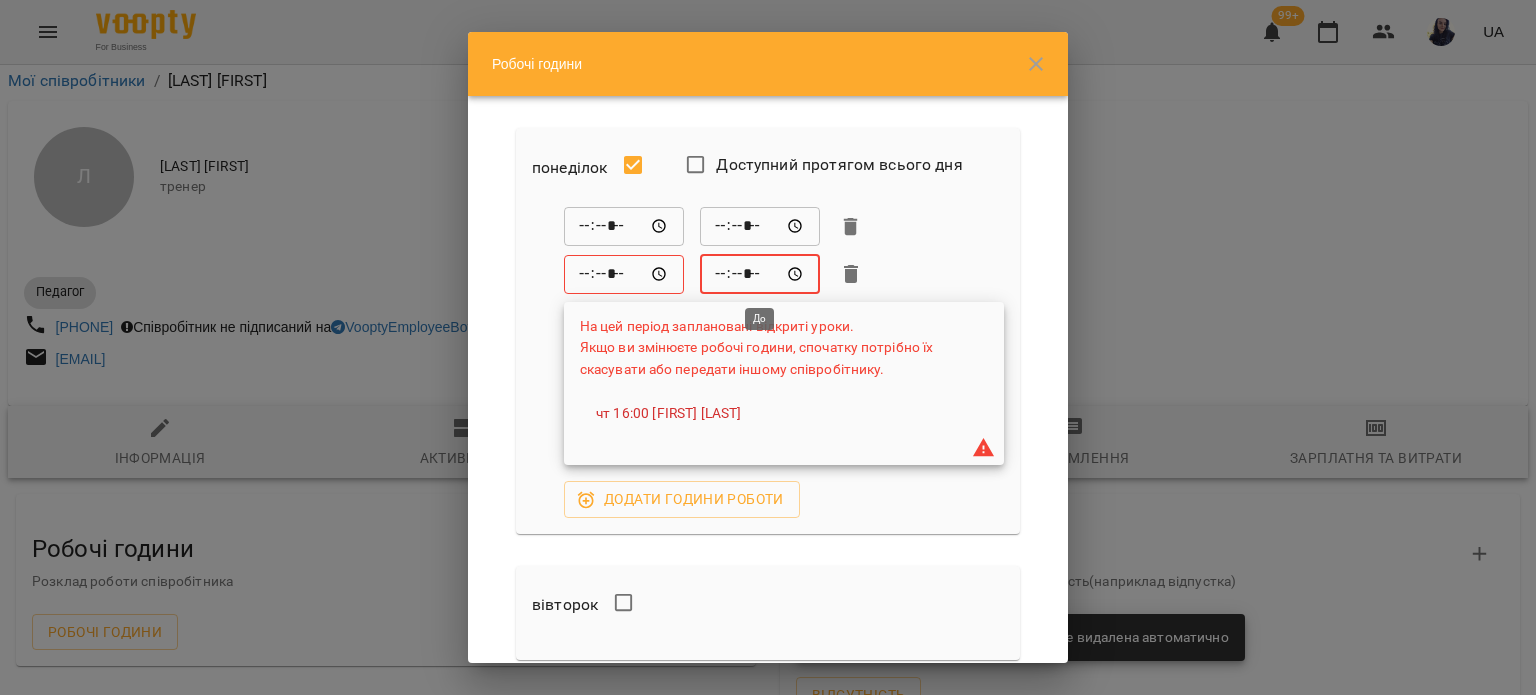type on "*****" 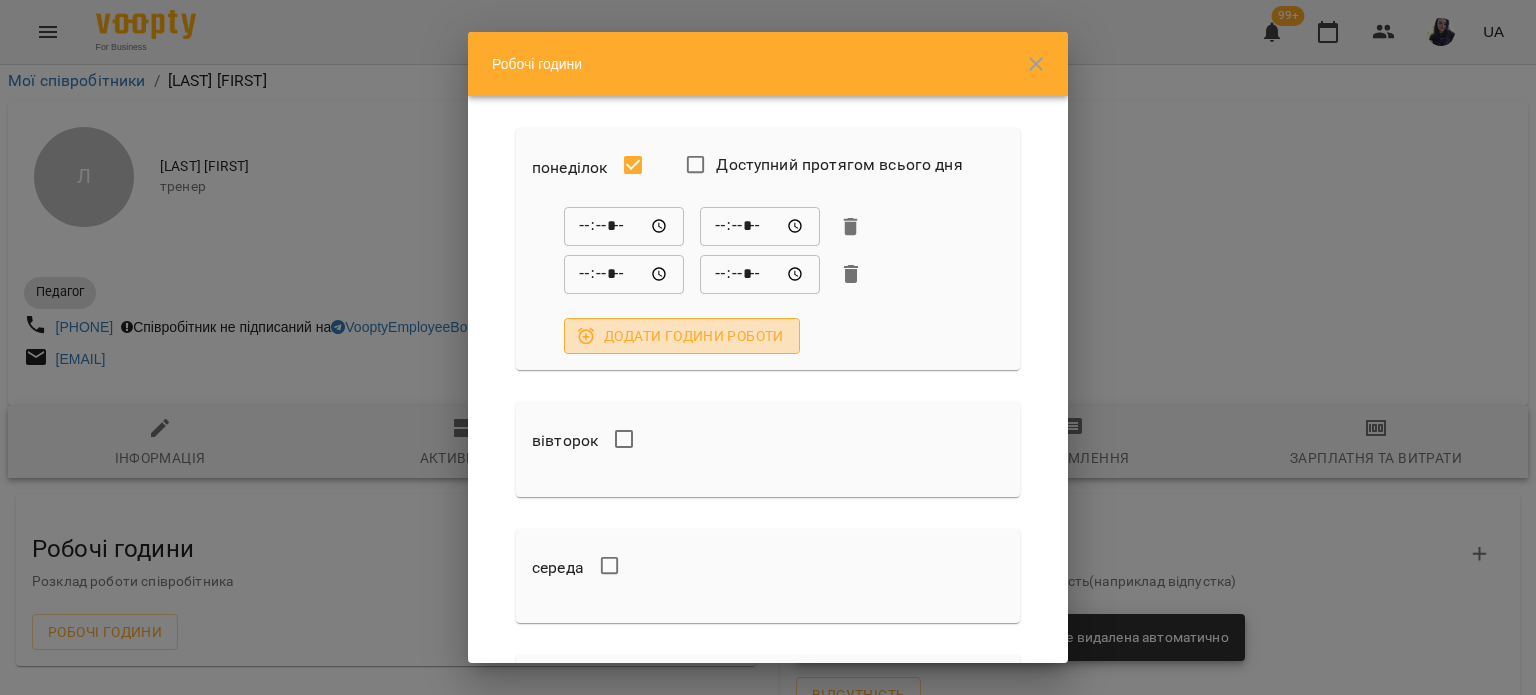 click on "Додати години роботи" at bounding box center (682, 336) 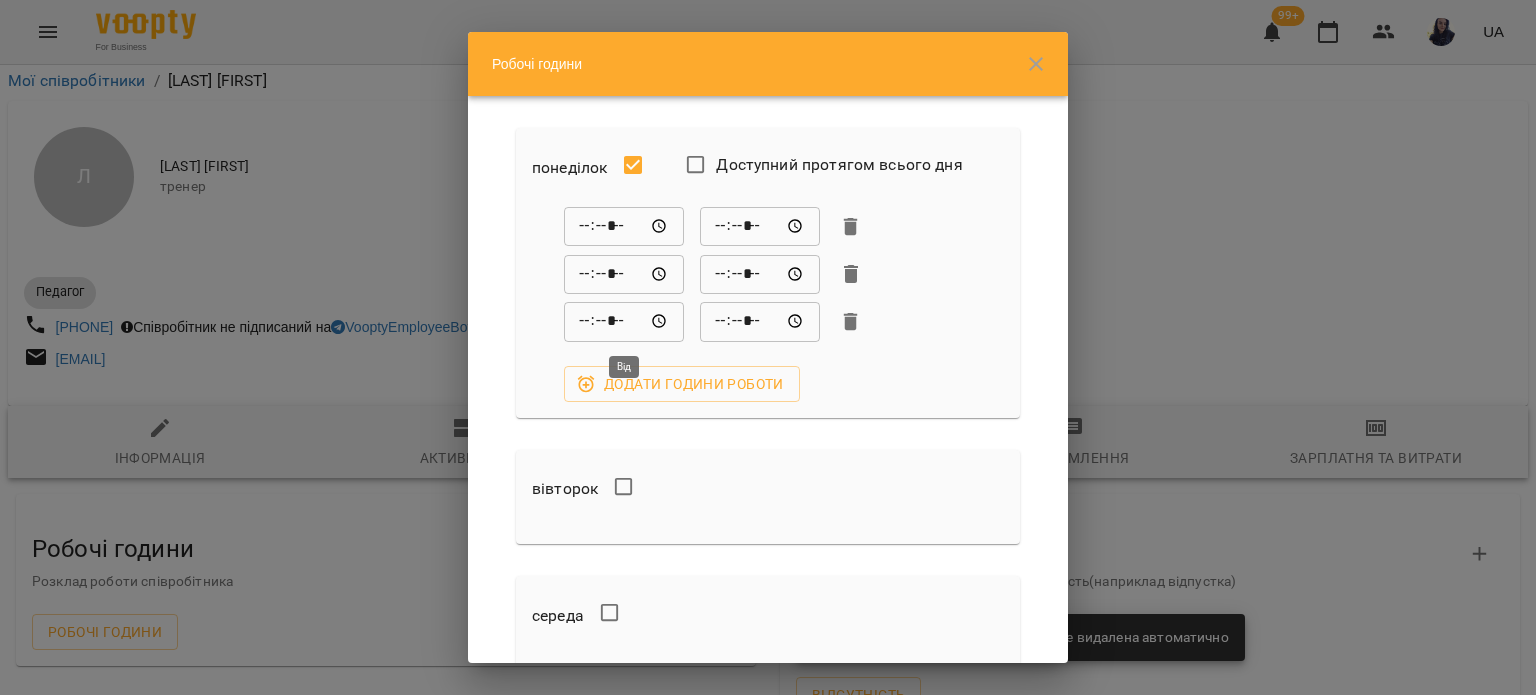 click on "*****" at bounding box center [624, 322] 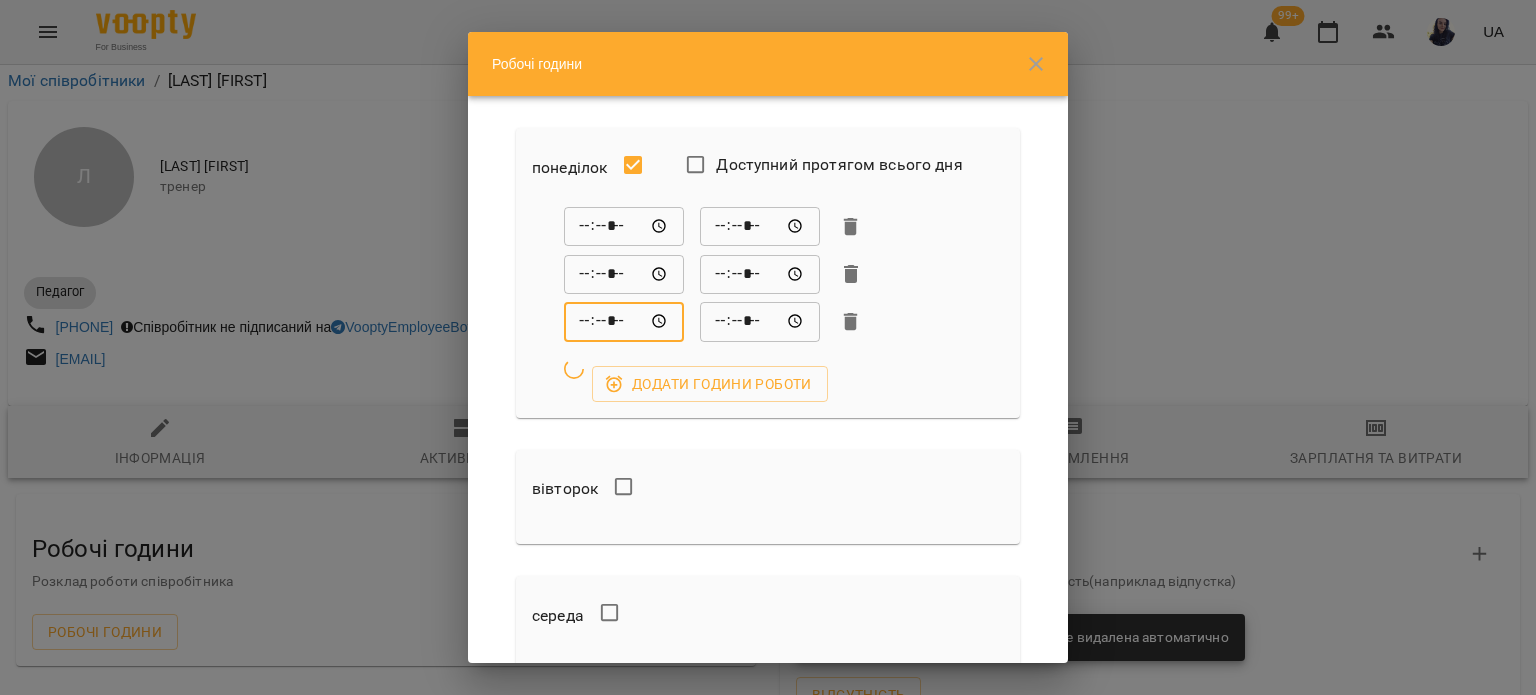 type on "*****" 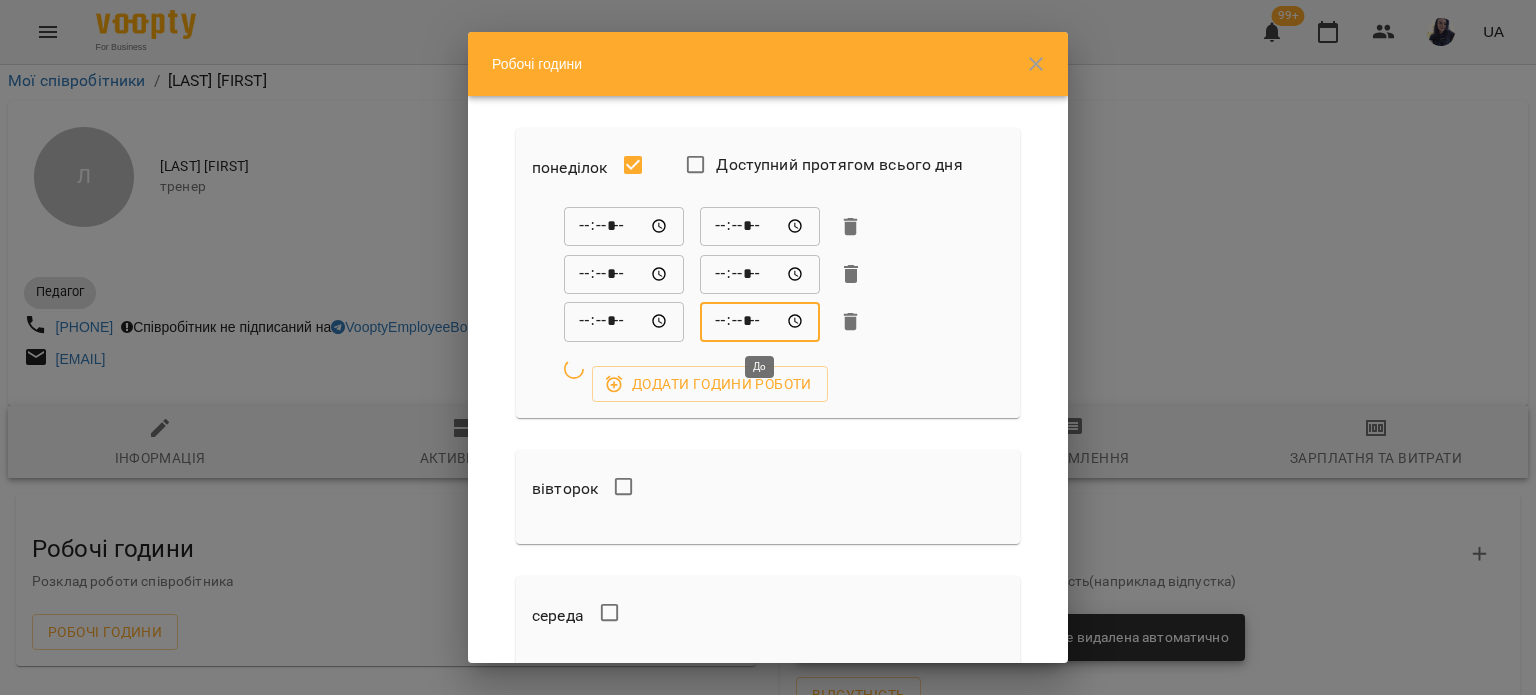 type on "*****" 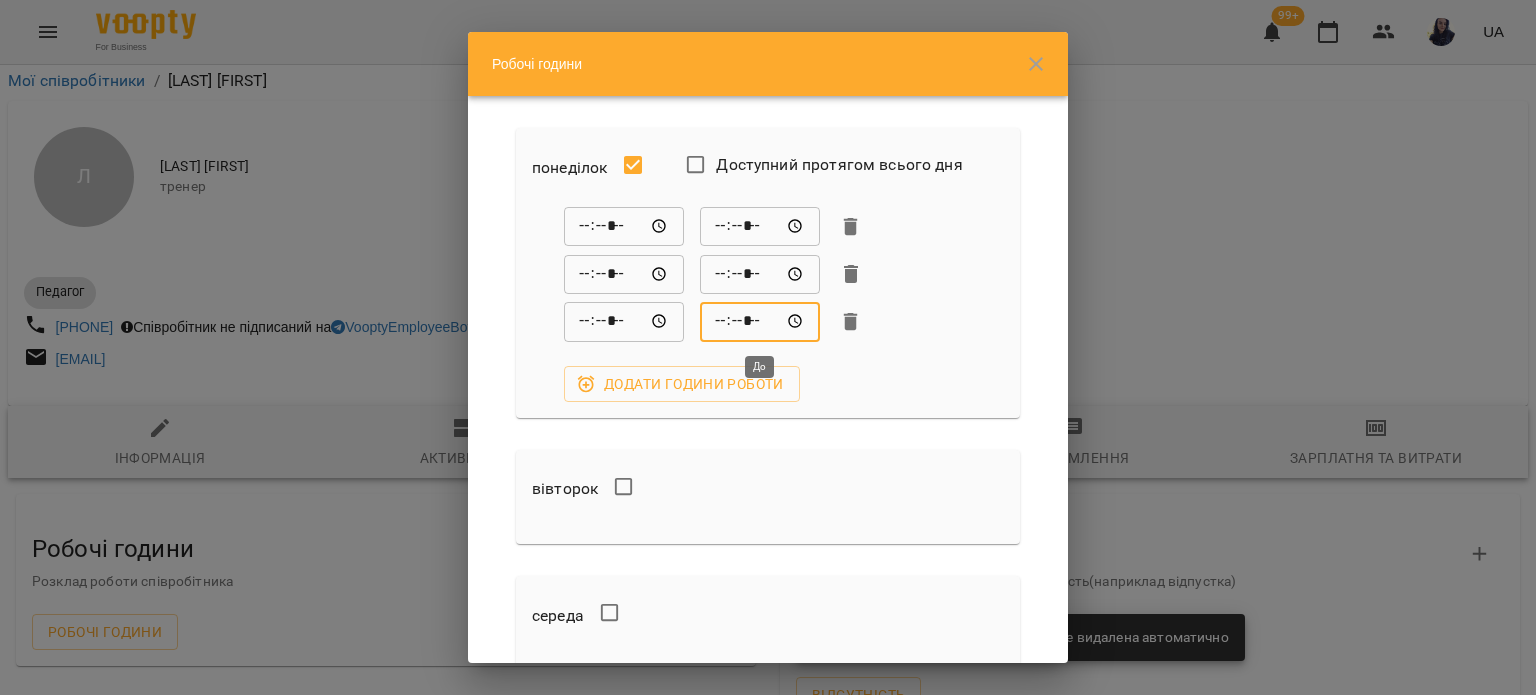click on "понеділок Доступний протягом всього дня ***** ​ ***** ​ ***** ​ ***** ​ ***** ​ ***** ​ Додати години роботи вівторок середа четвер п’ятниця субота неділя" at bounding box center (768, 660) 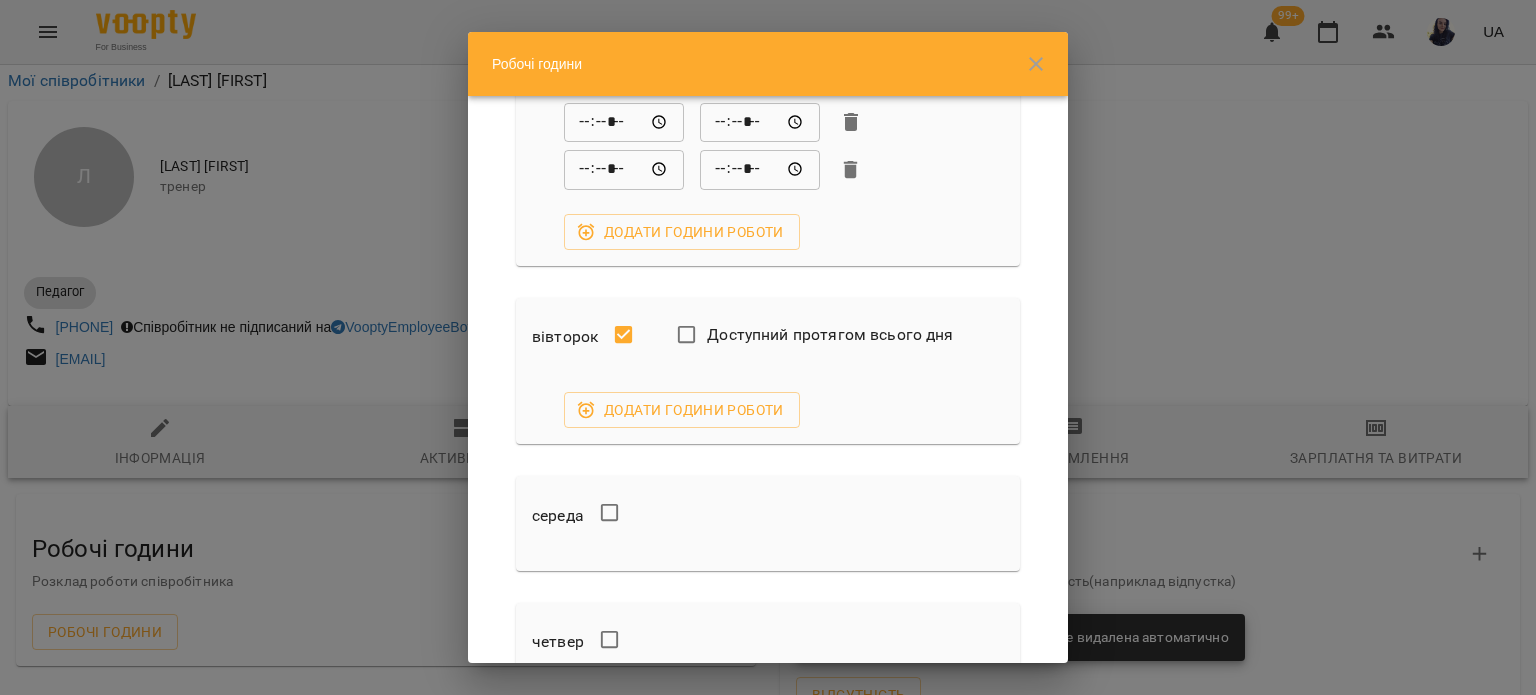 scroll, scrollTop: 200, scrollLeft: 0, axis: vertical 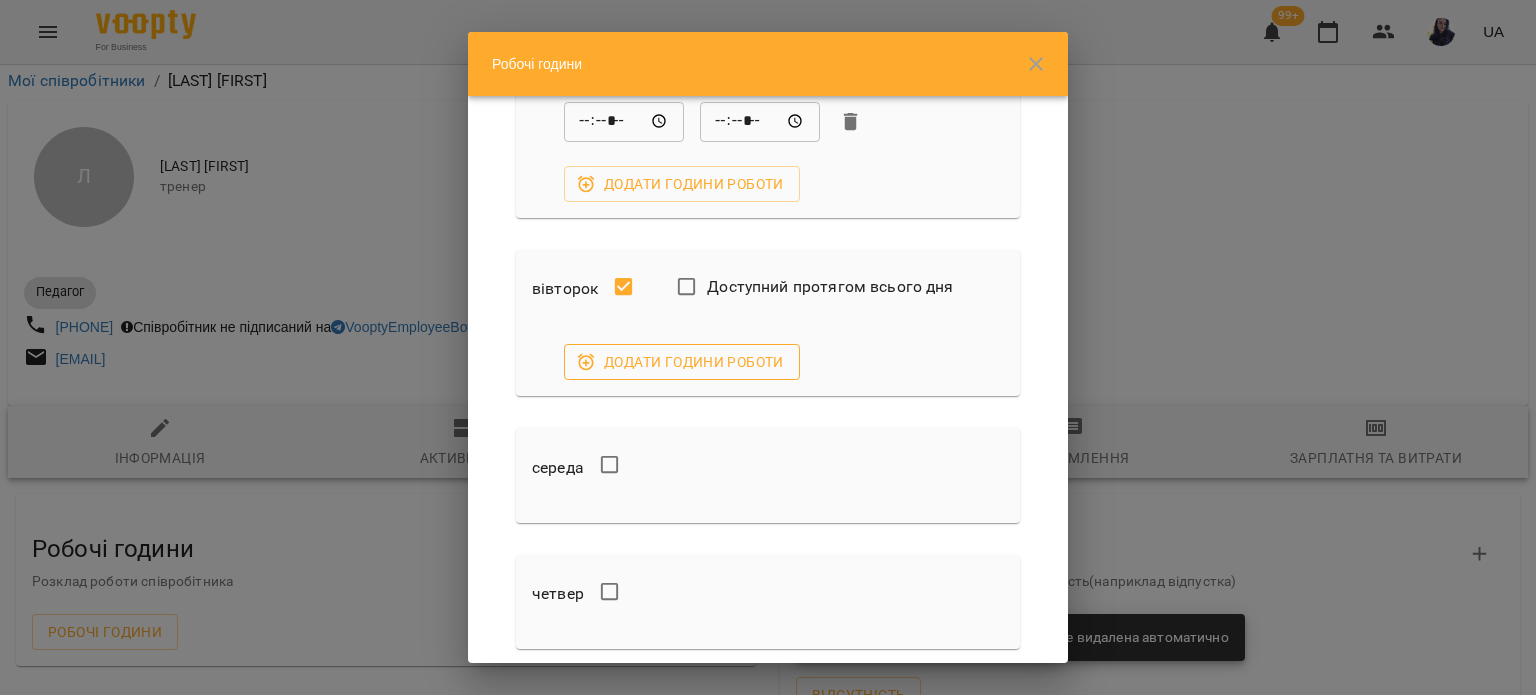click on "Додати години роботи" at bounding box center (682, 362) 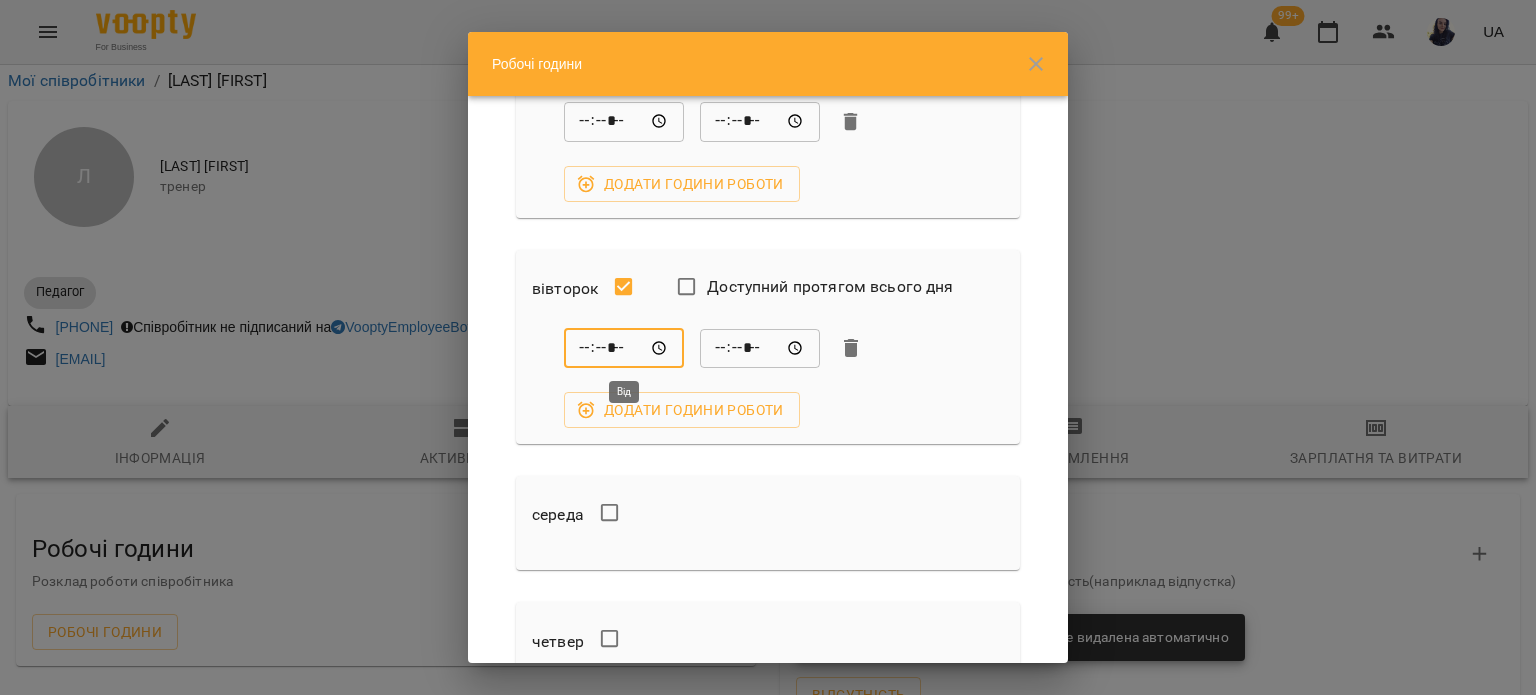 click on "*****" at bounding box center [624, 348] 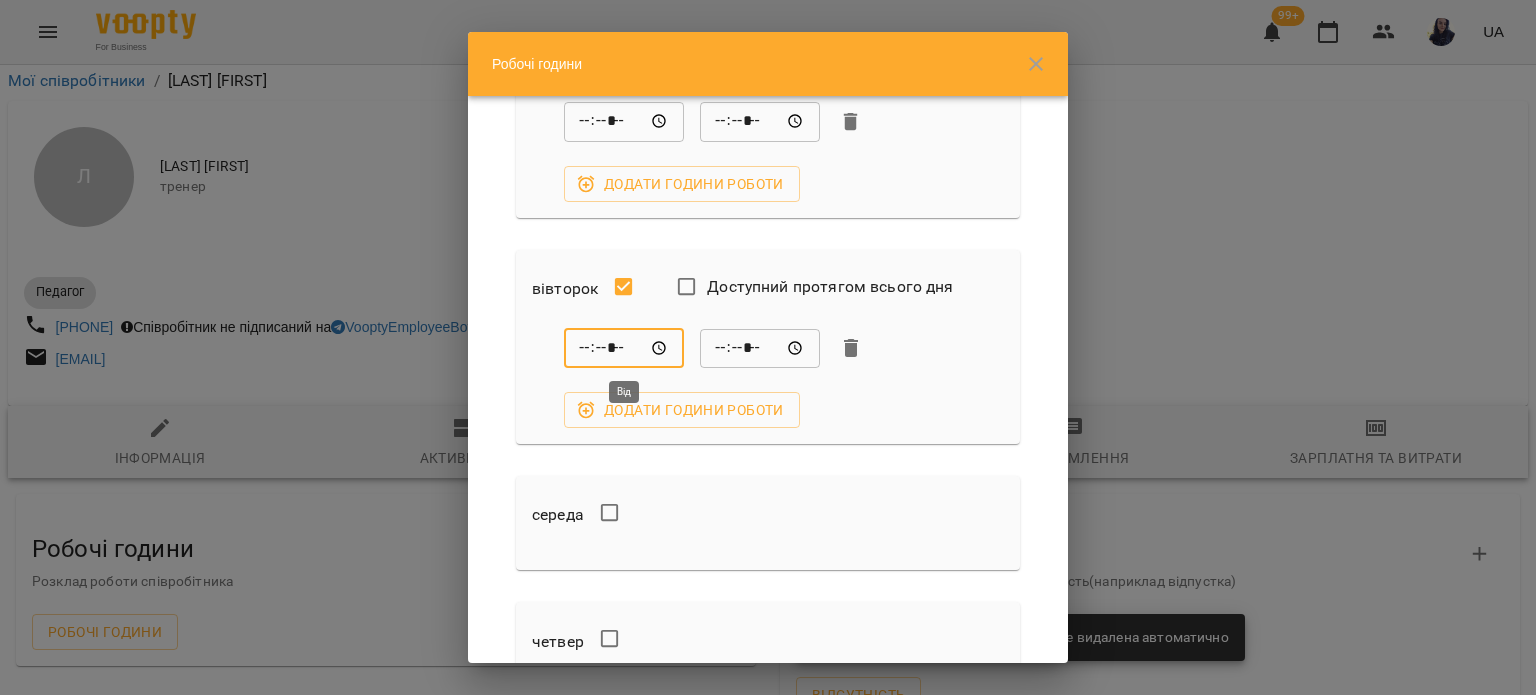 type on "*****" 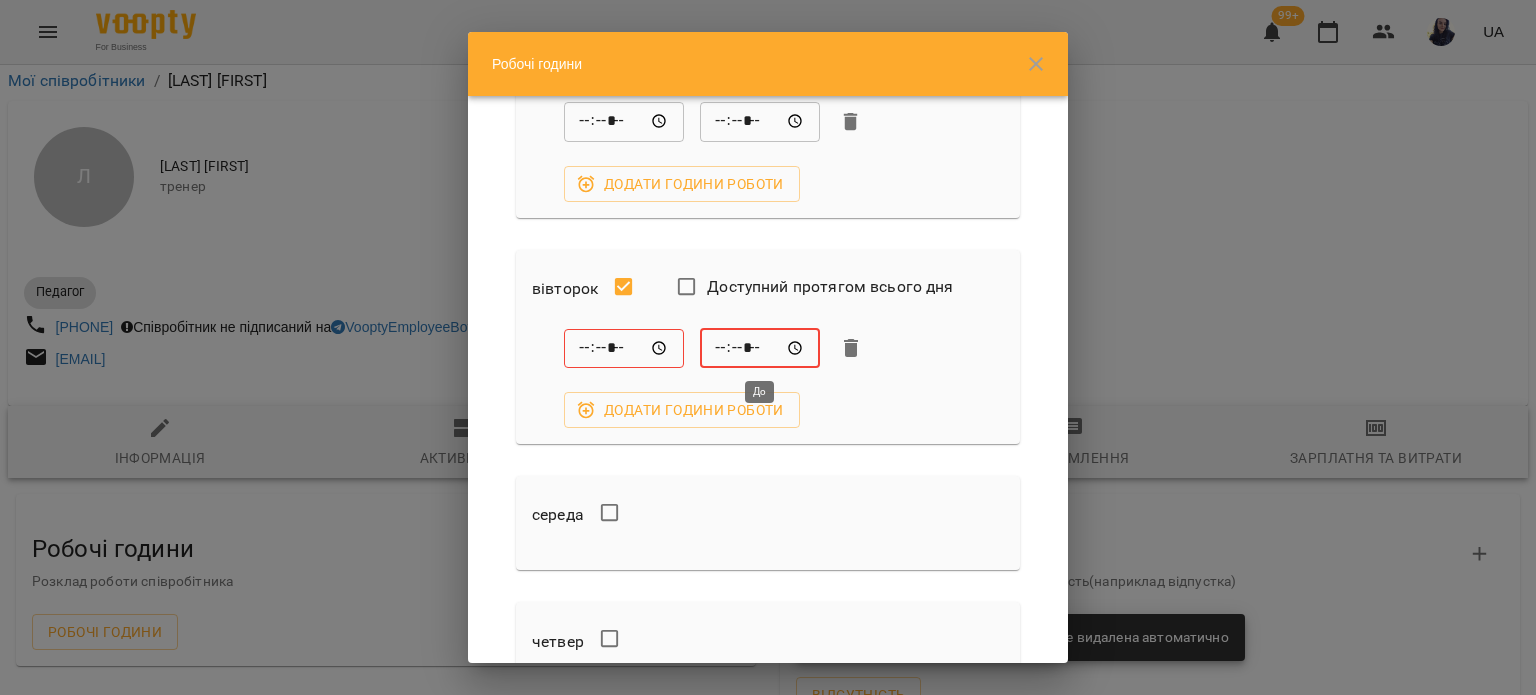 type on "*****" 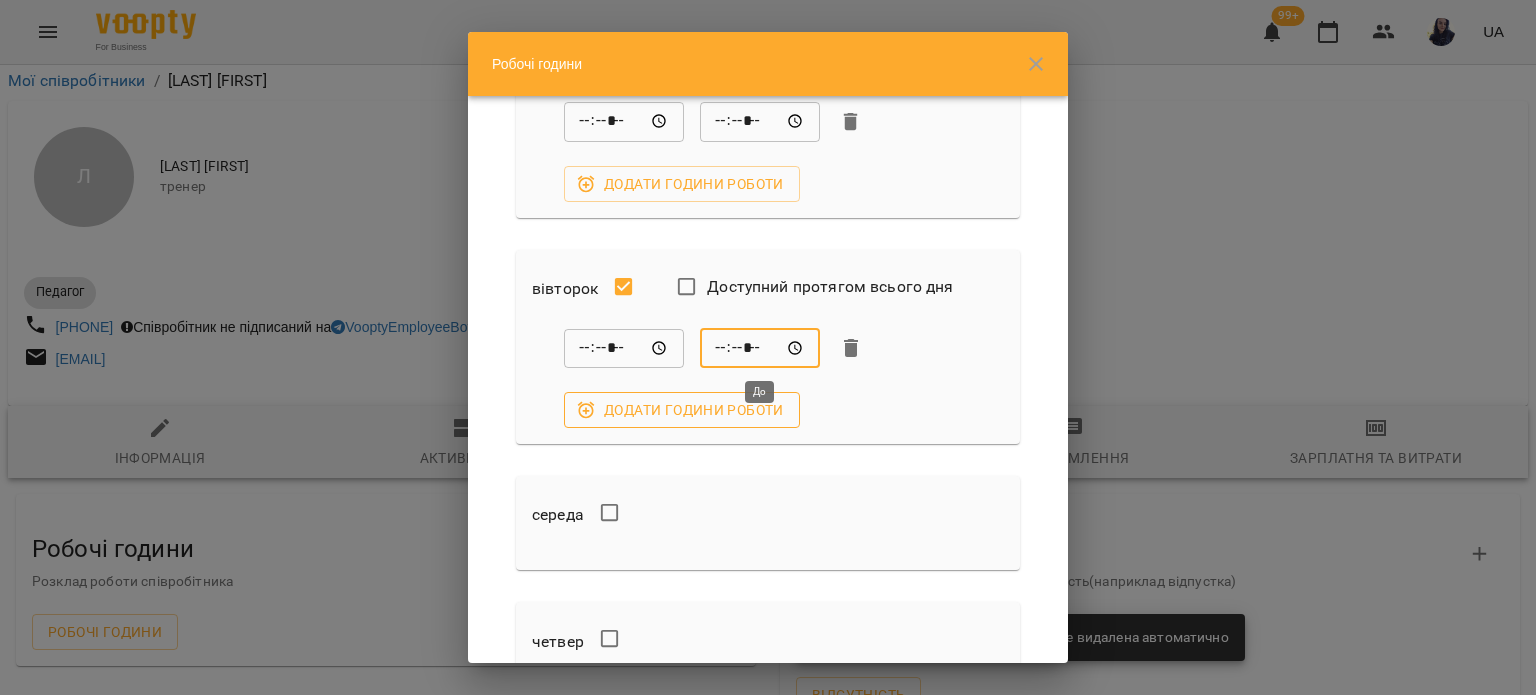 click on "Додати години роботи" at bounding box center [682, 410] 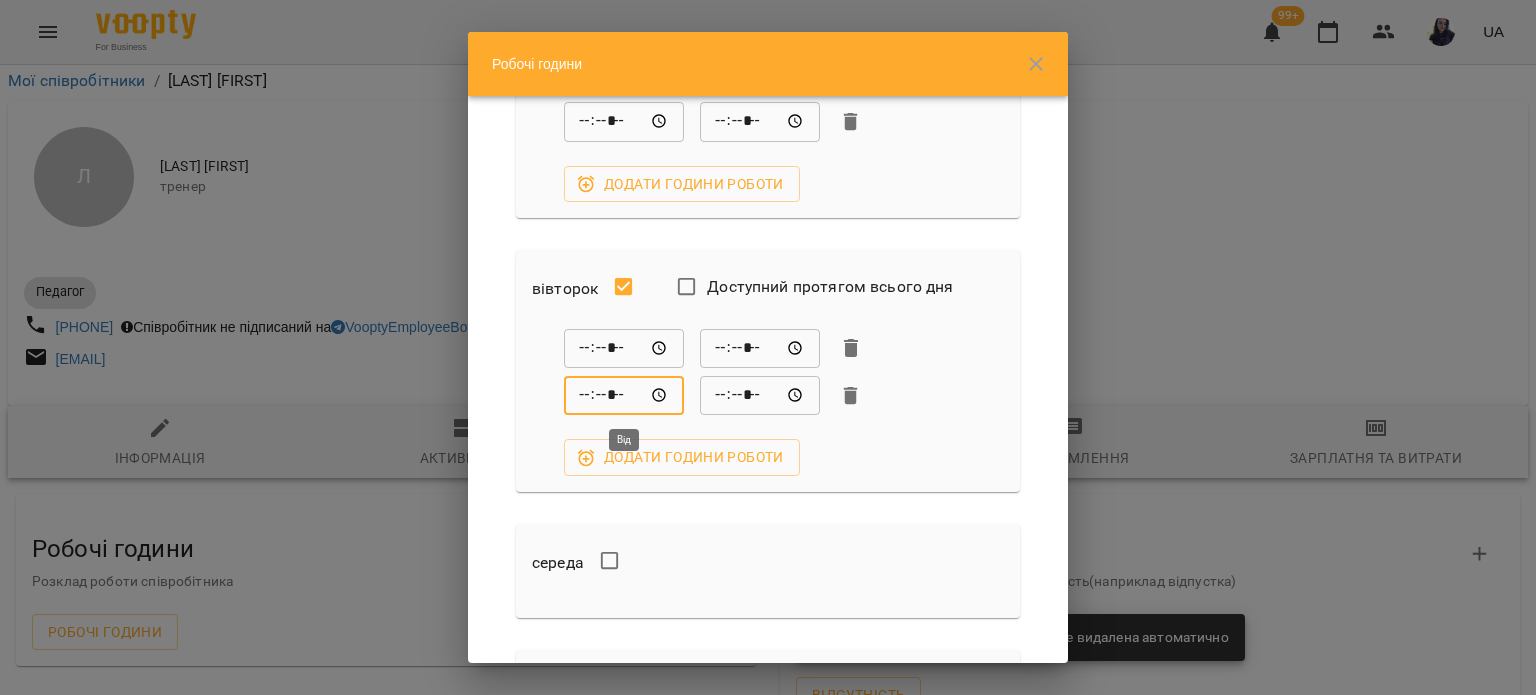 click on "*****" at bounding box center [624, 396] 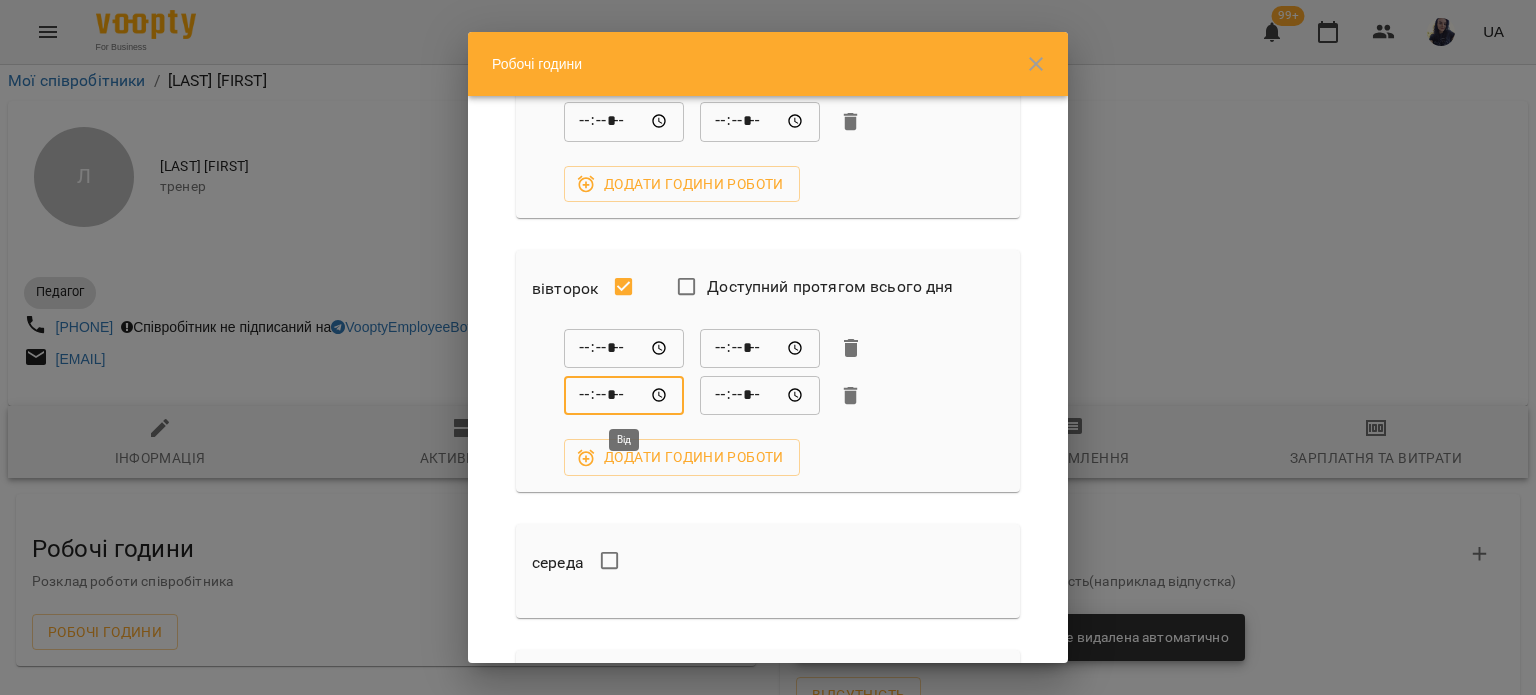 type on "*****" 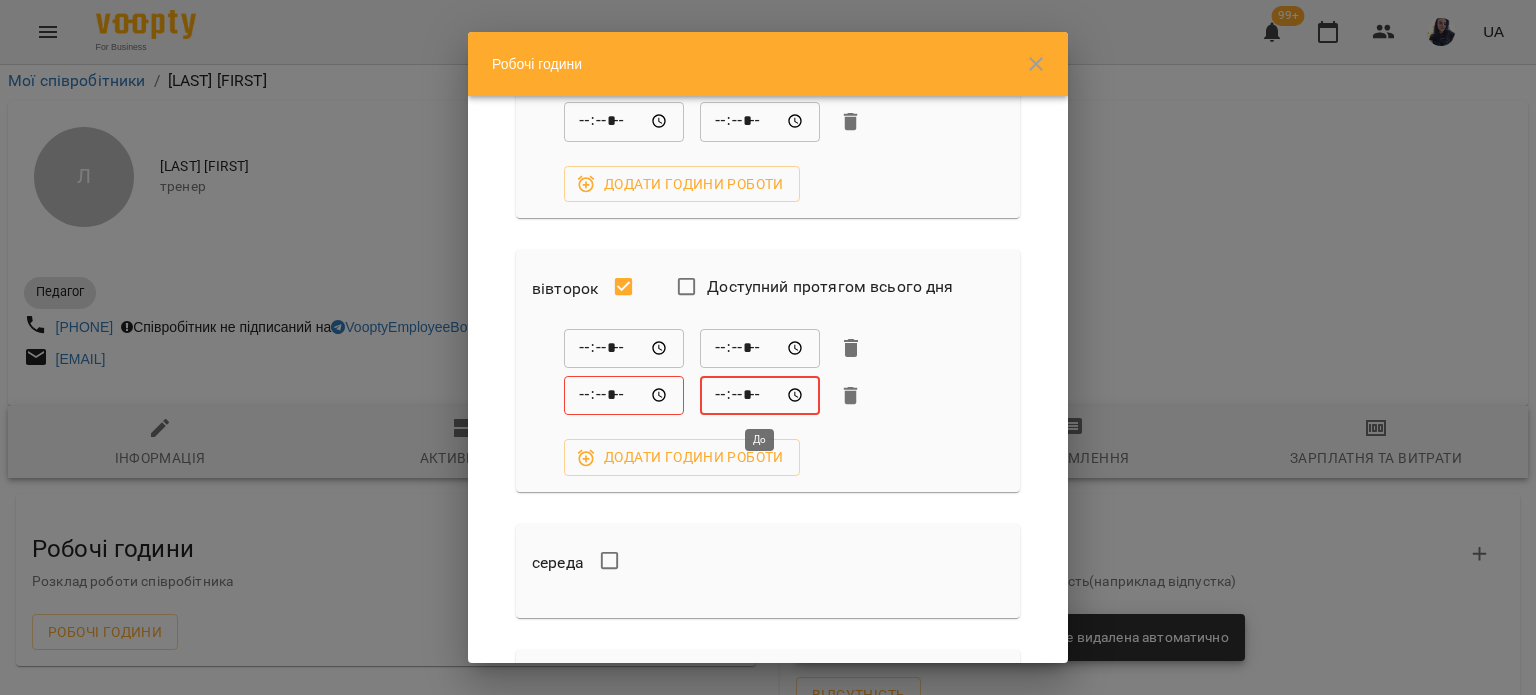 type on "*****" 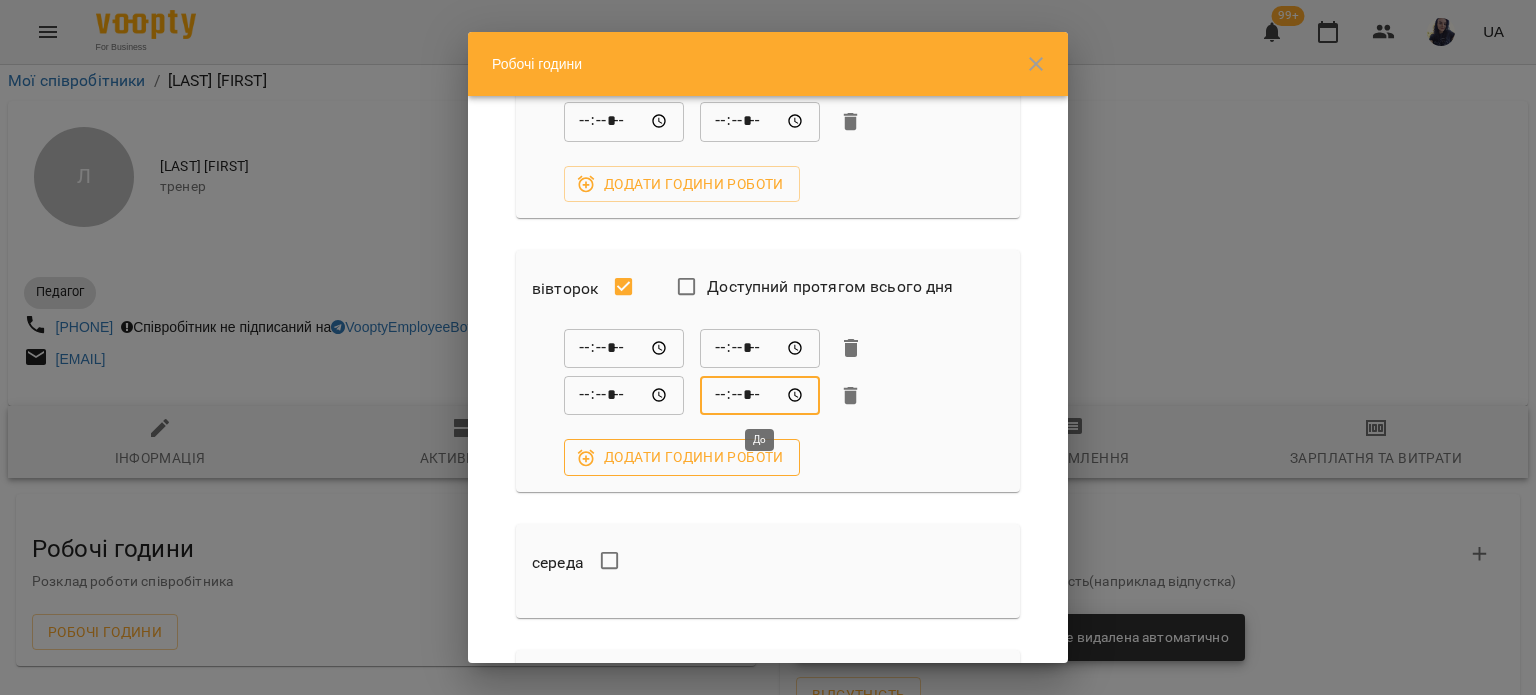 click on "Додати години роботи" at bounding box center (682, 457) 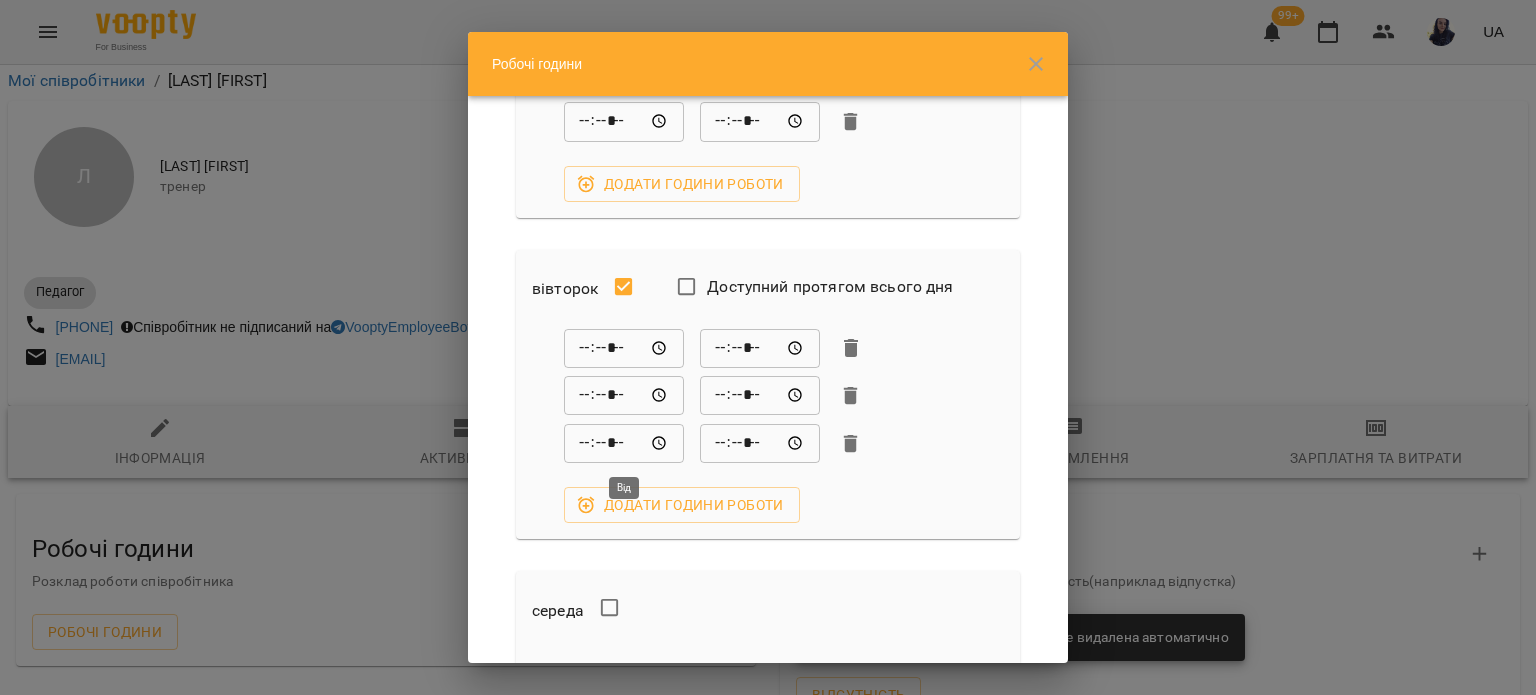 click on "*****" at bounding box center [624, 443] 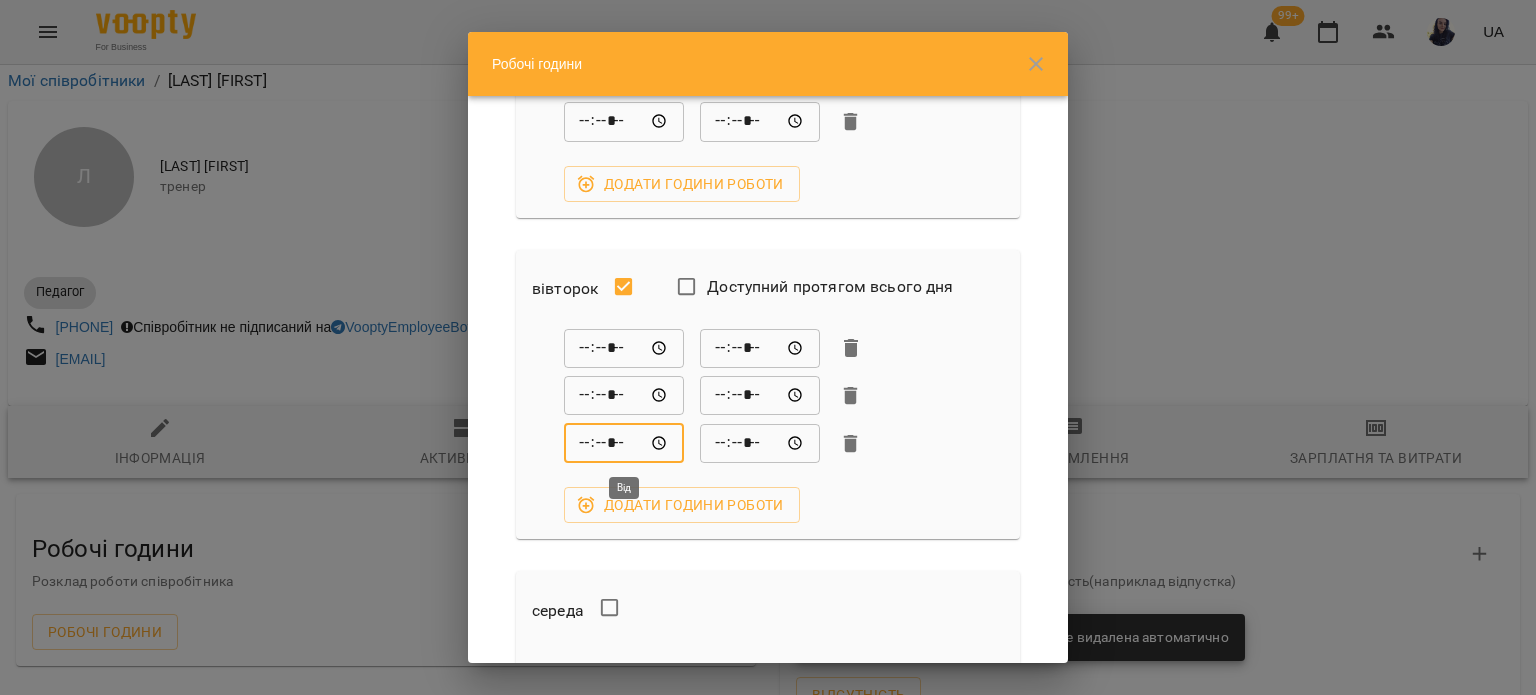 type on "*****" 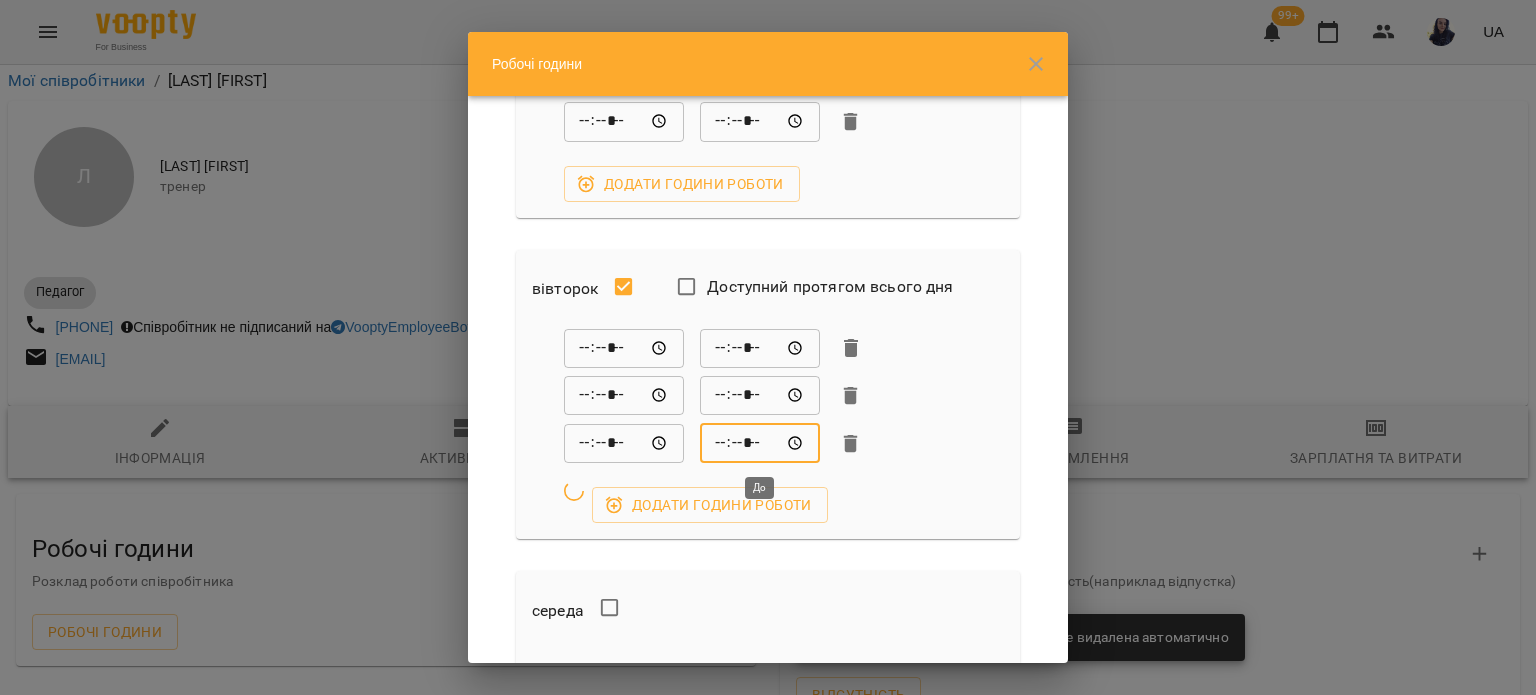 type on "*****" 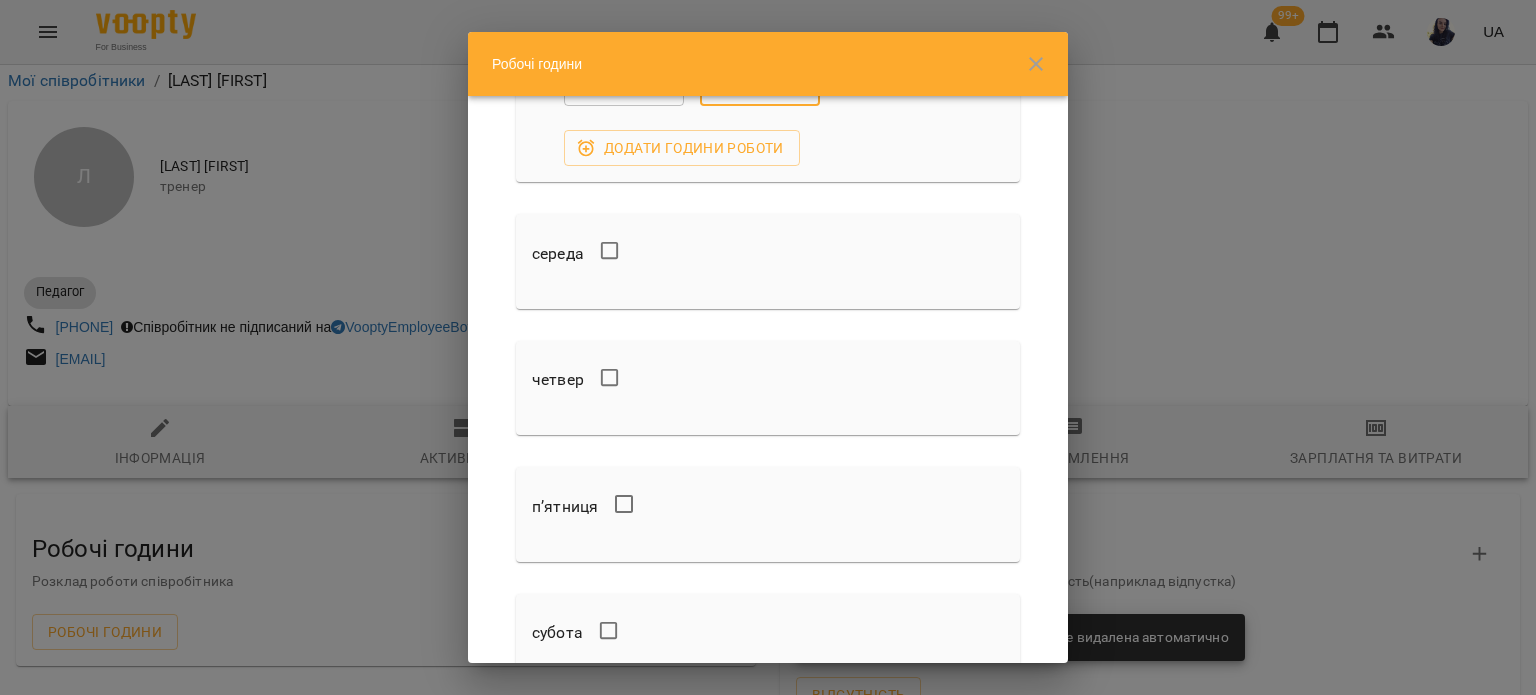 scroll, scrollTop: 600, scrollLeft: 0, axis: vertical 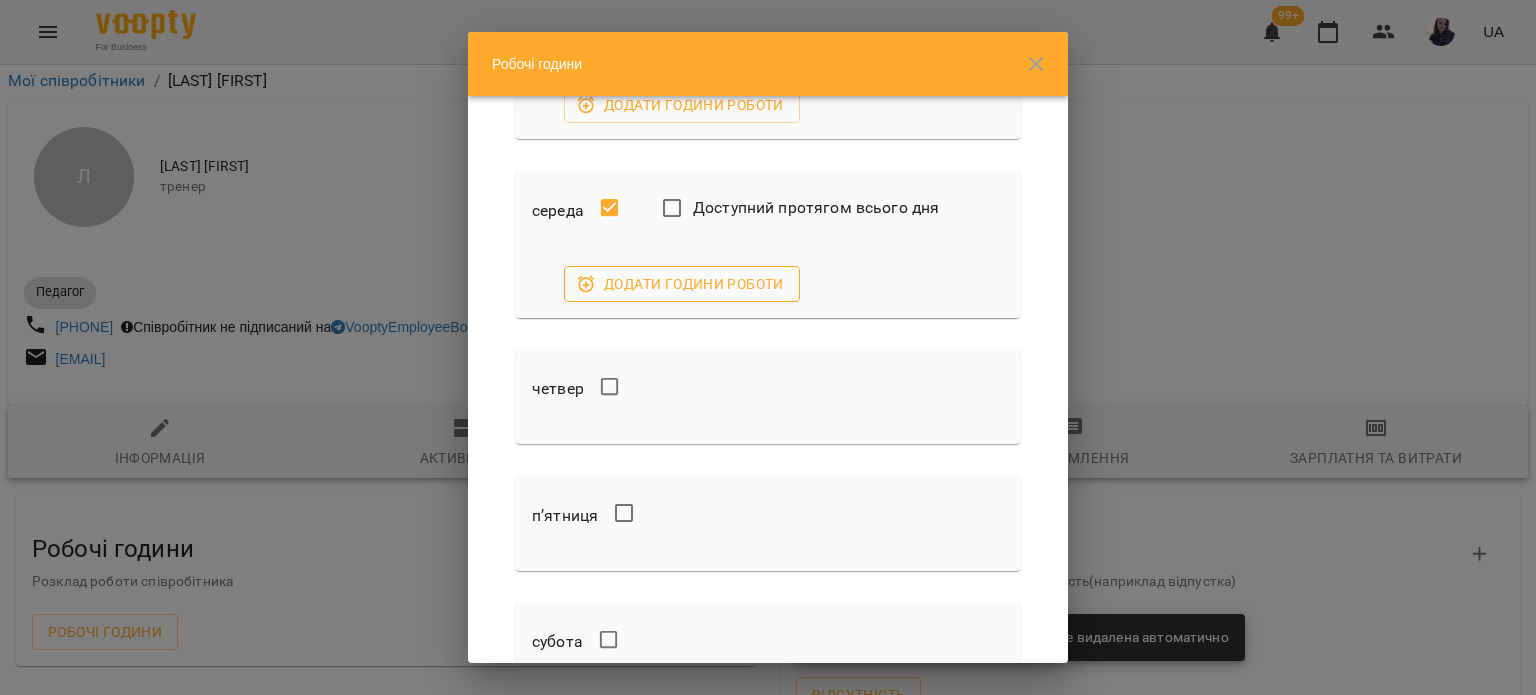 click on "Додати години роботи" at bounding box center [682, 284] 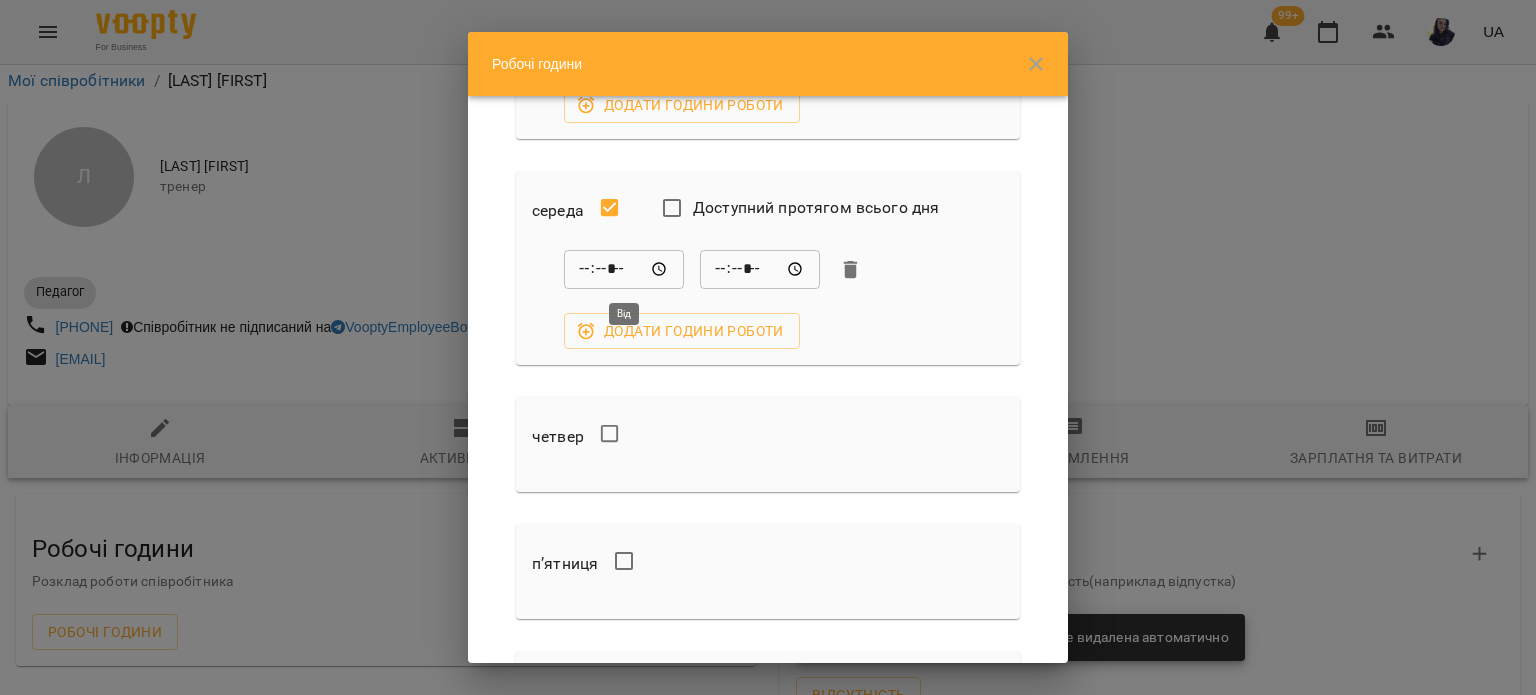click on "*****" at bounding box center [624, 270] 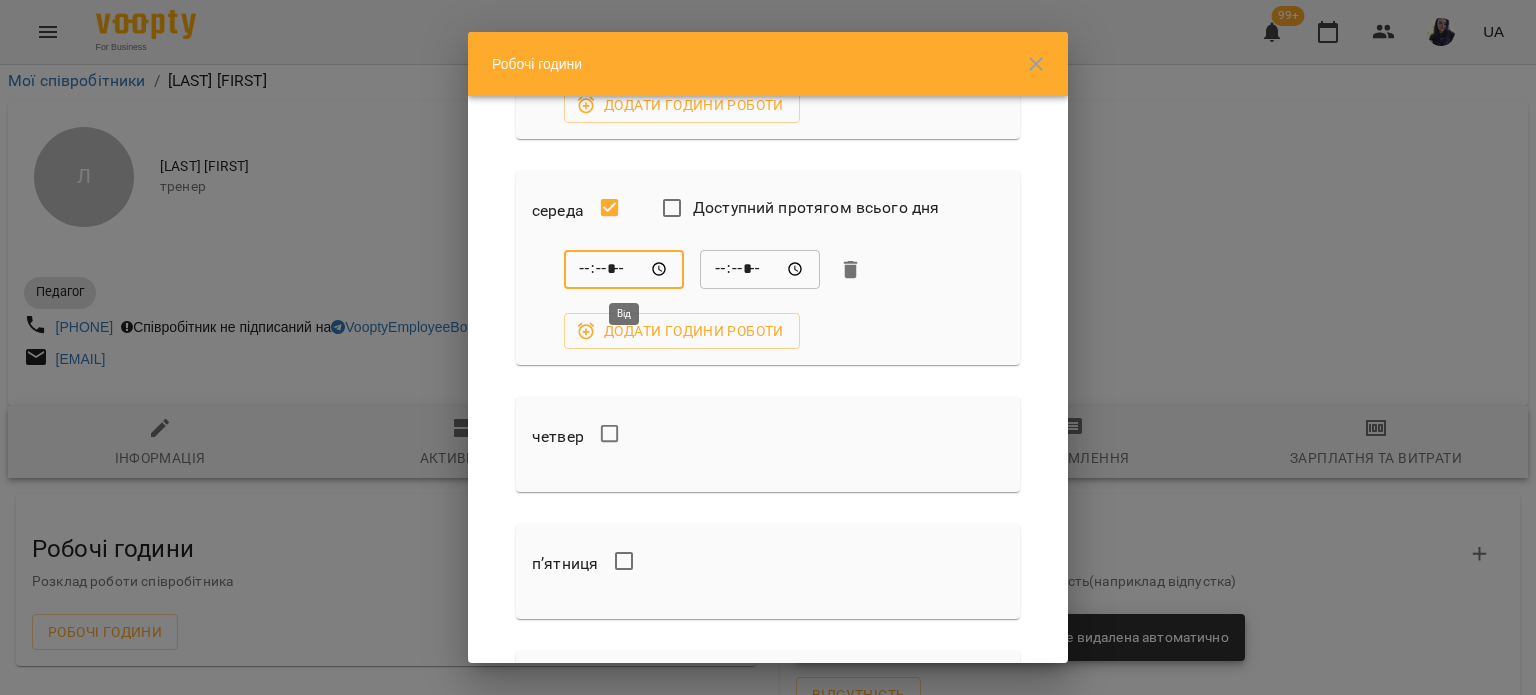 type on "*****" 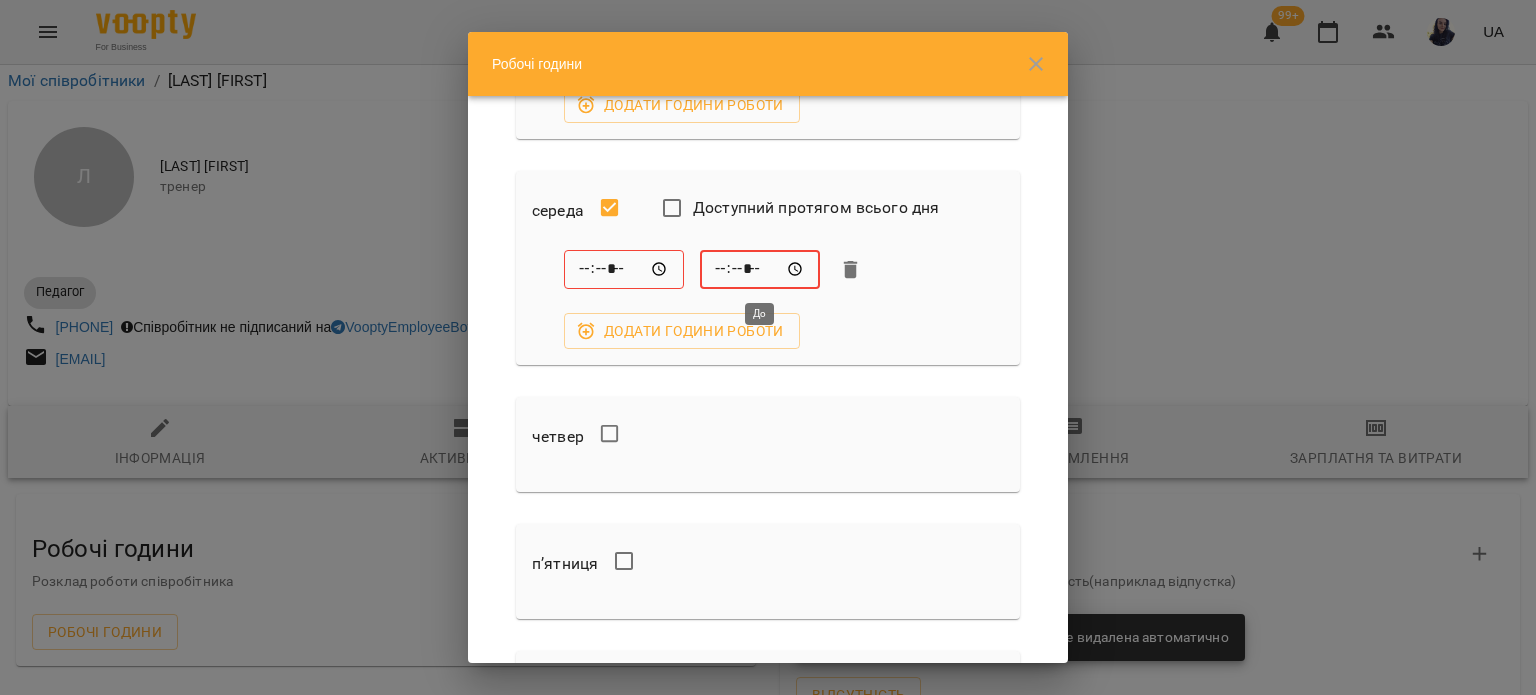 type on "*****" 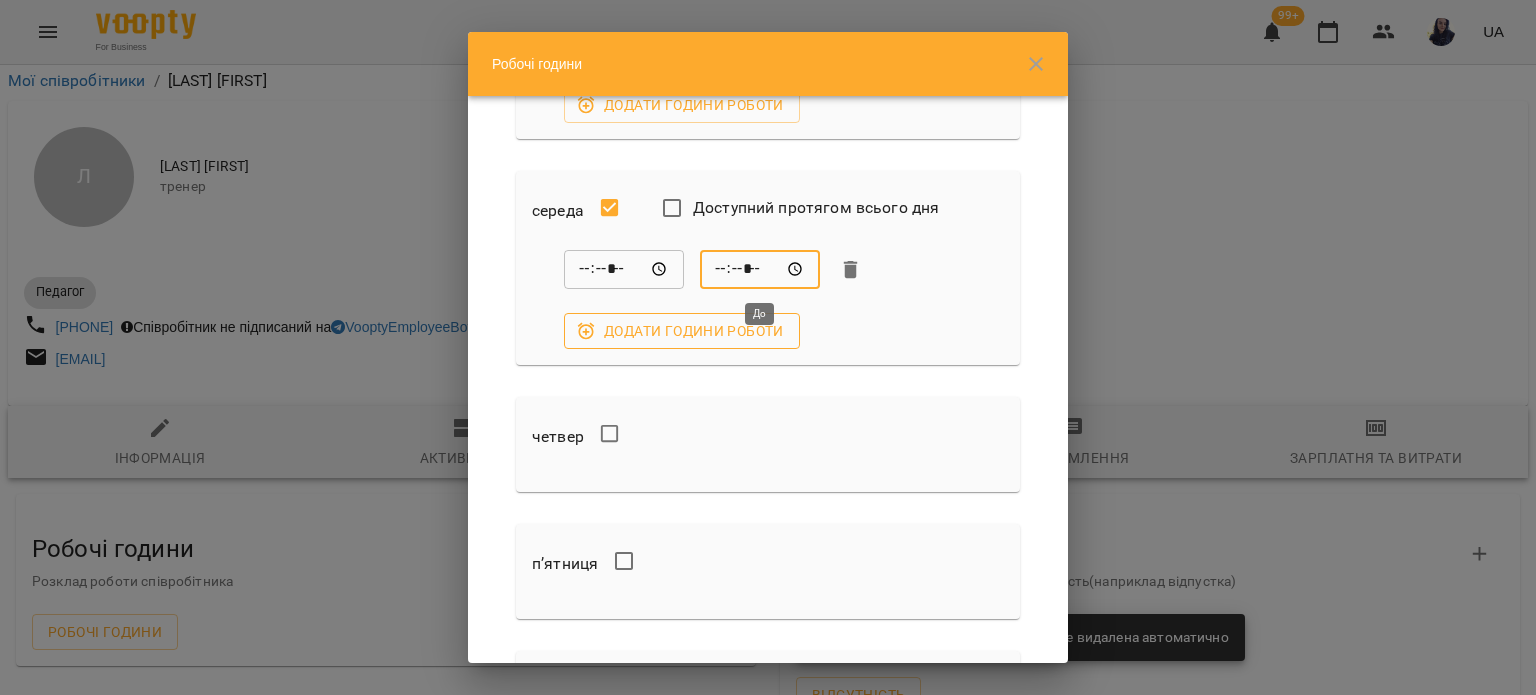 click on "Додати години роботи" at bounding box center [682, 331] 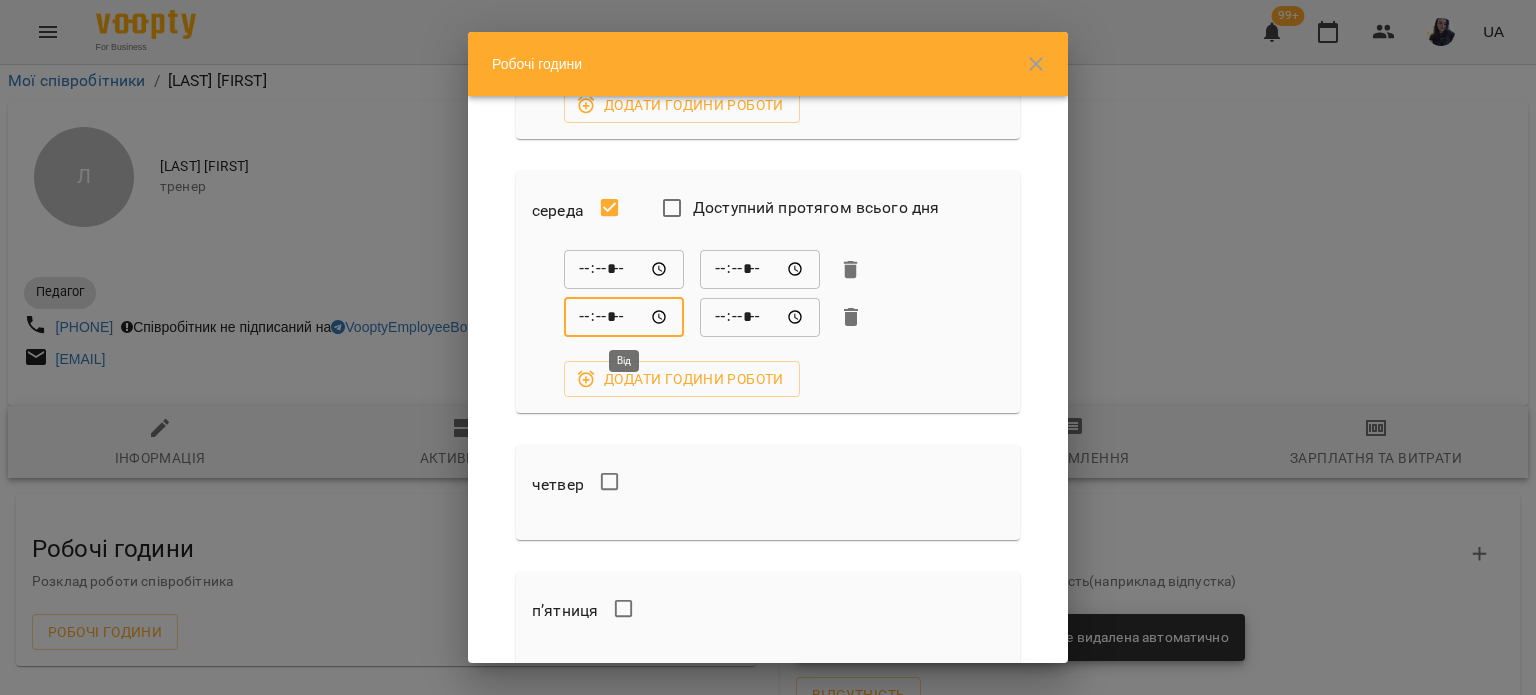 click on "*****" at bounding box center [624, 317] 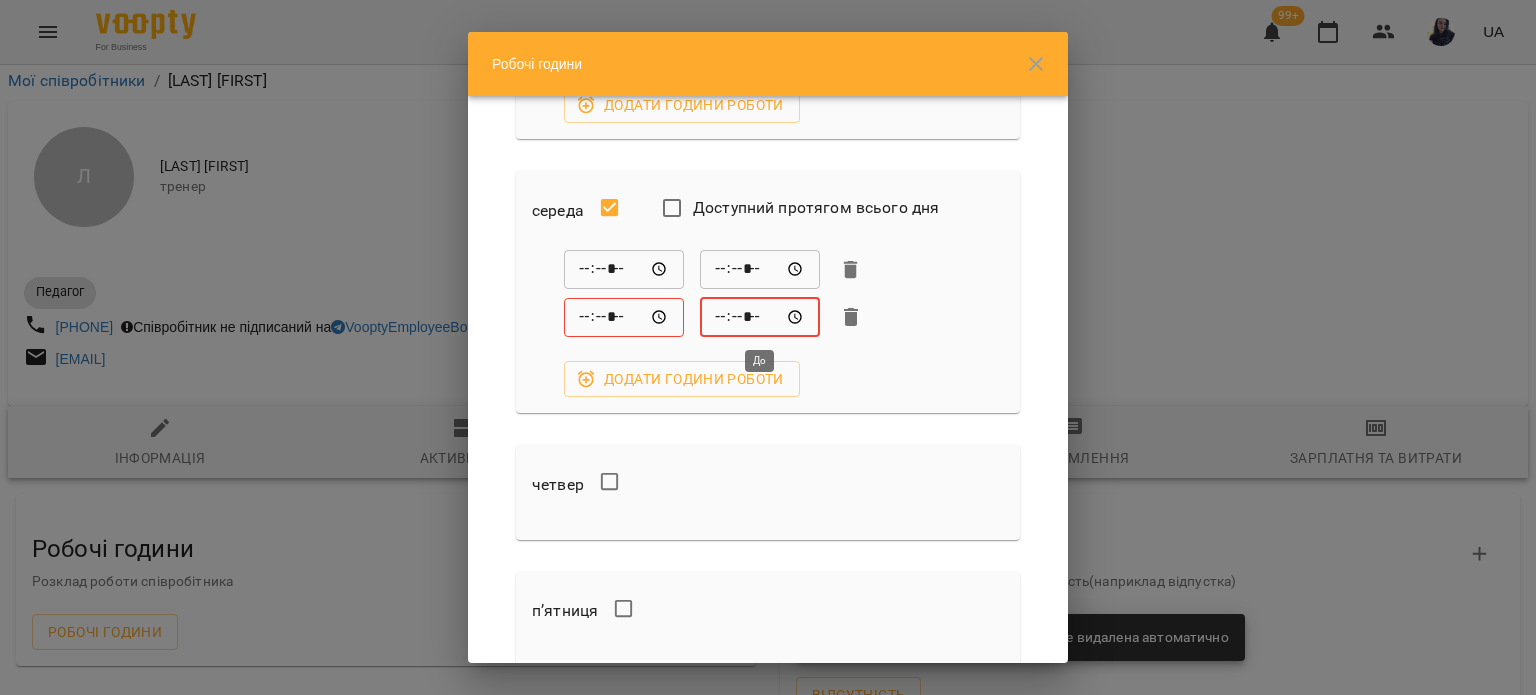 type on "*****" 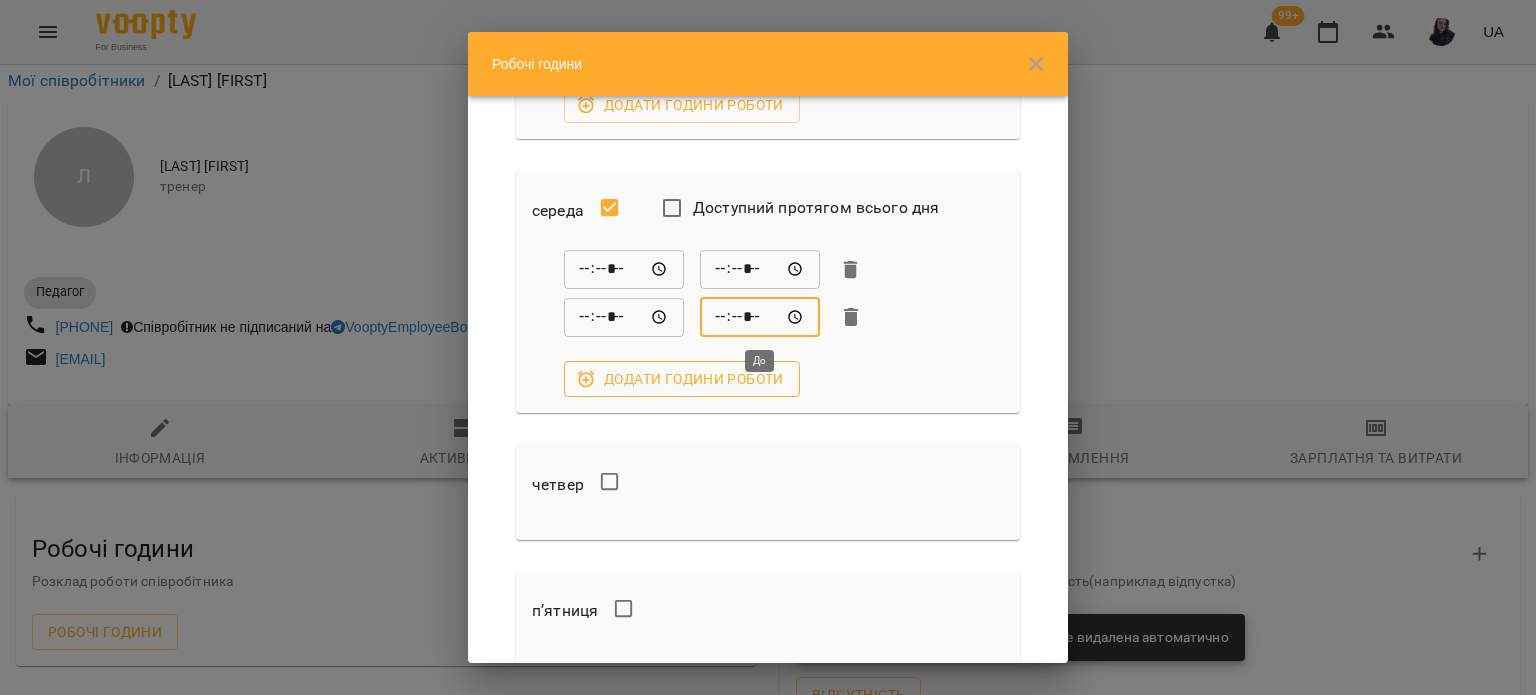click on "Додати години роботи" at bounding box center [682, 379] 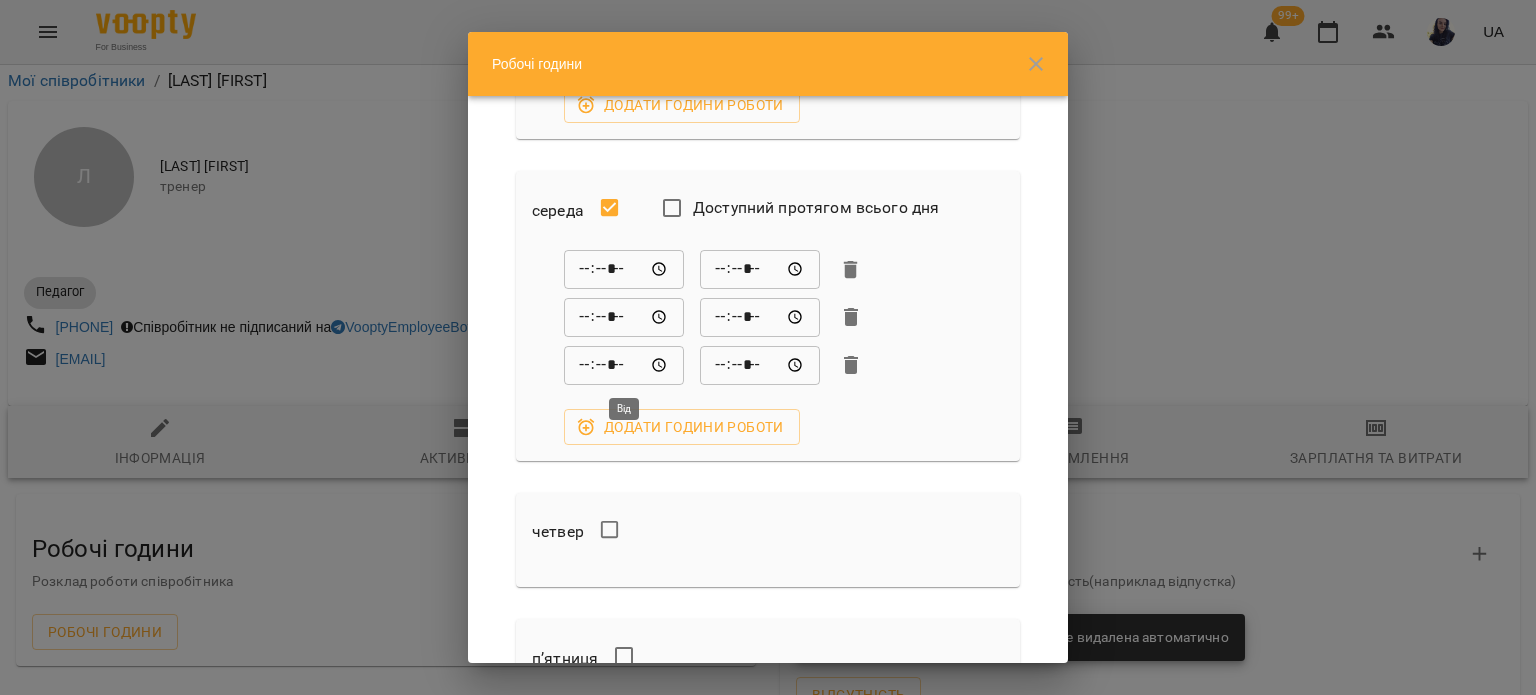 click on "*****" at bounding box center (624, 365) 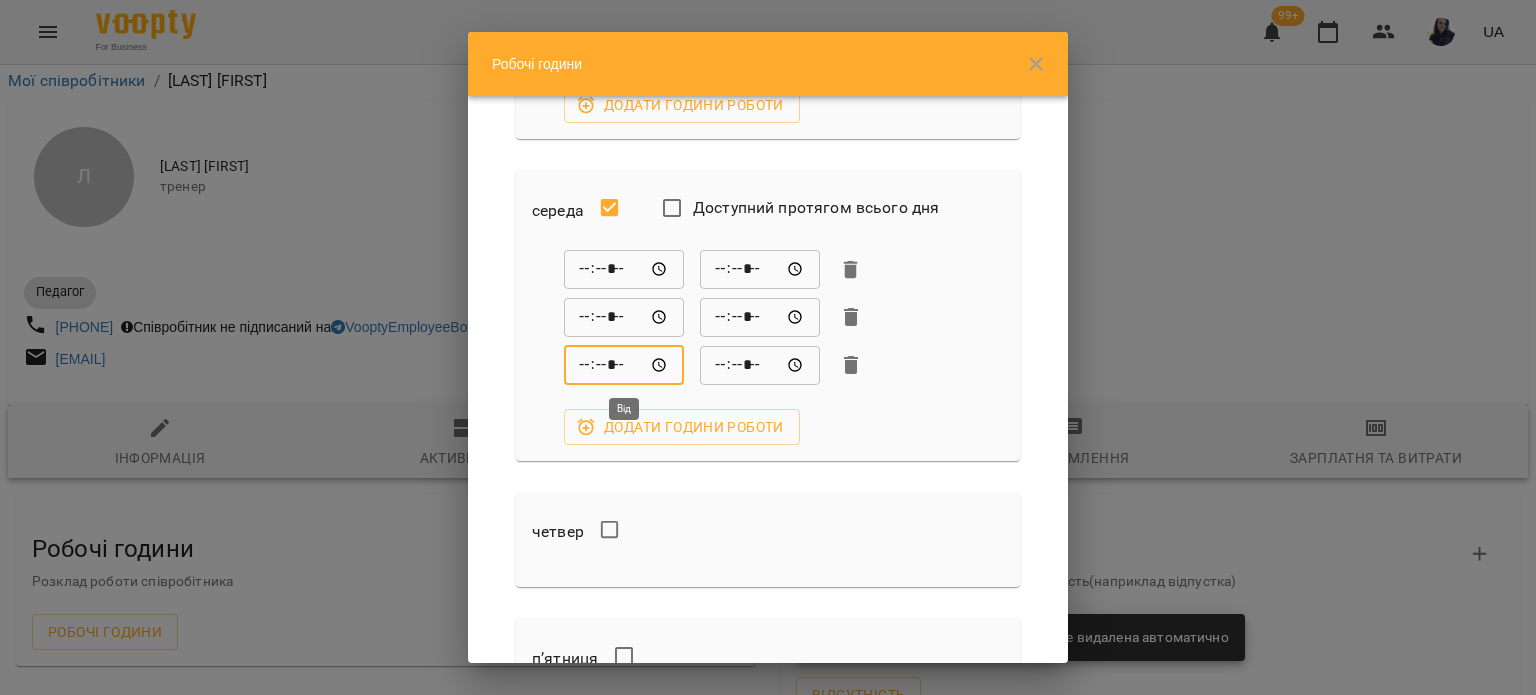 type on "*****" 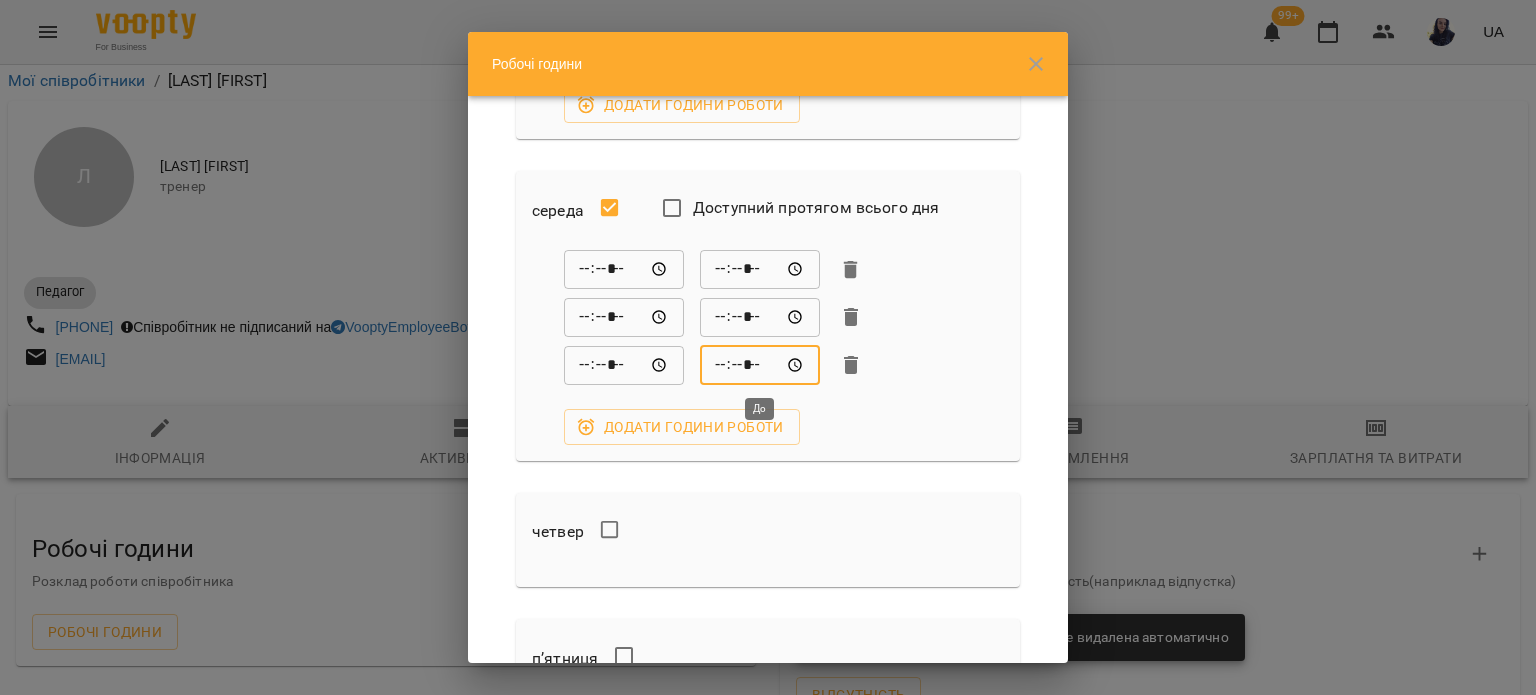 type on "*****" 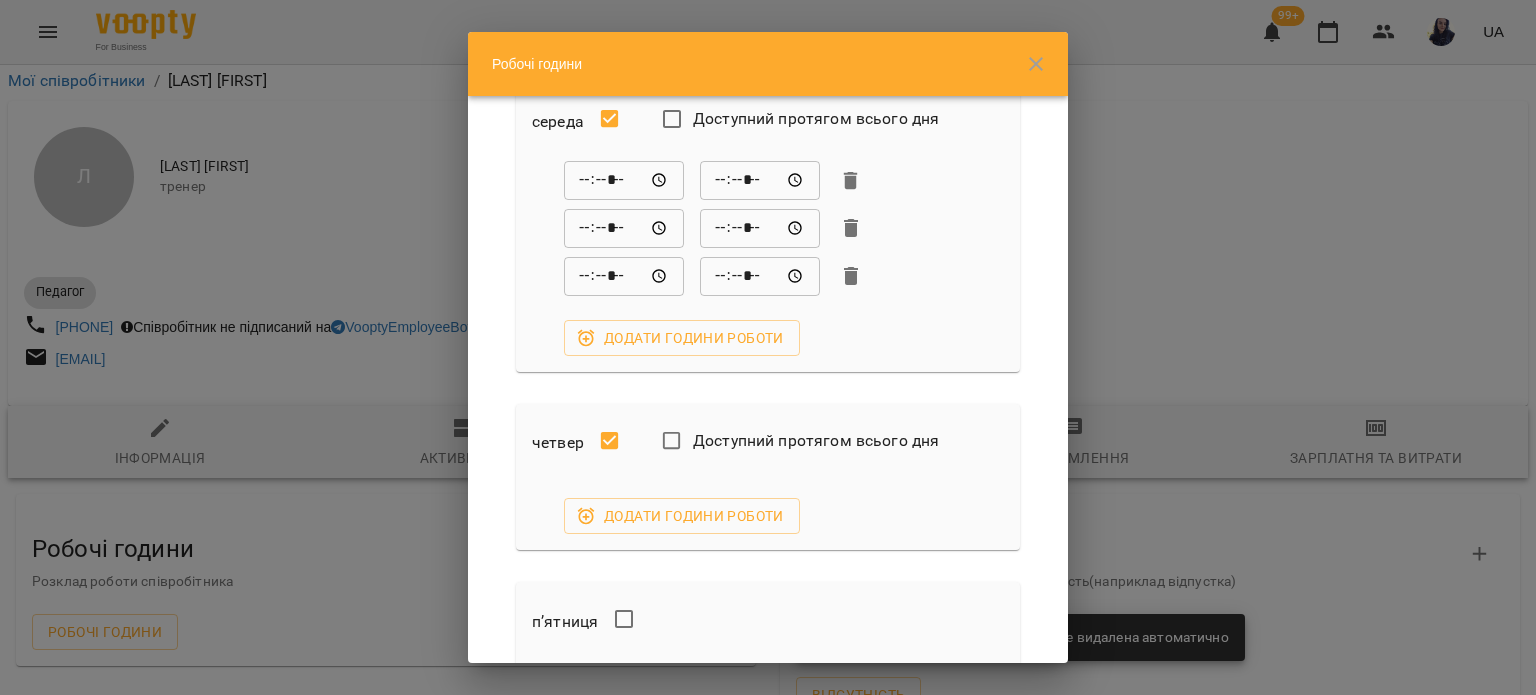 scroll, scrollTop: 800, scrollLeft: 0, axis: vertical 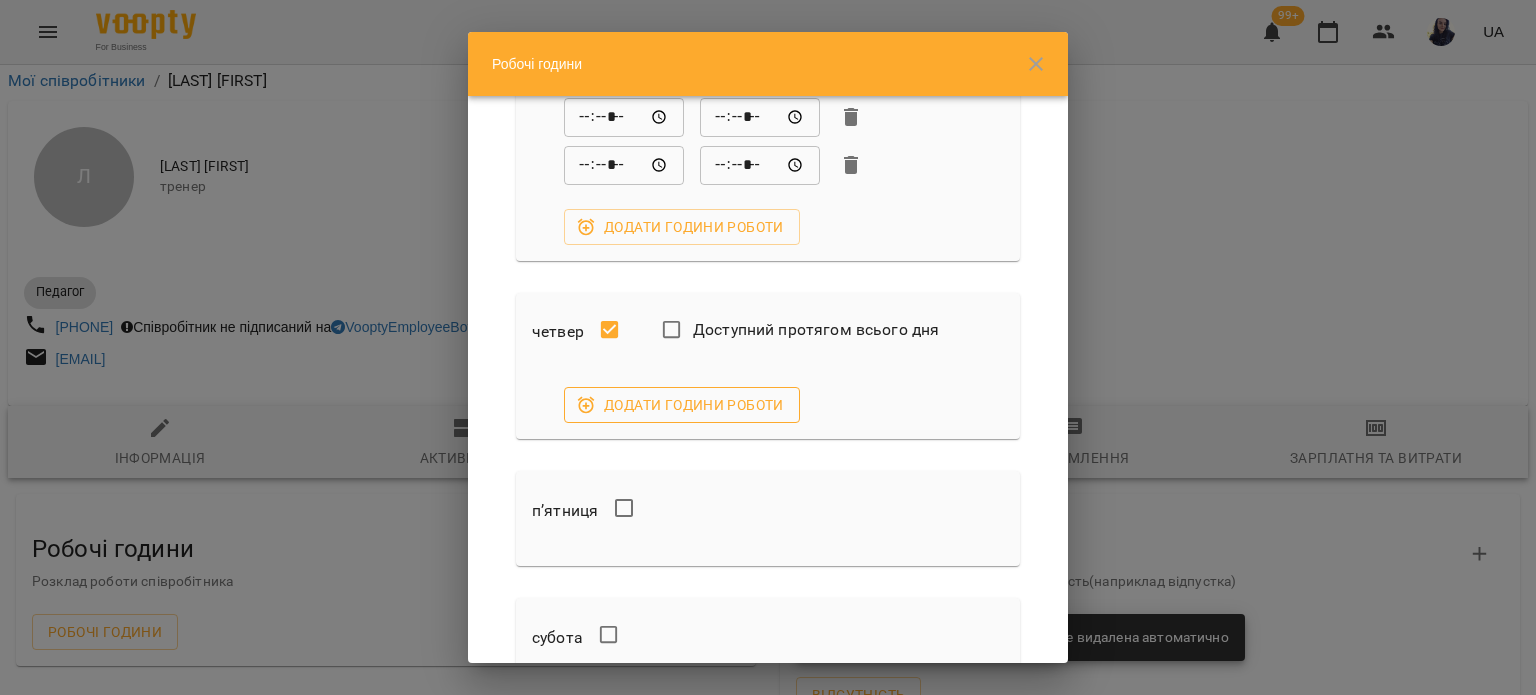 click on "Додати години роботи" at bounding box center (682, 405) 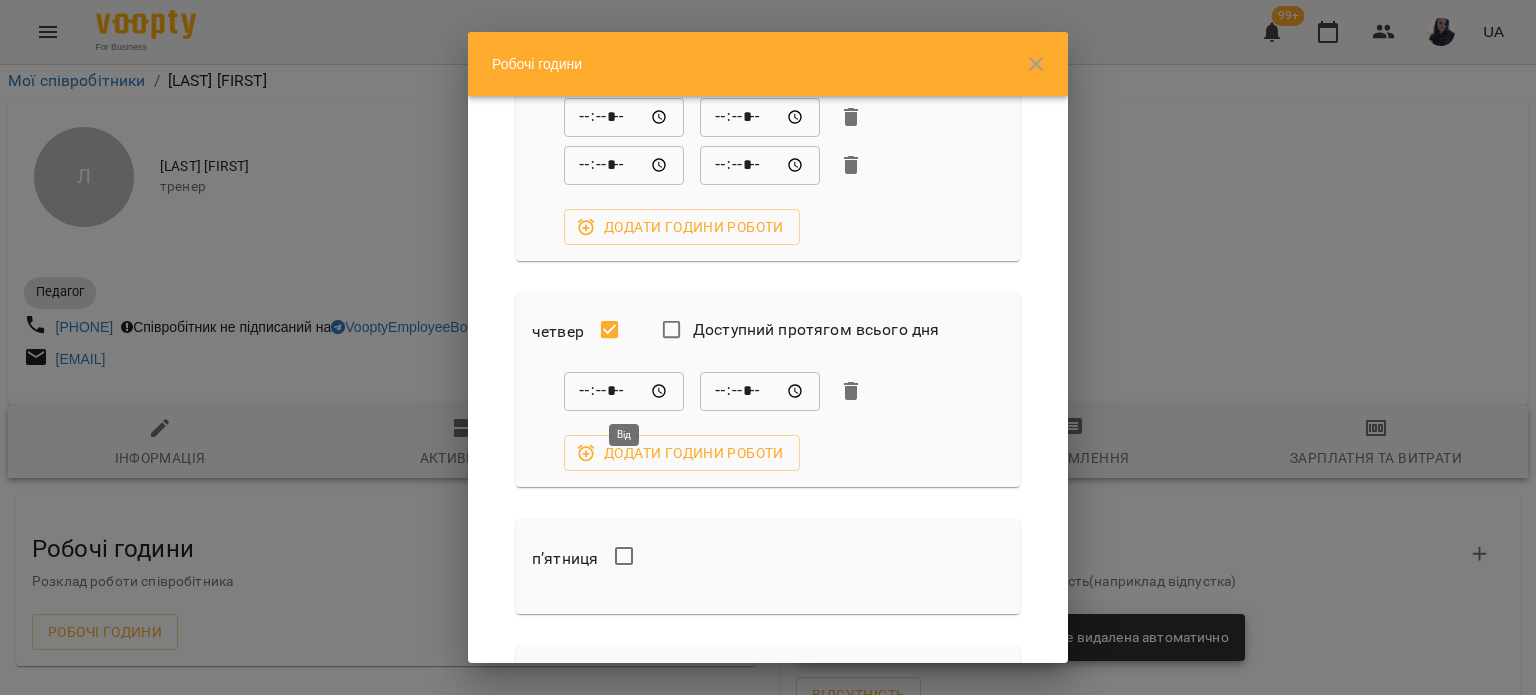 click on "*****" at bounding box center [624, 391] 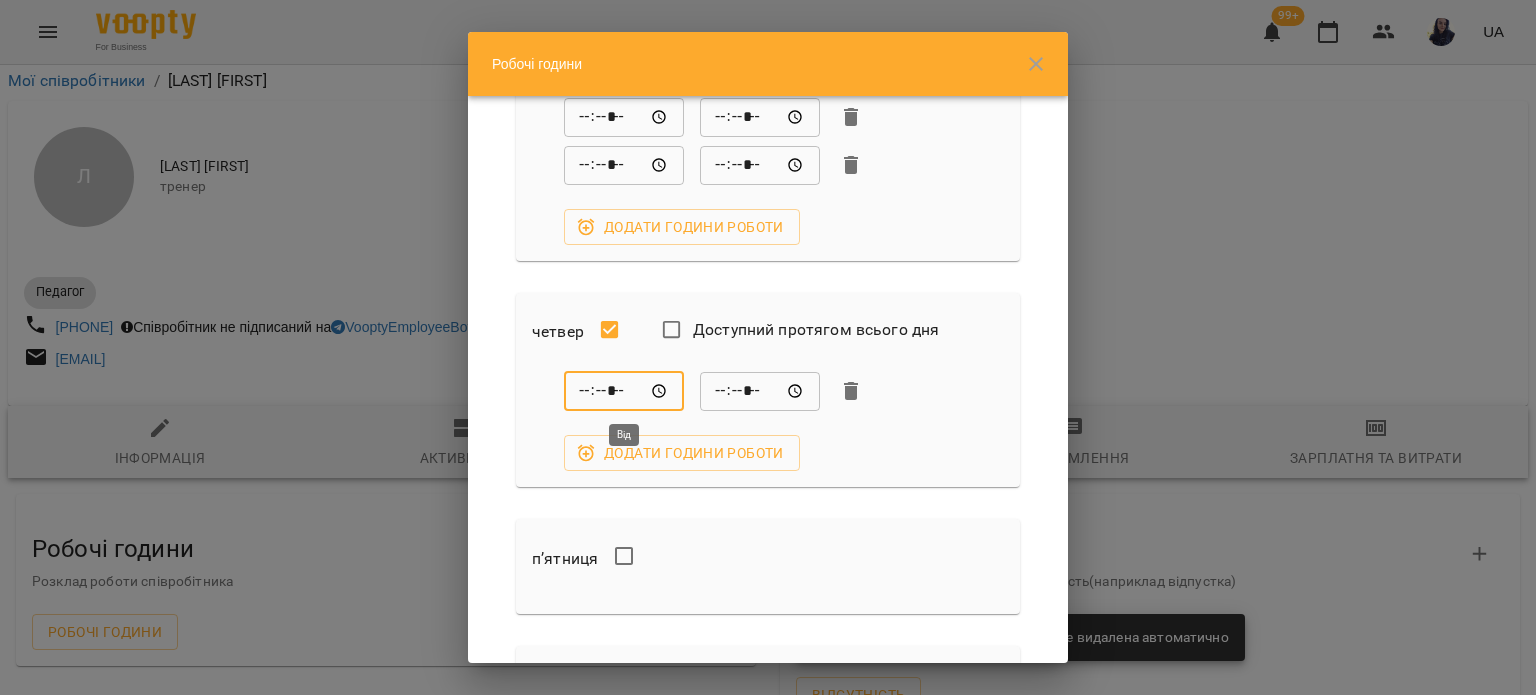 type on "*****" 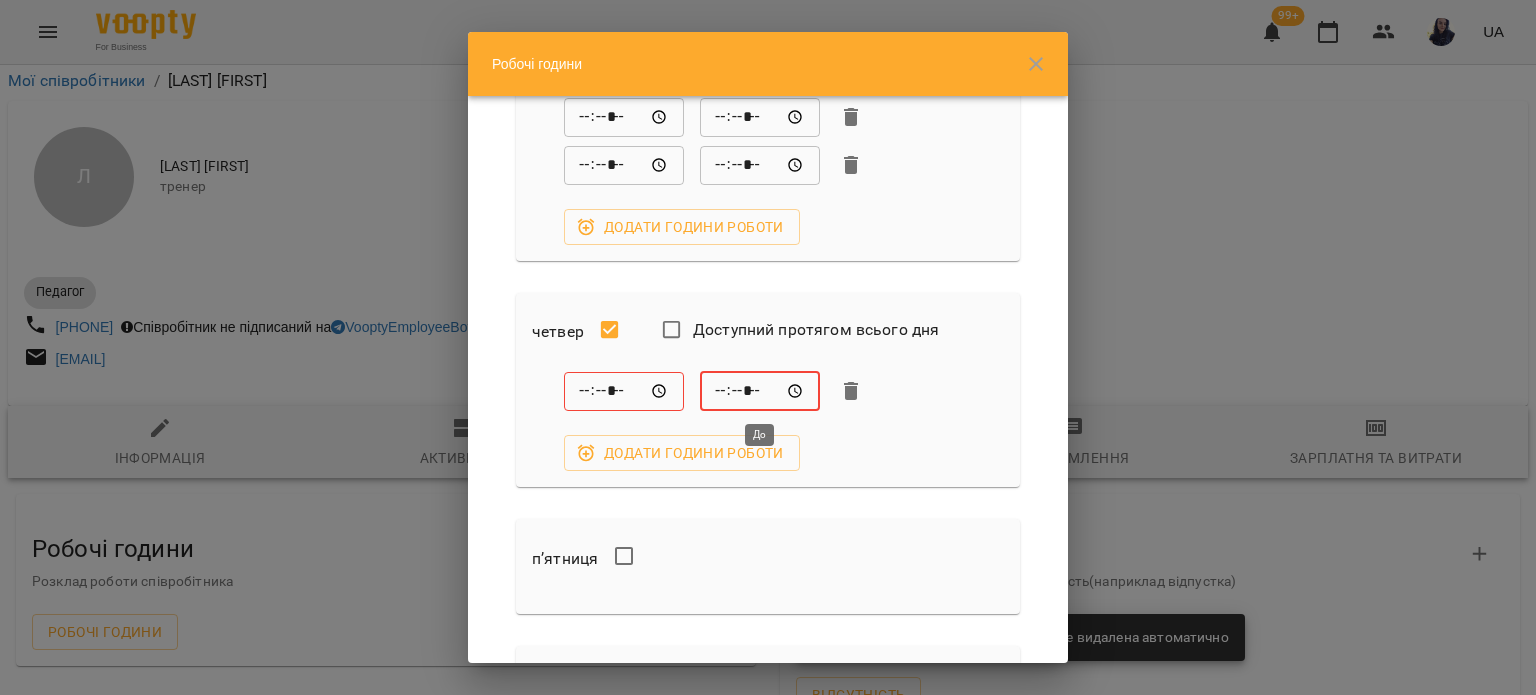 type on "*****" 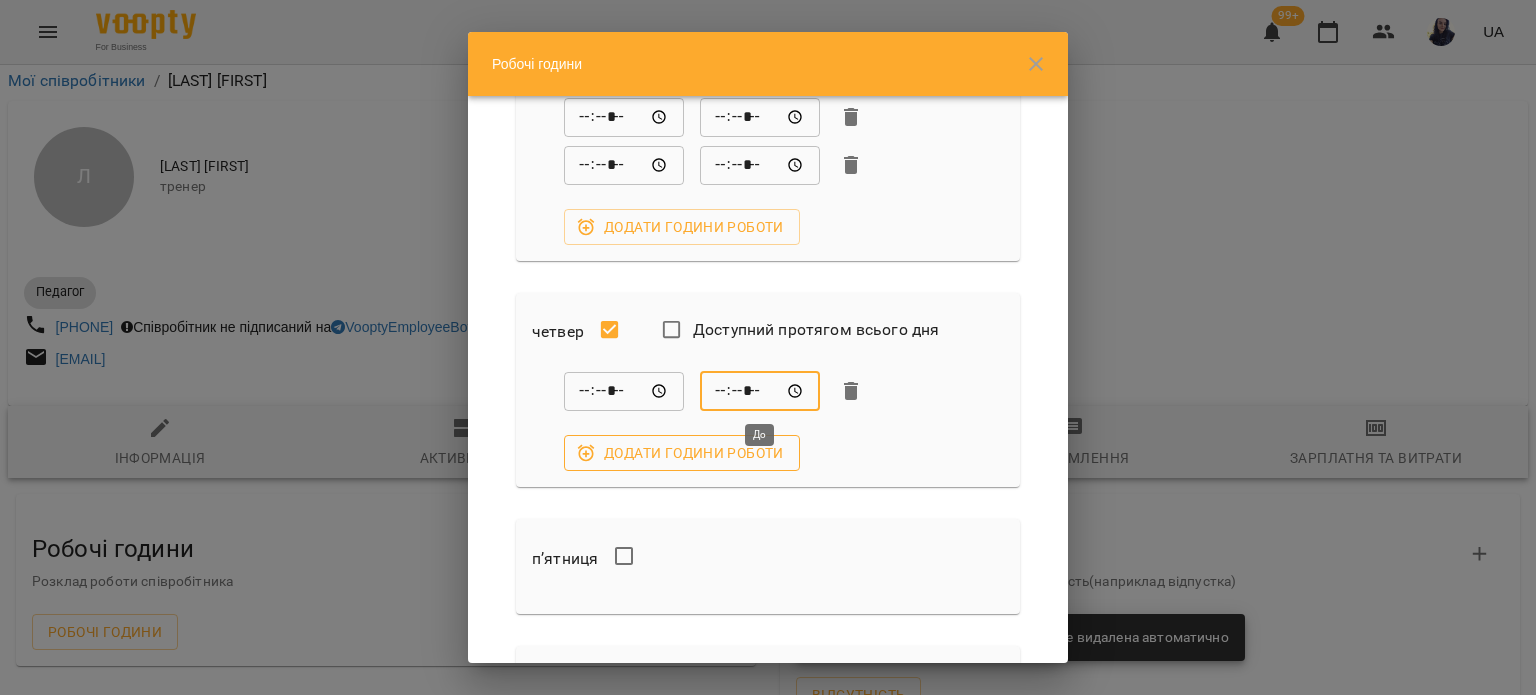 click 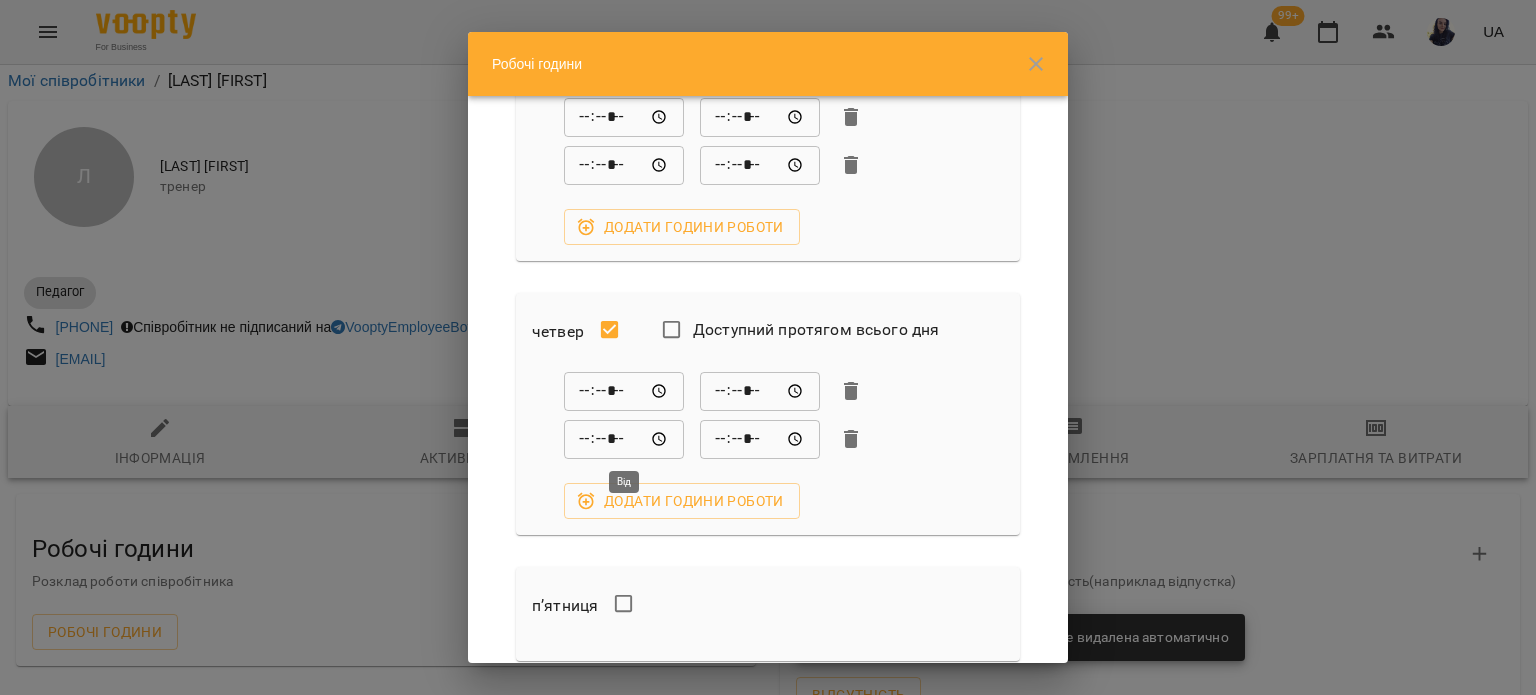click on "*****" at bounding box center (624, 439) 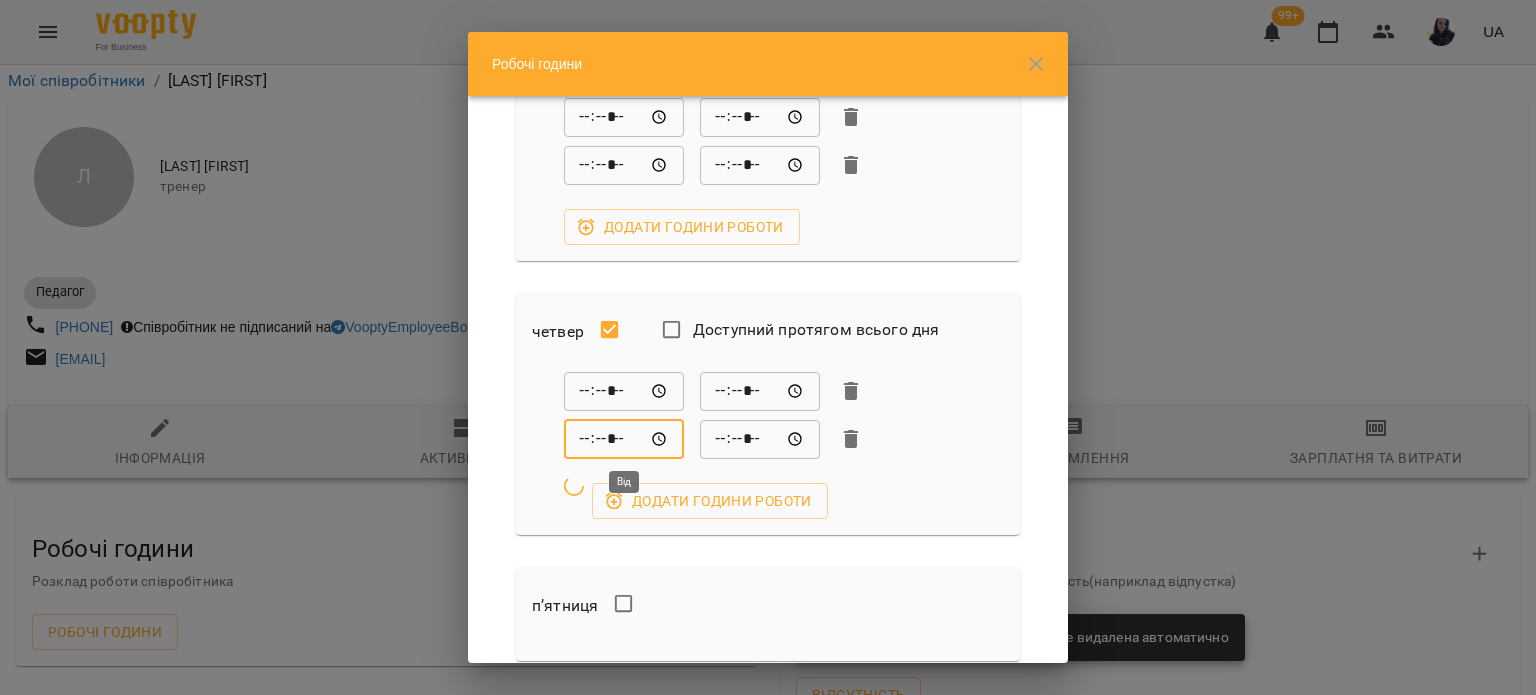 type on "*****" 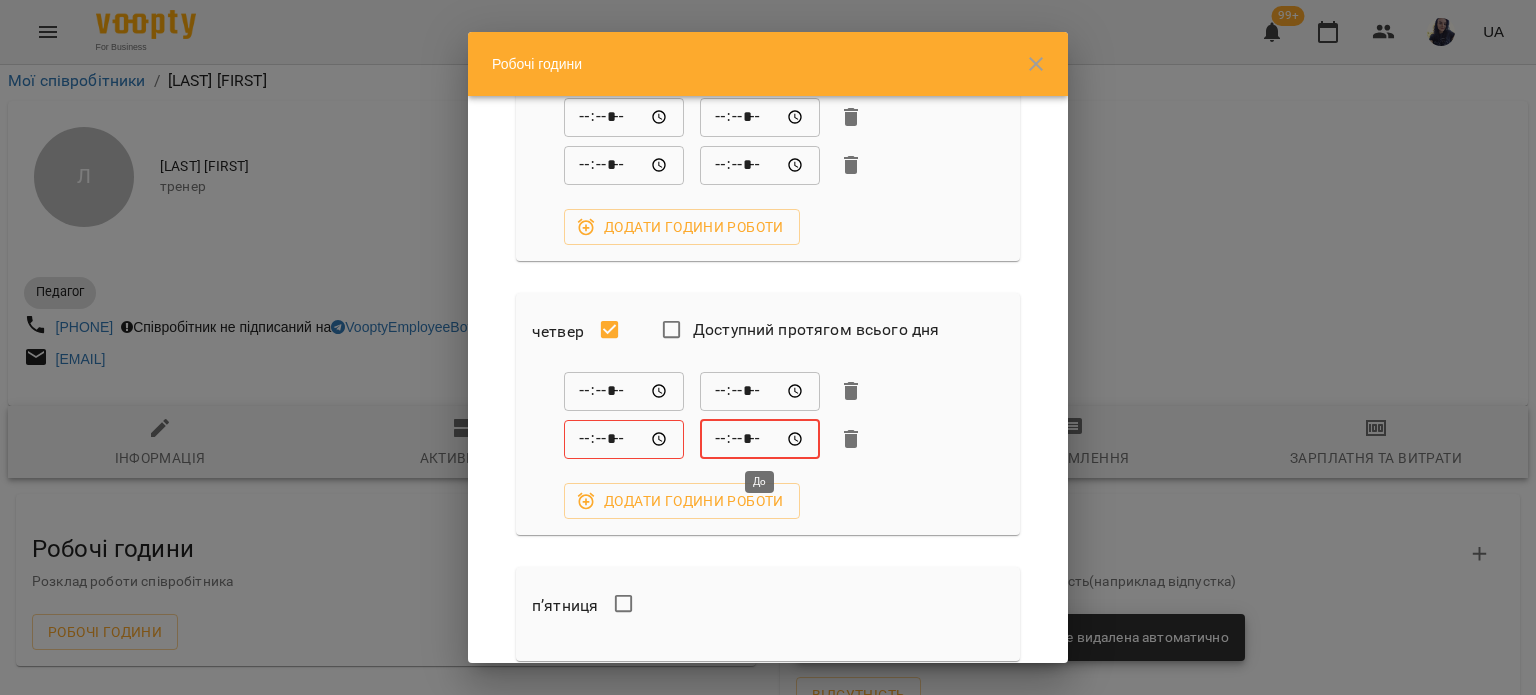 type on "*****" 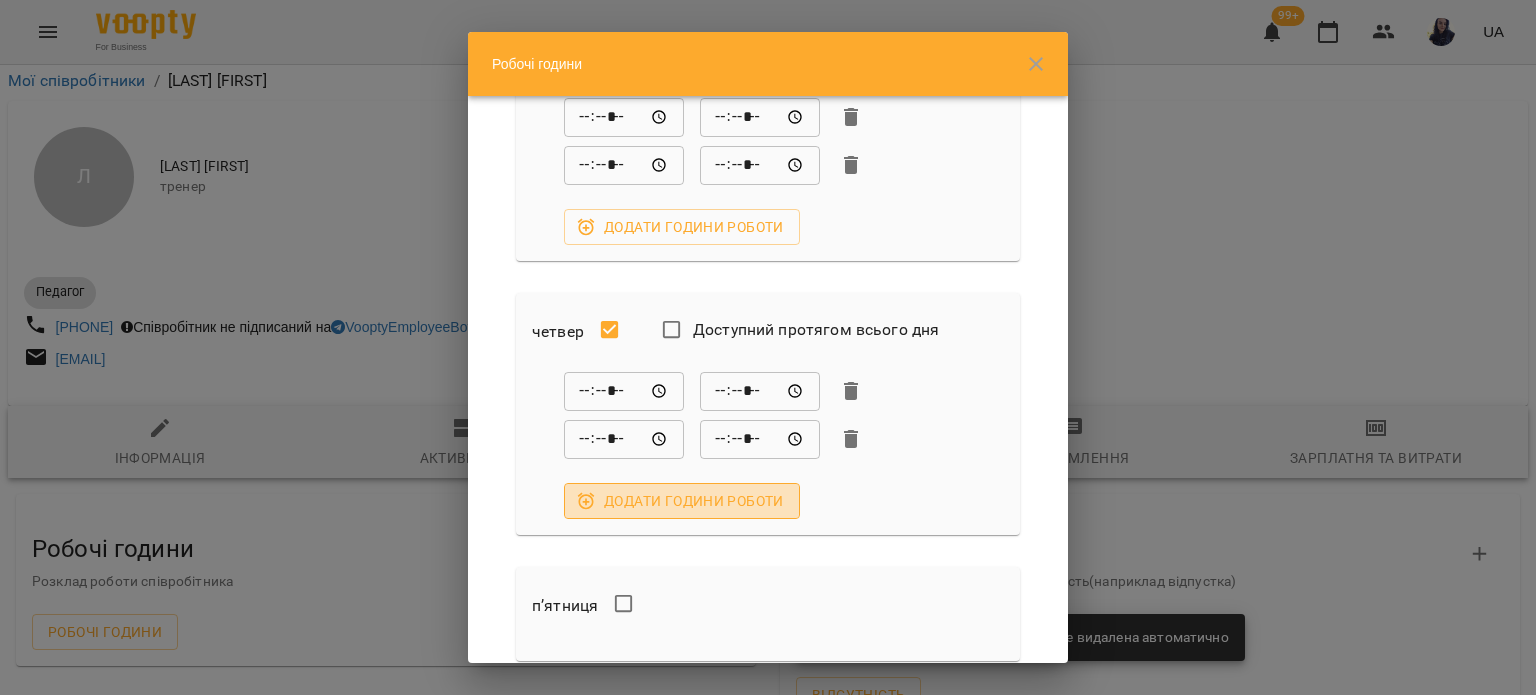 click on "Додати години роботи" at bounding box center [682, 501] 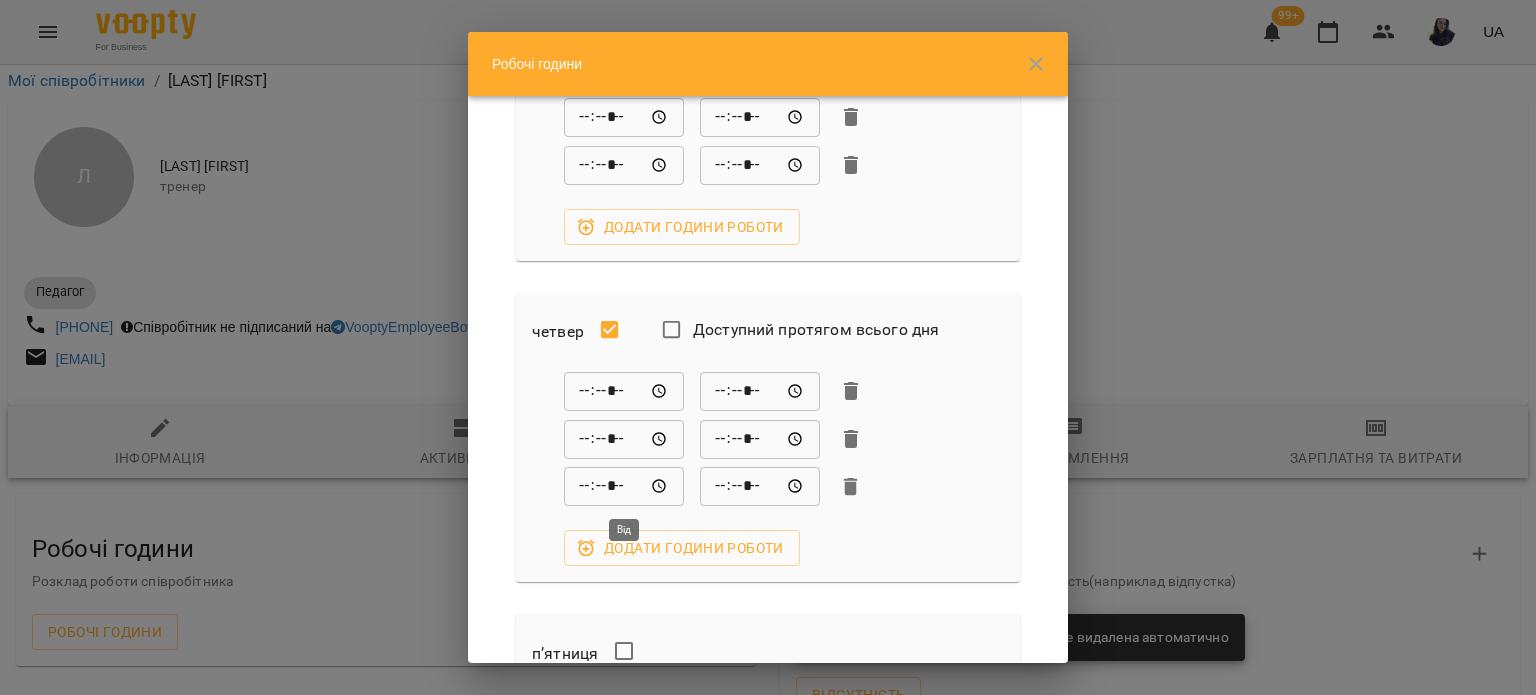 click on "*****" at bounding box center (624, 487) 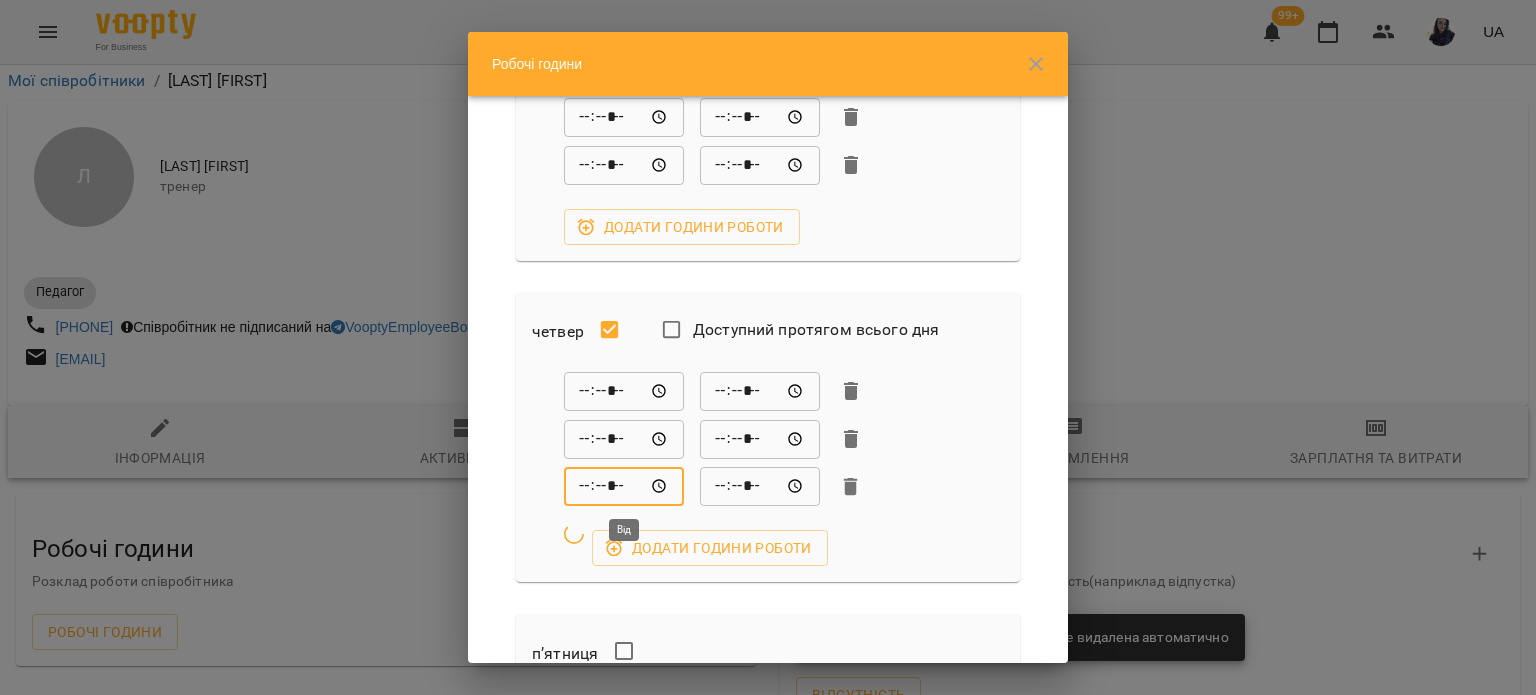 type on "*****" 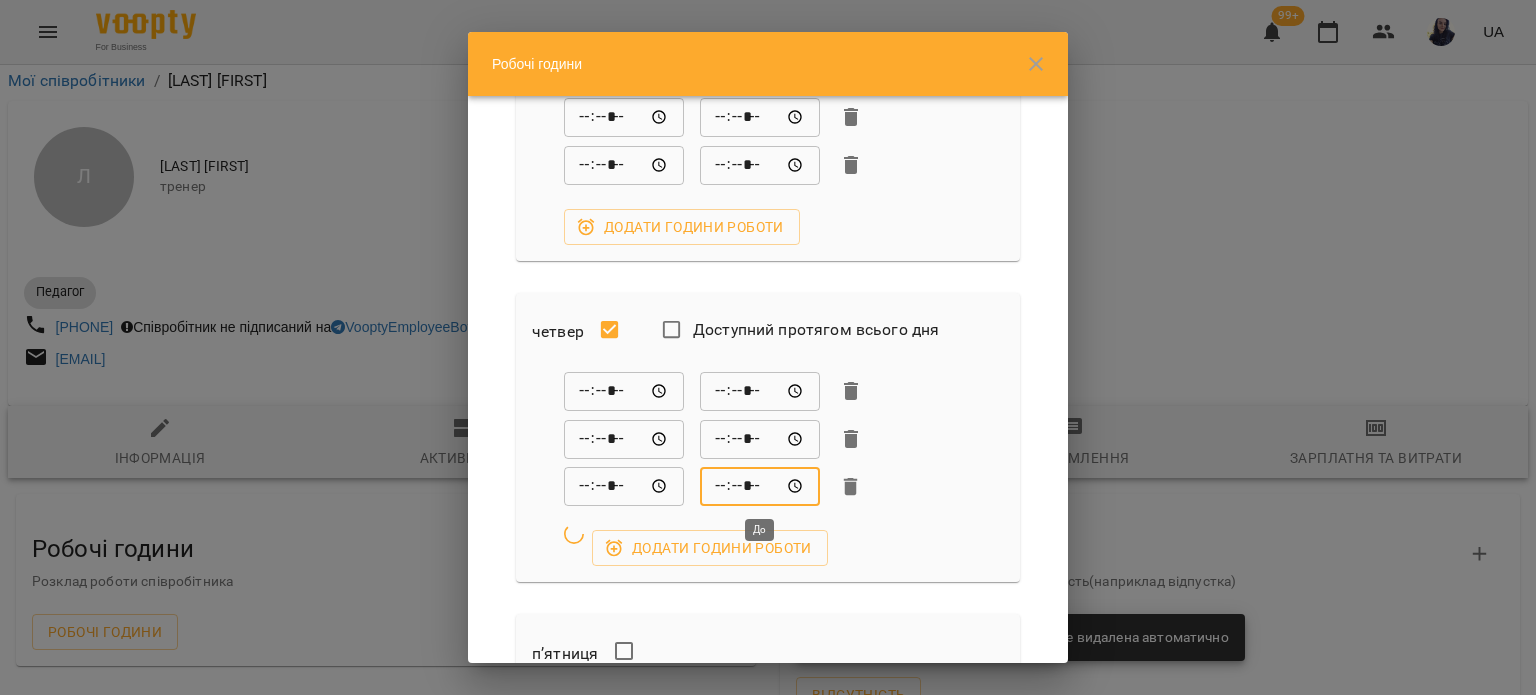 type on "*****" 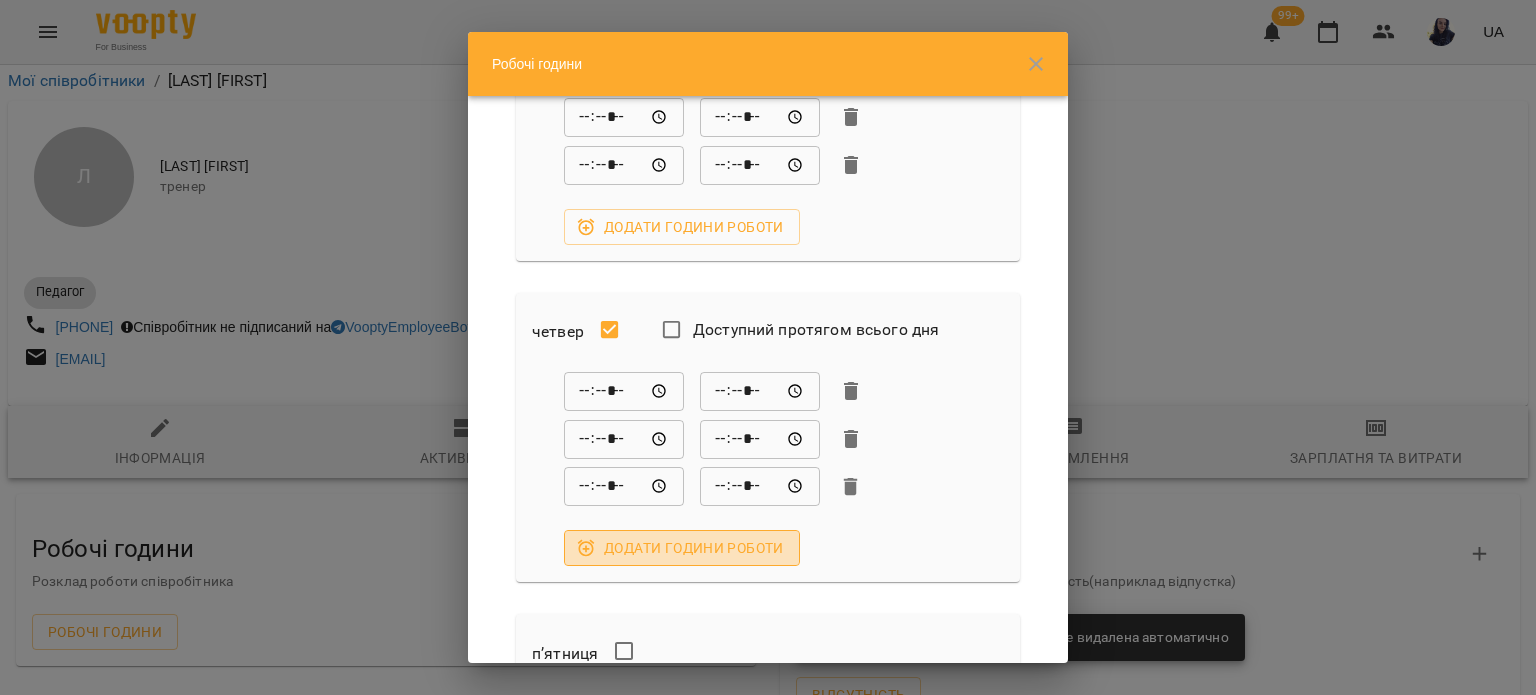 click on "Додати години роботи" at bounding box center (682, 548) 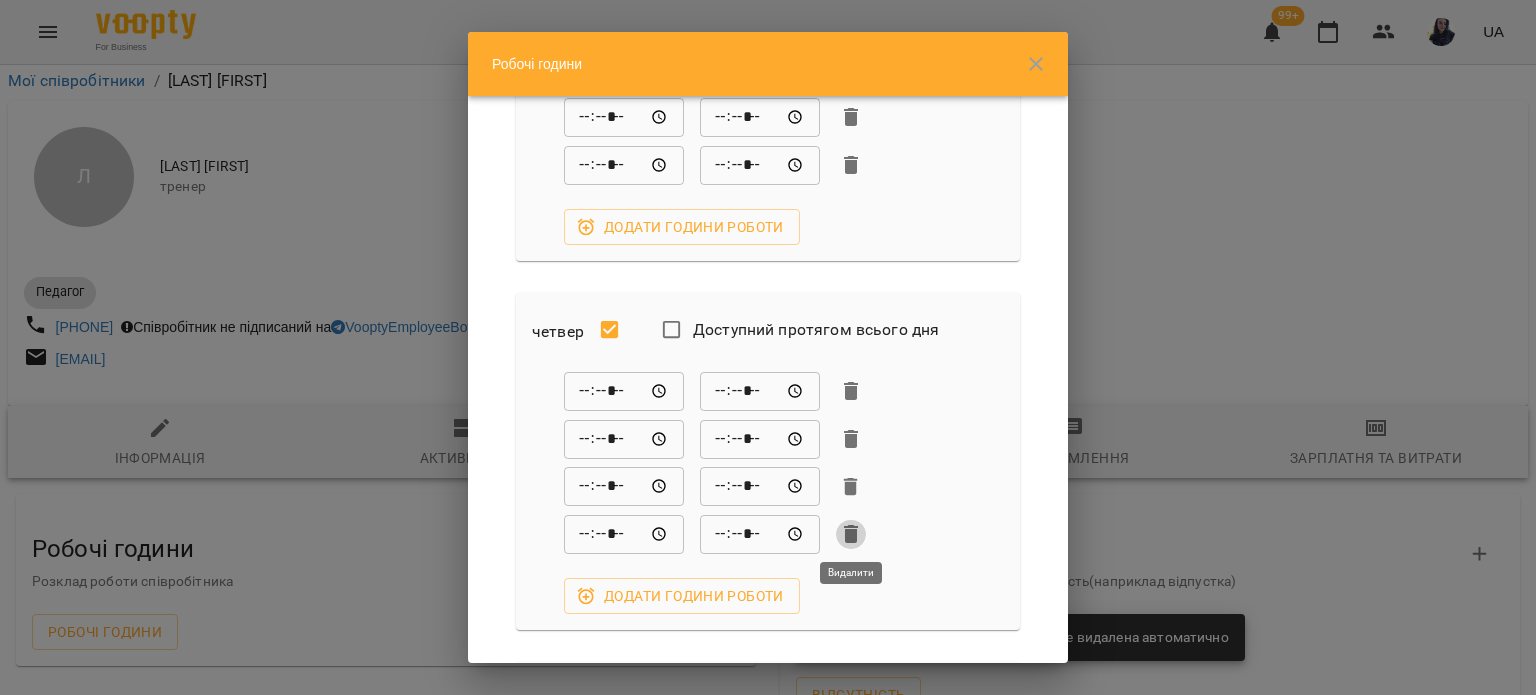 click 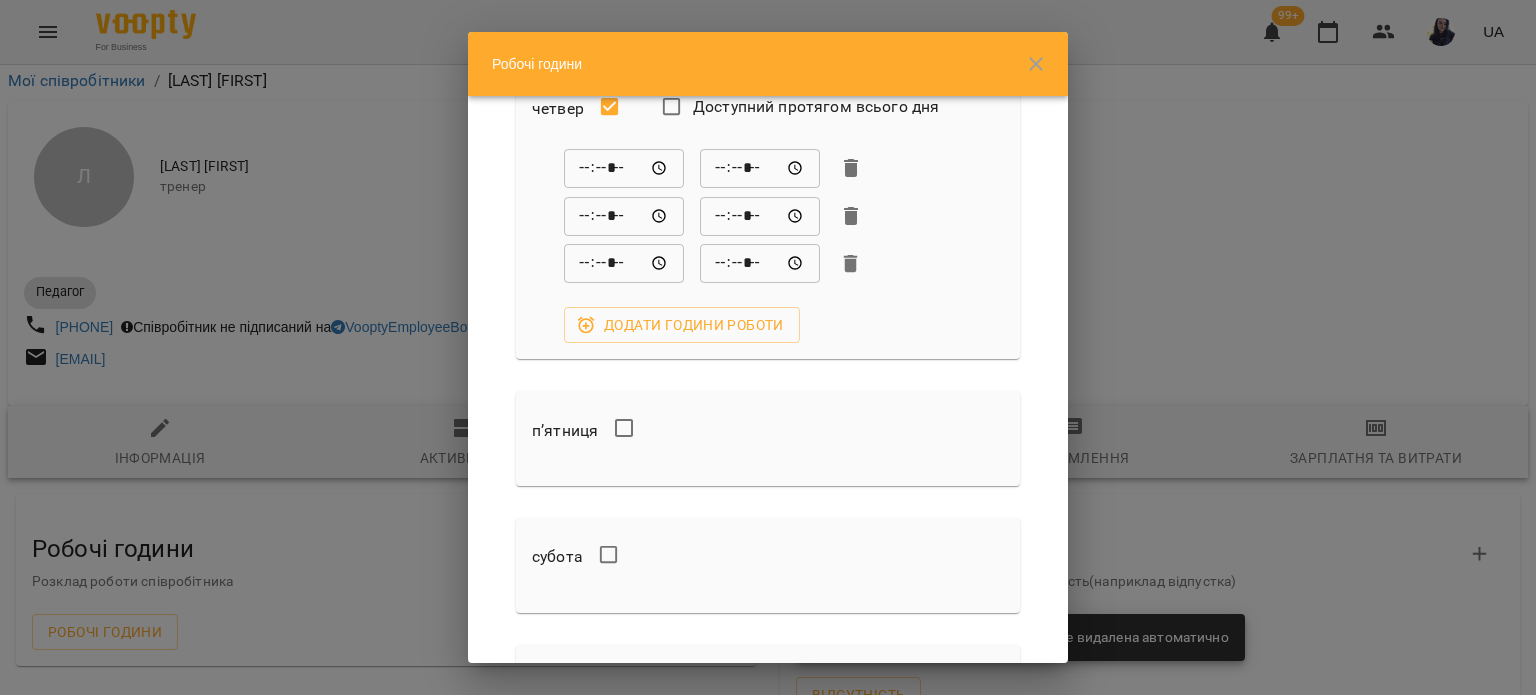 scroll, scrollTop: 1100, scrollLeft: 0, axis: vertical 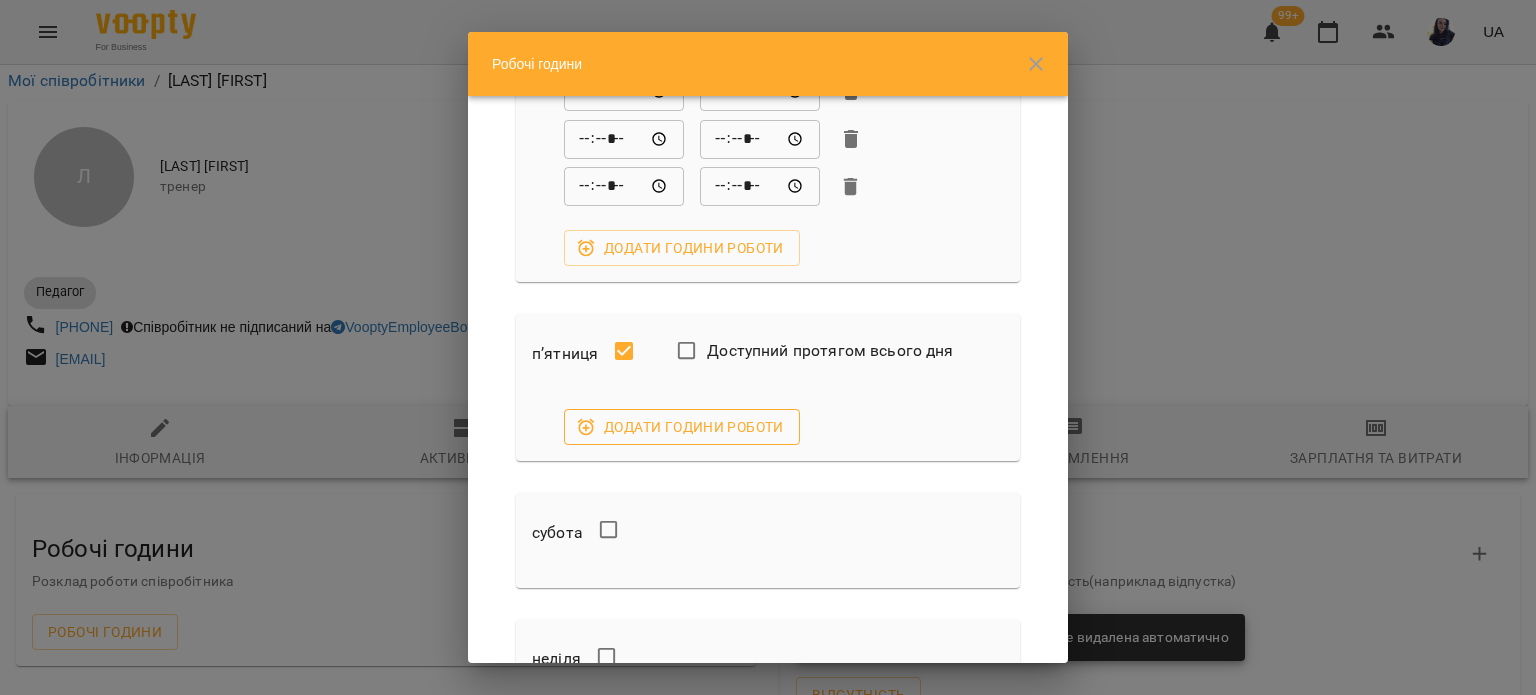 click on "Додати години роботи" at bounding box center (682, 427) 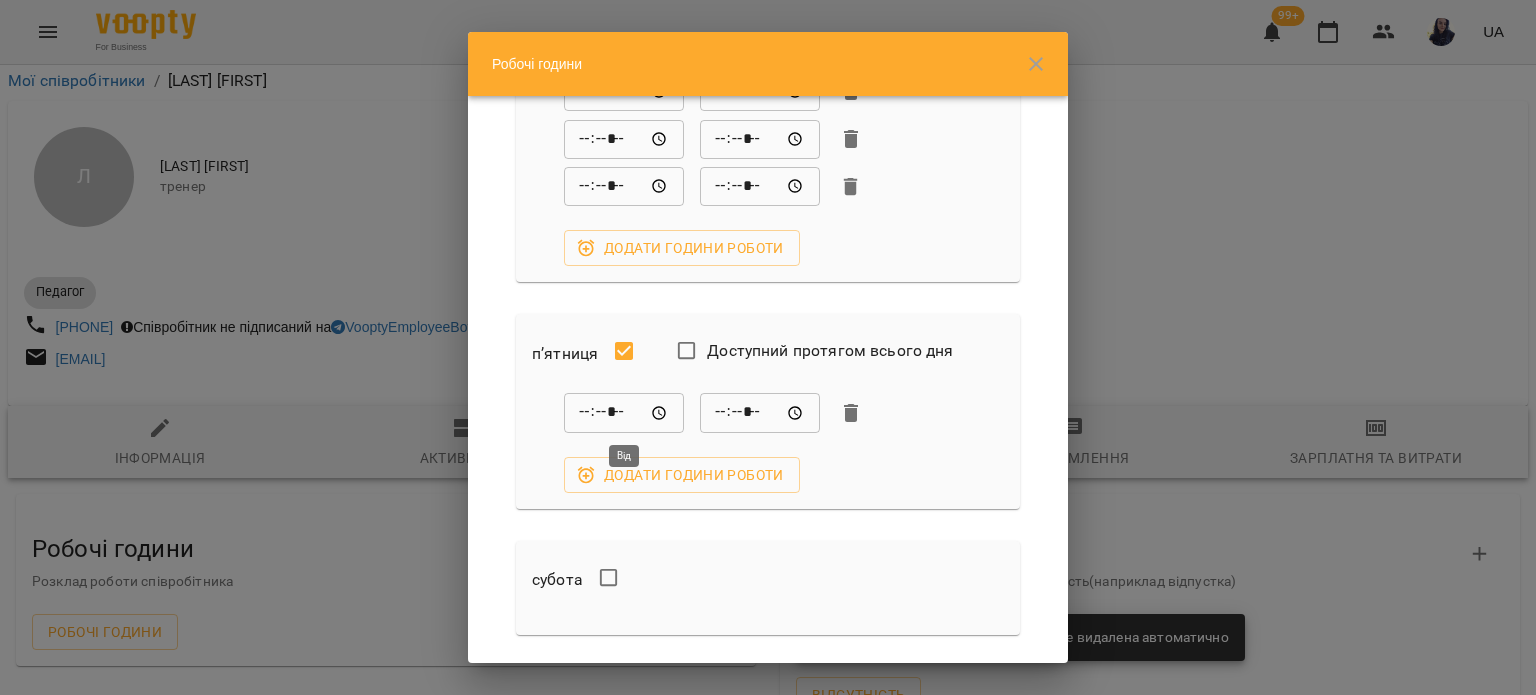 click on "*****" at bounding box center (624, 413) 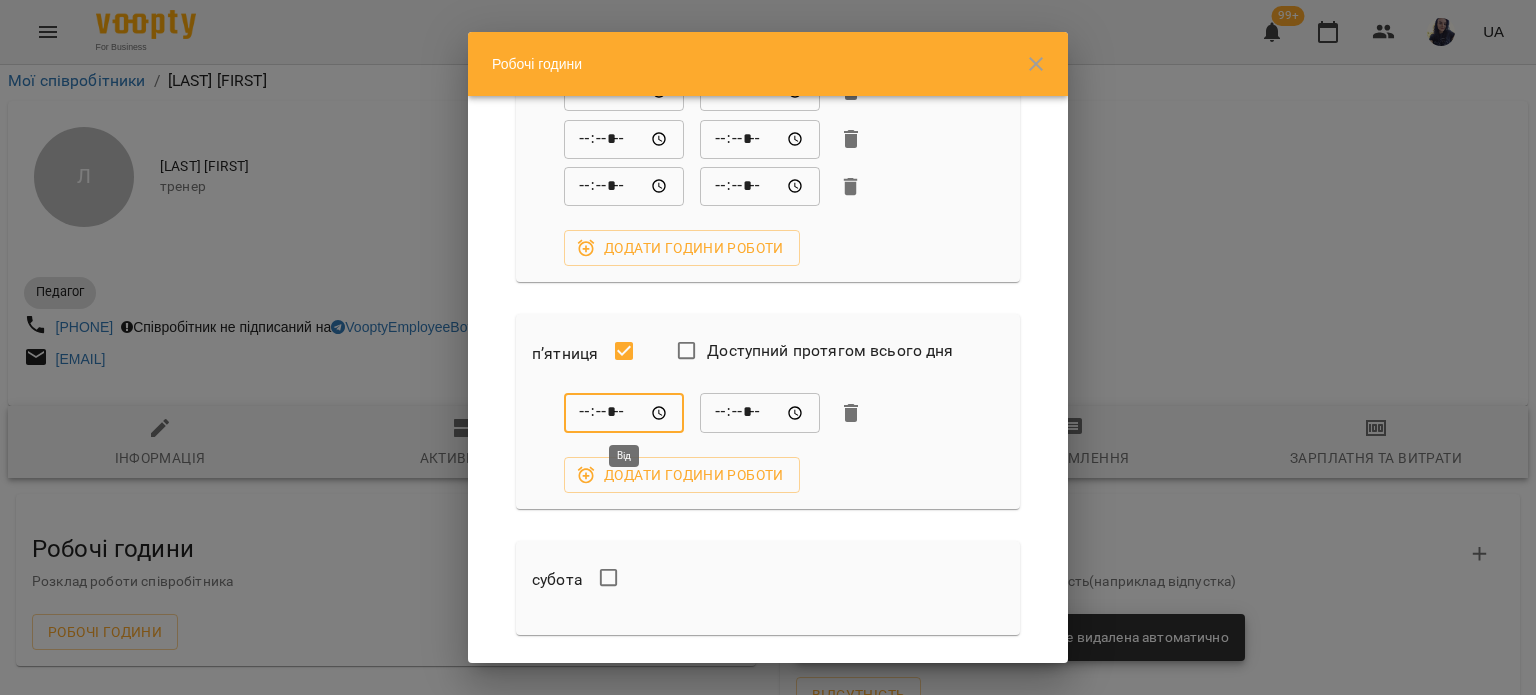 type on "*****" 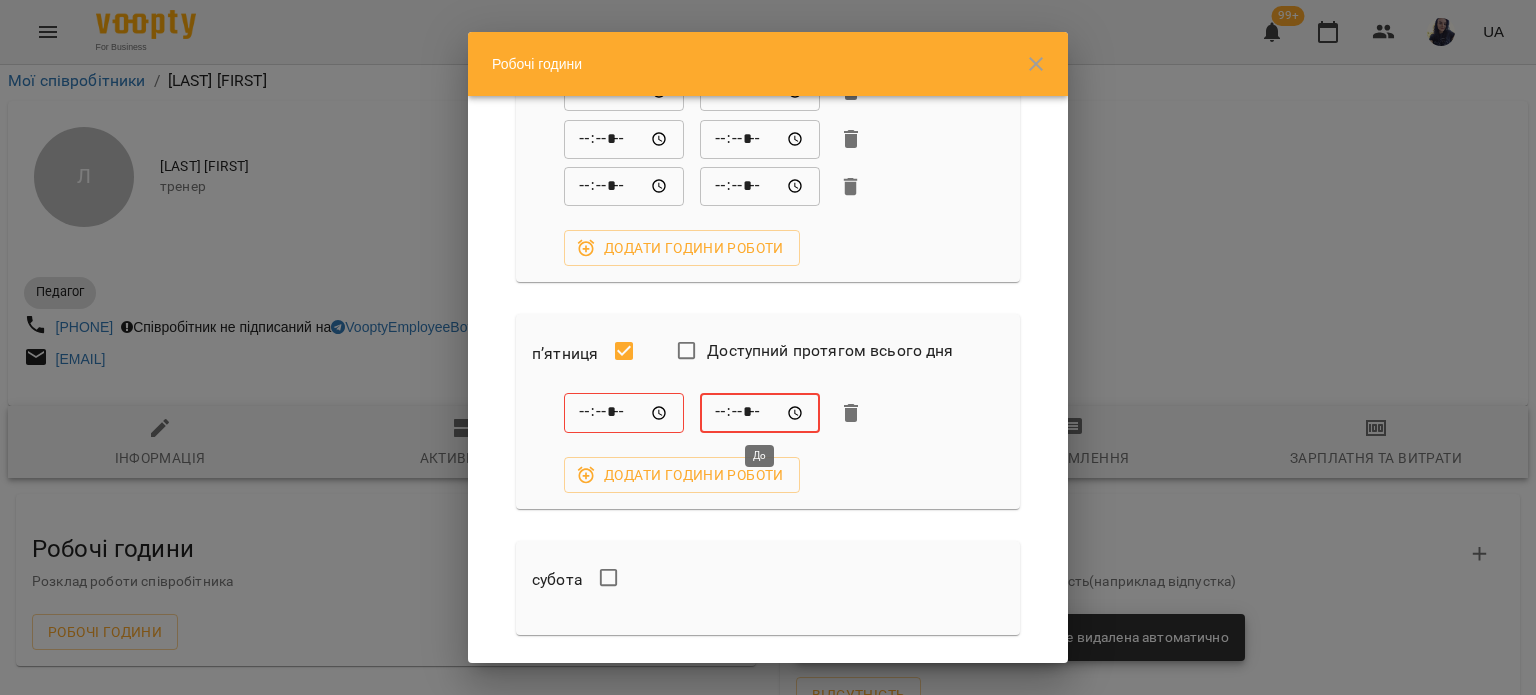 type on "*****" 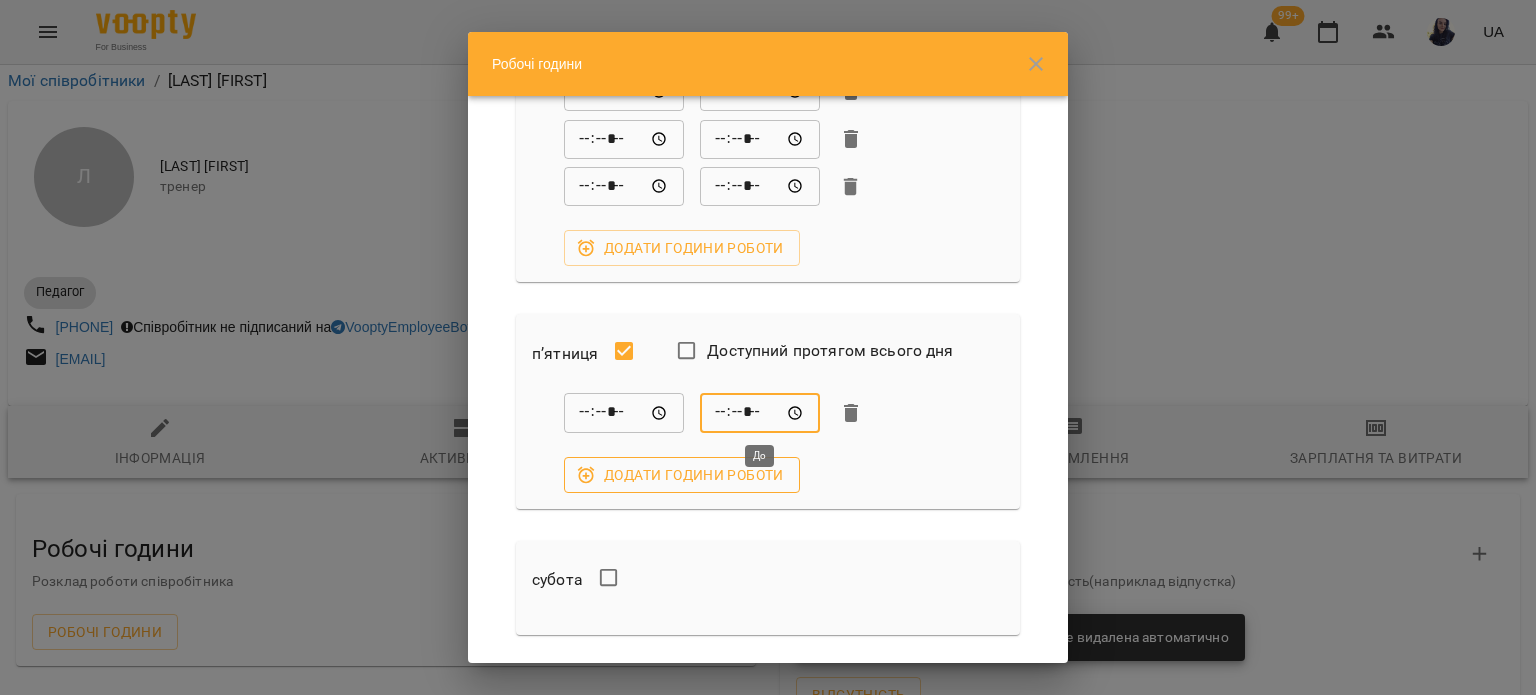click on "Додати години роботи" at bounding box center (682, 475) 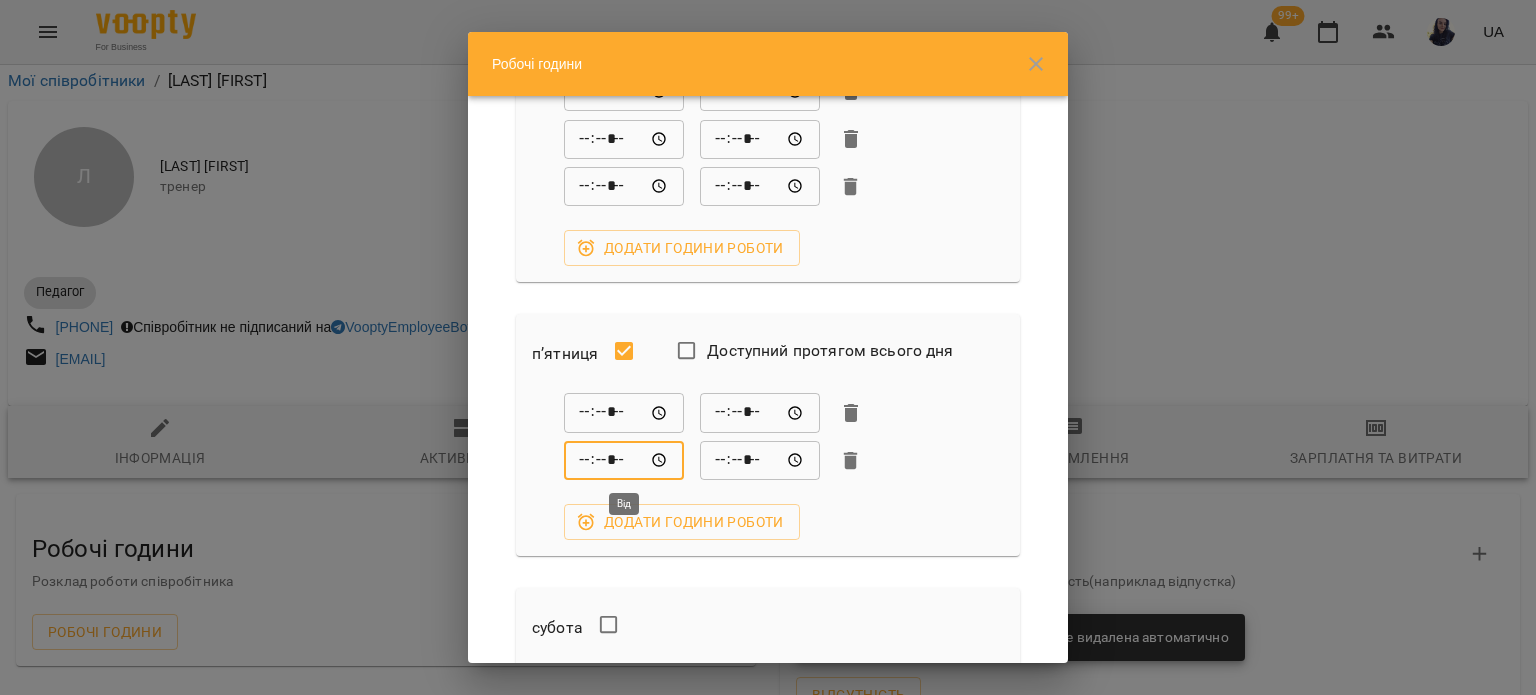 click on "*****" at bounding box center (624, 461) 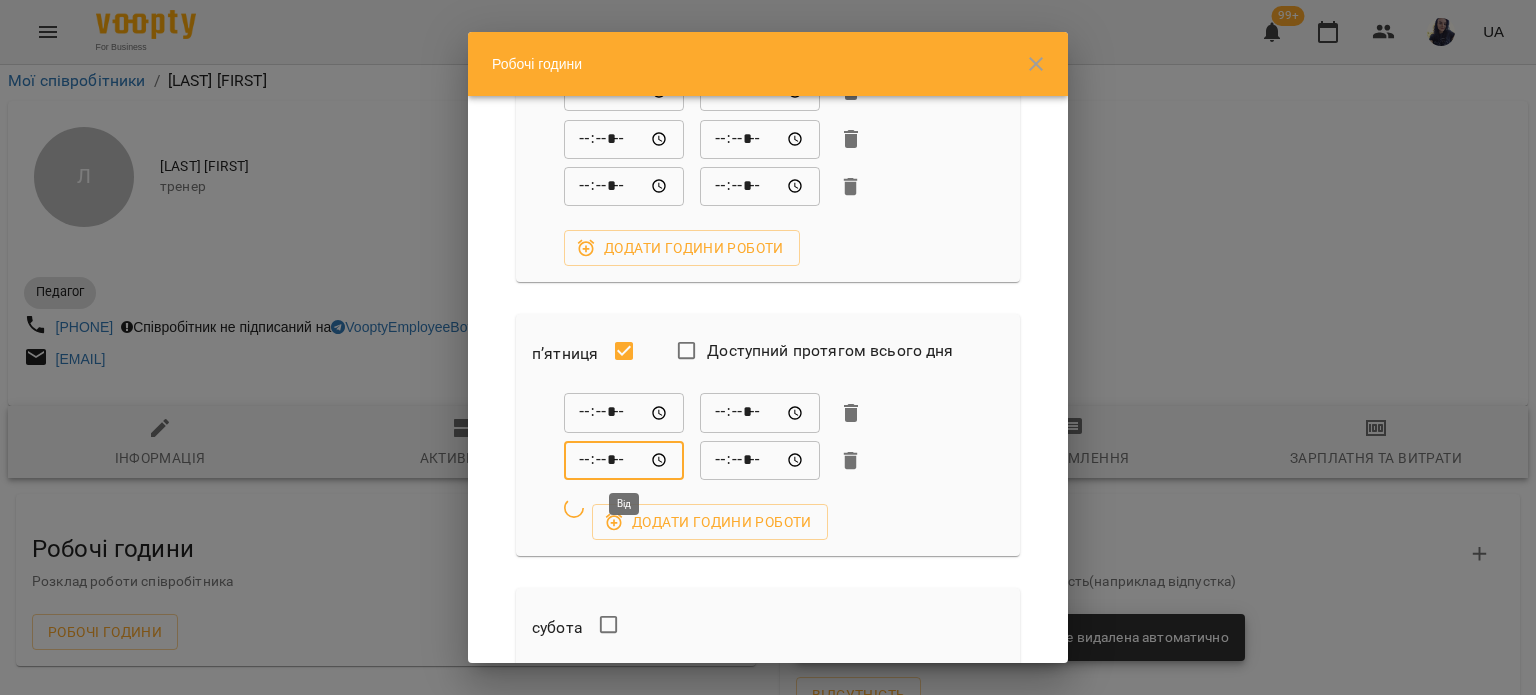 type on "*****" 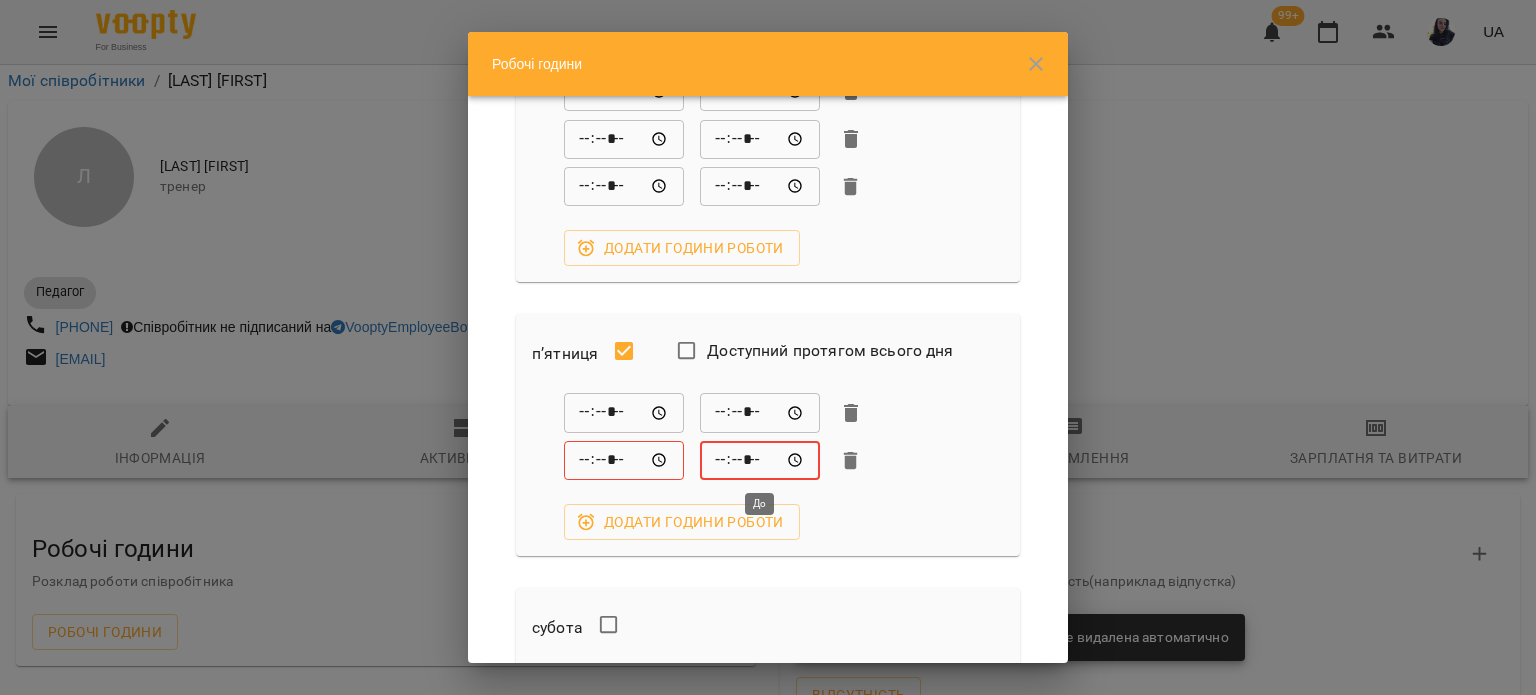 type on "*****" 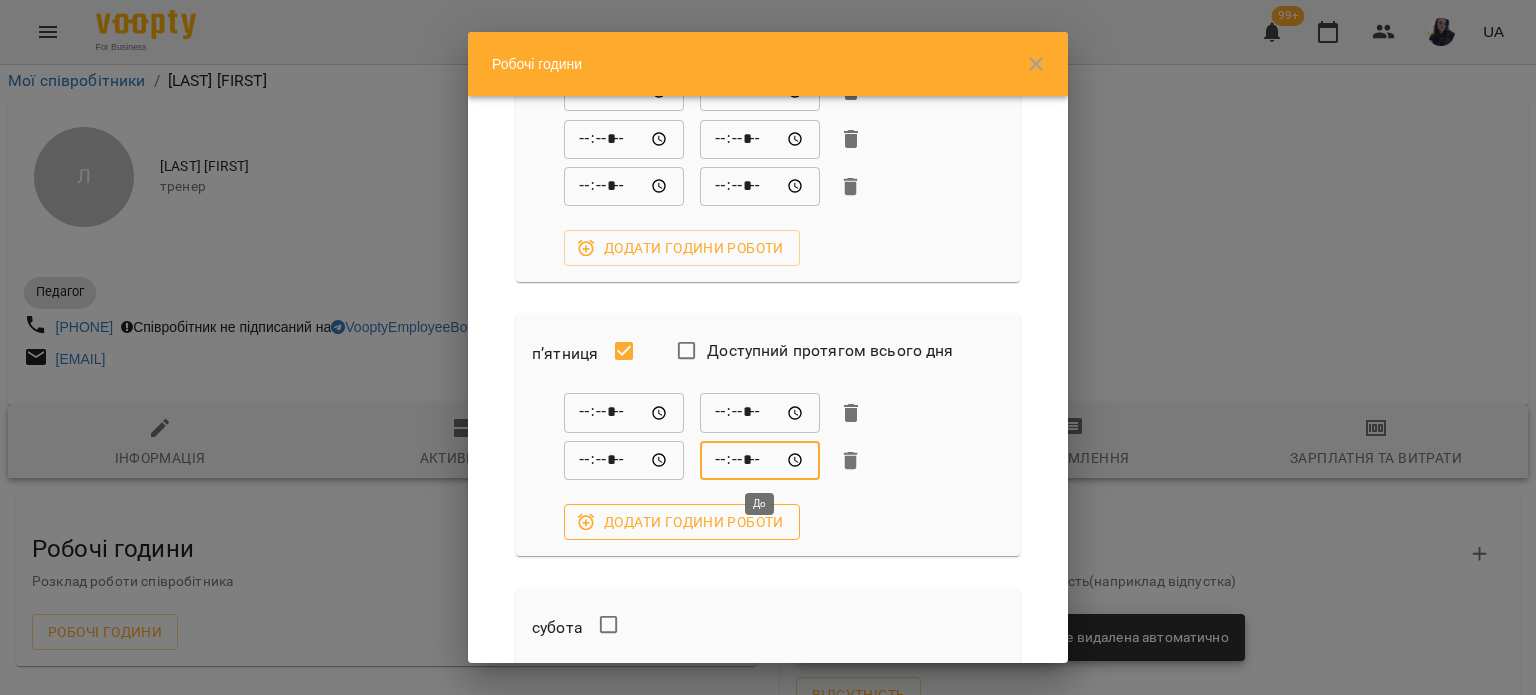click on "Додати години роботи" at bounding box center [682, 522] 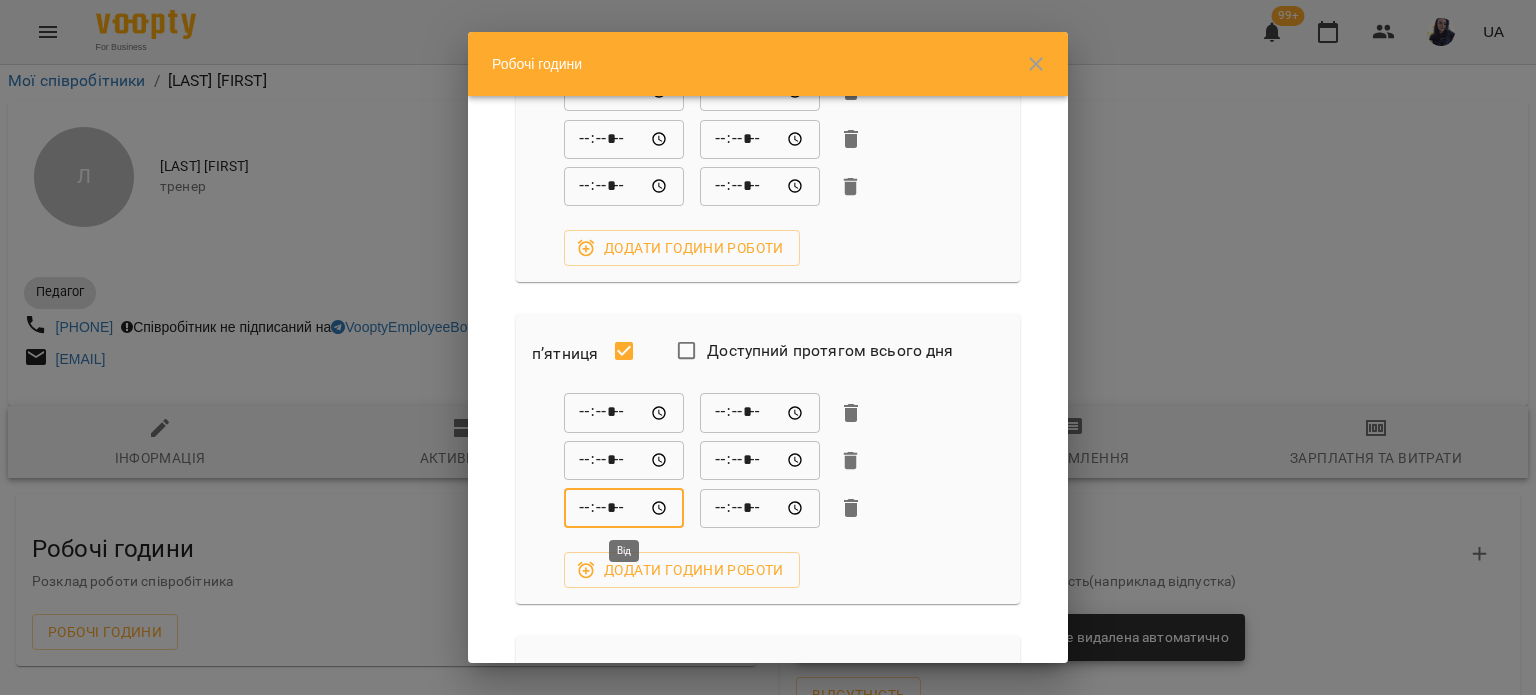 click on "*****" at bounding box center (624, 508) 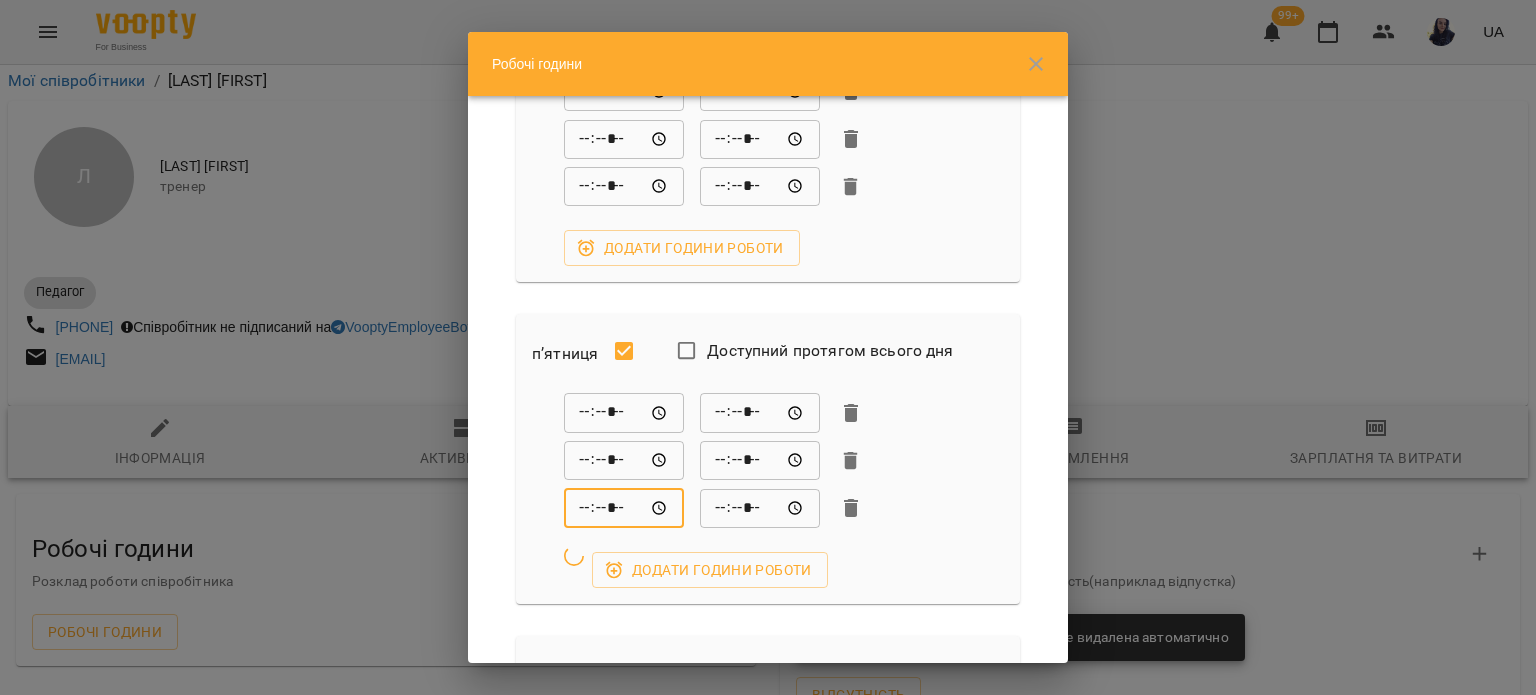 type on "*****" 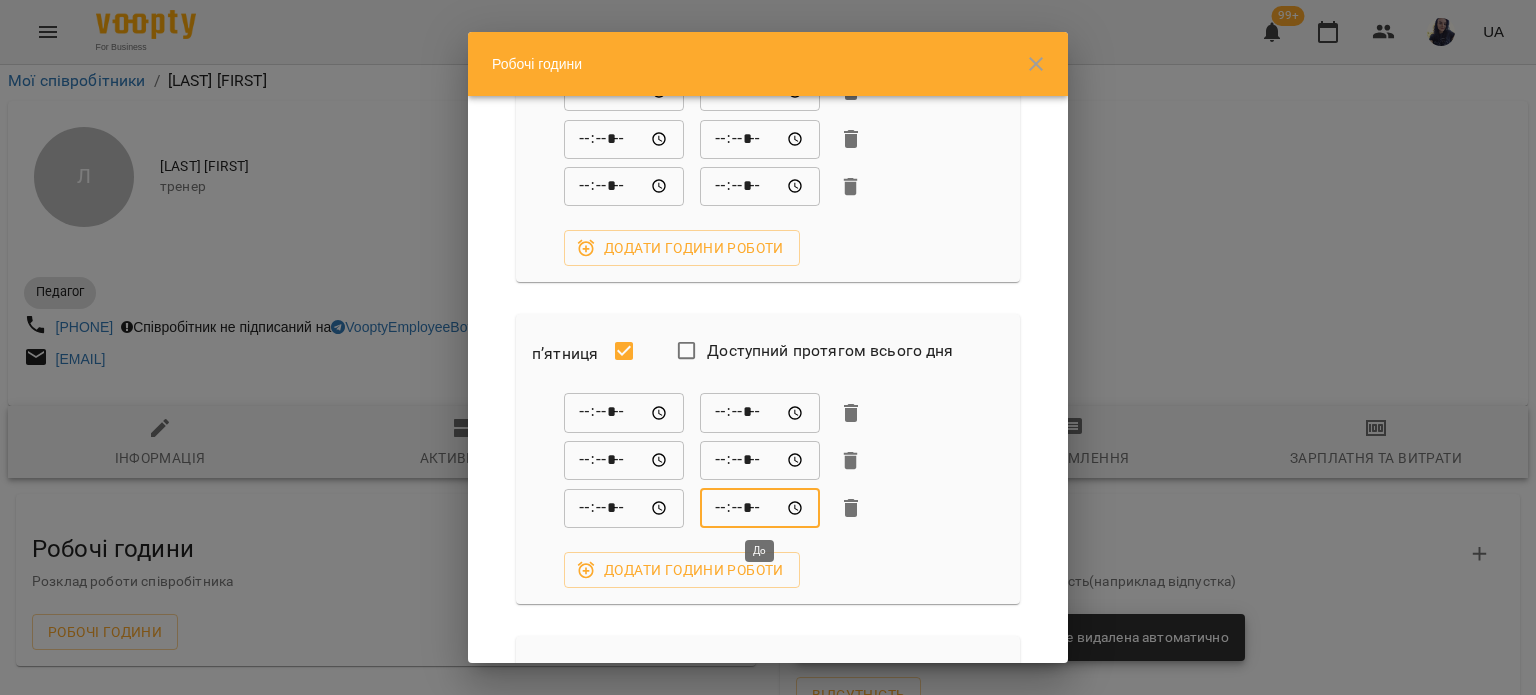 type on "*****" 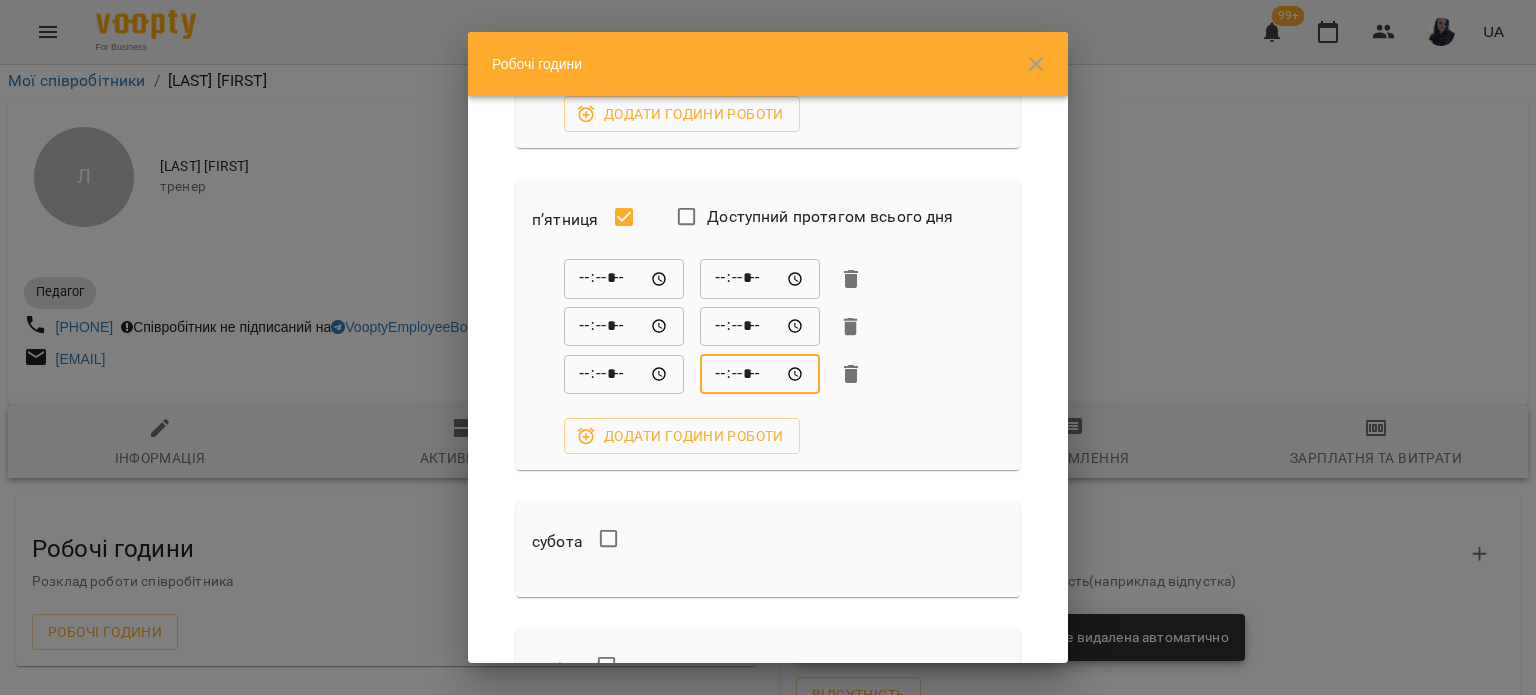 scroll, scrollTop: 1400, scrollLeft: 0, axis: vertical 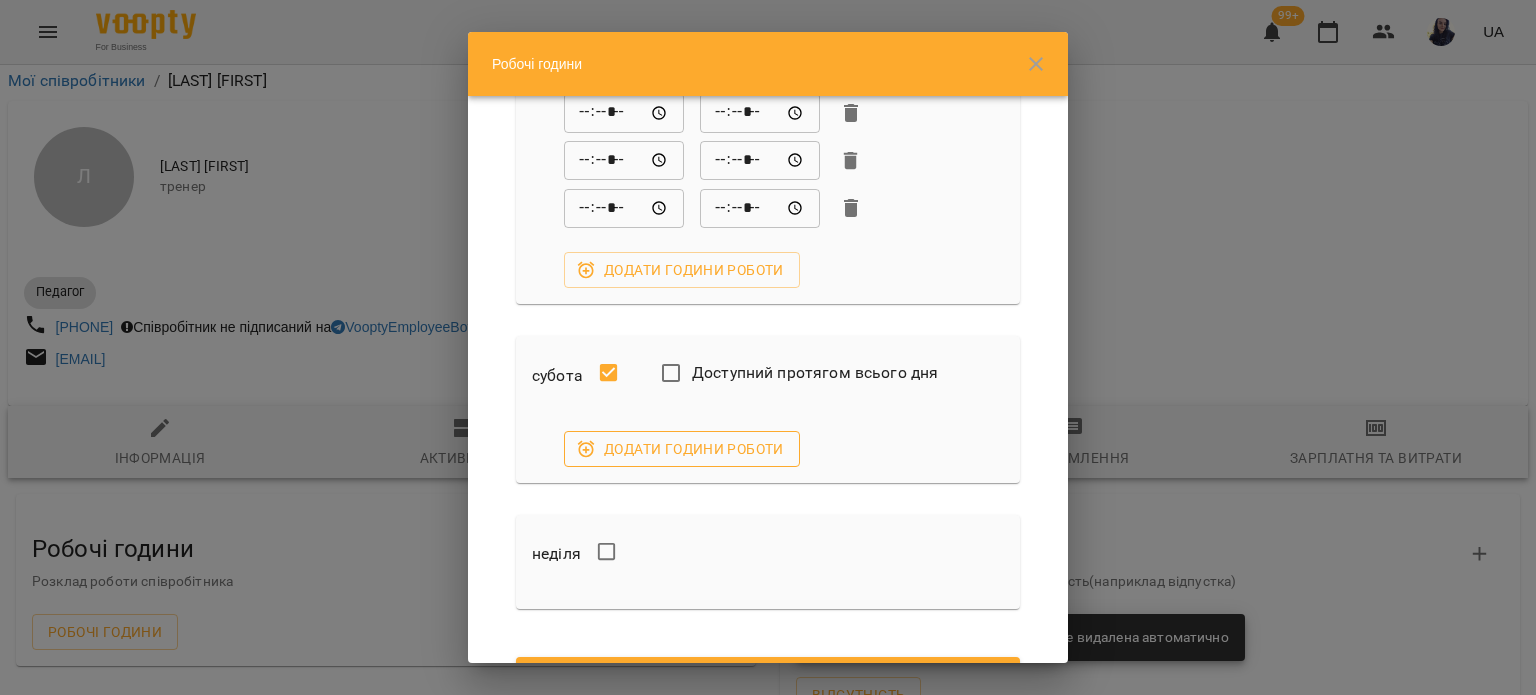 click on "Додати години роботи" at bounding box center (682, 449) 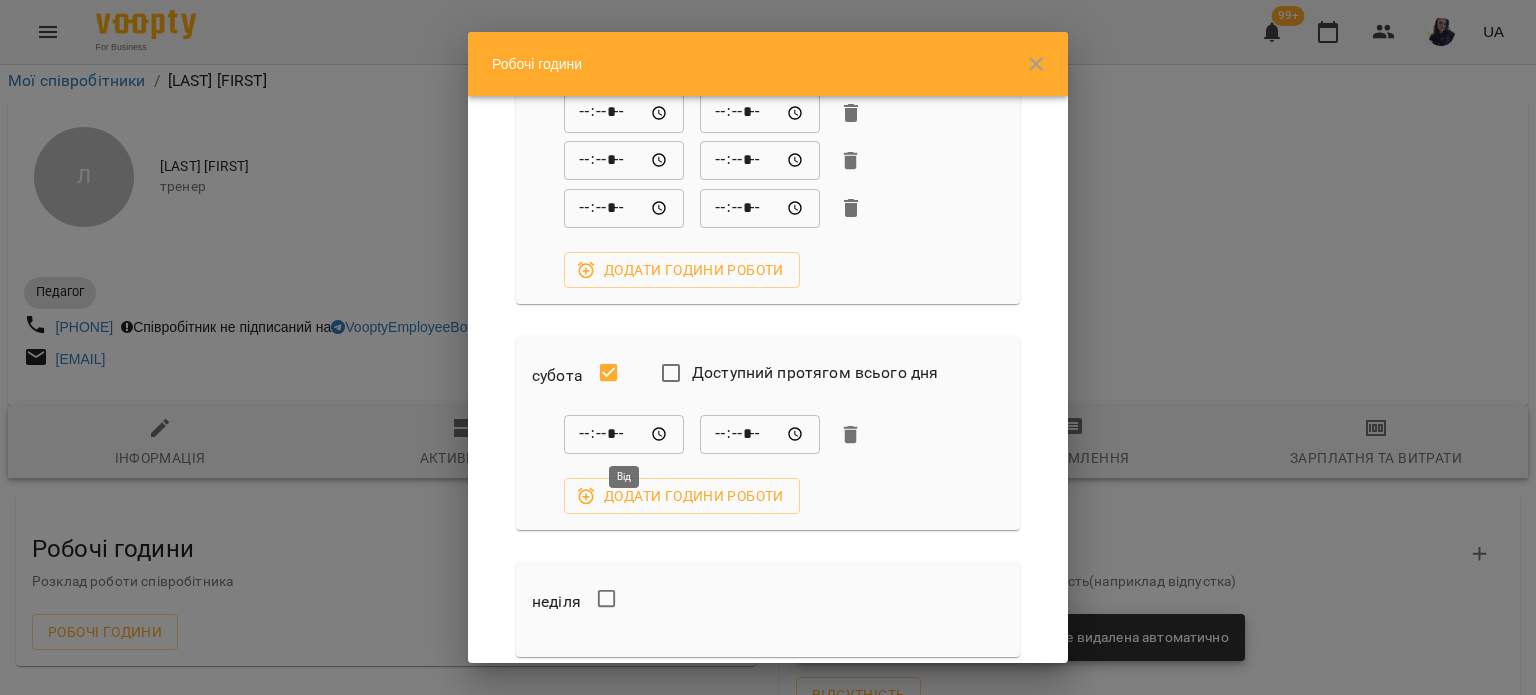 click on "*****" at bounding box center (624, 435) 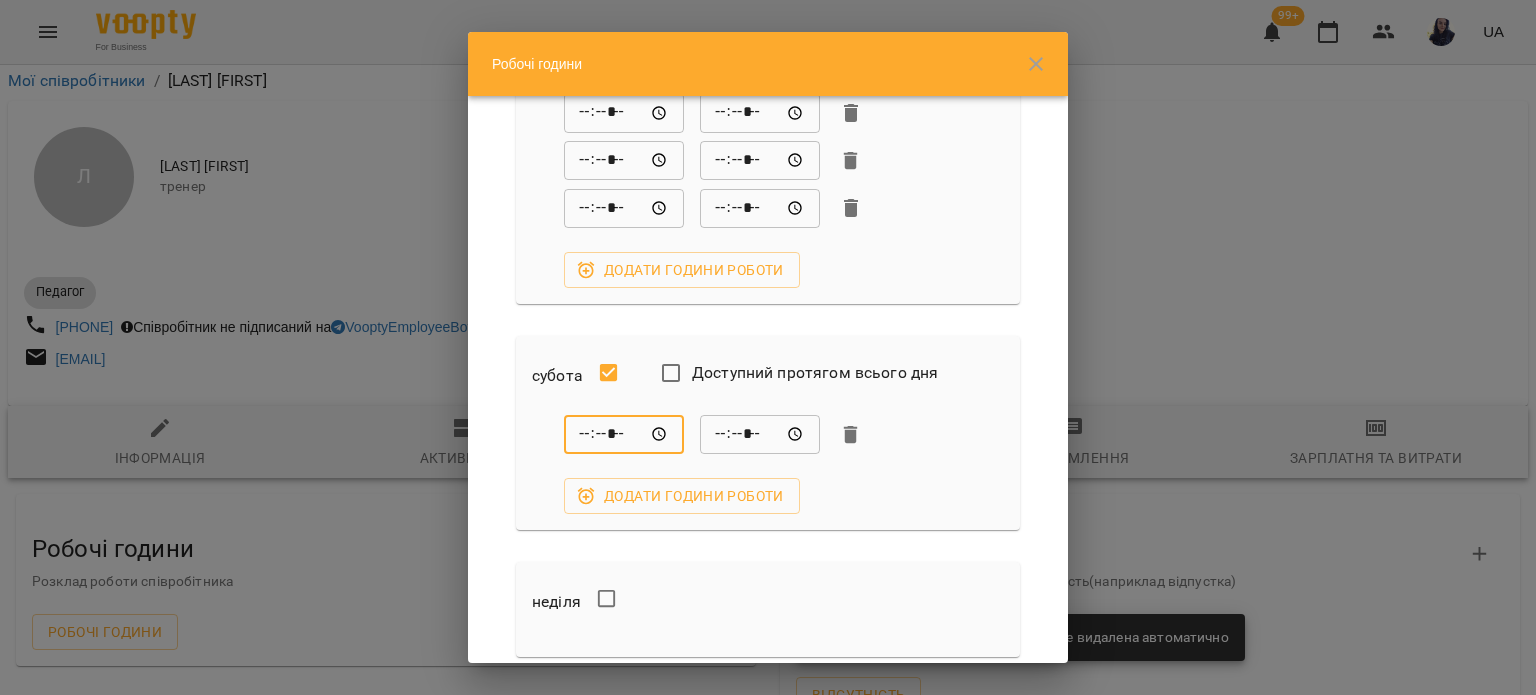 type on "*****" 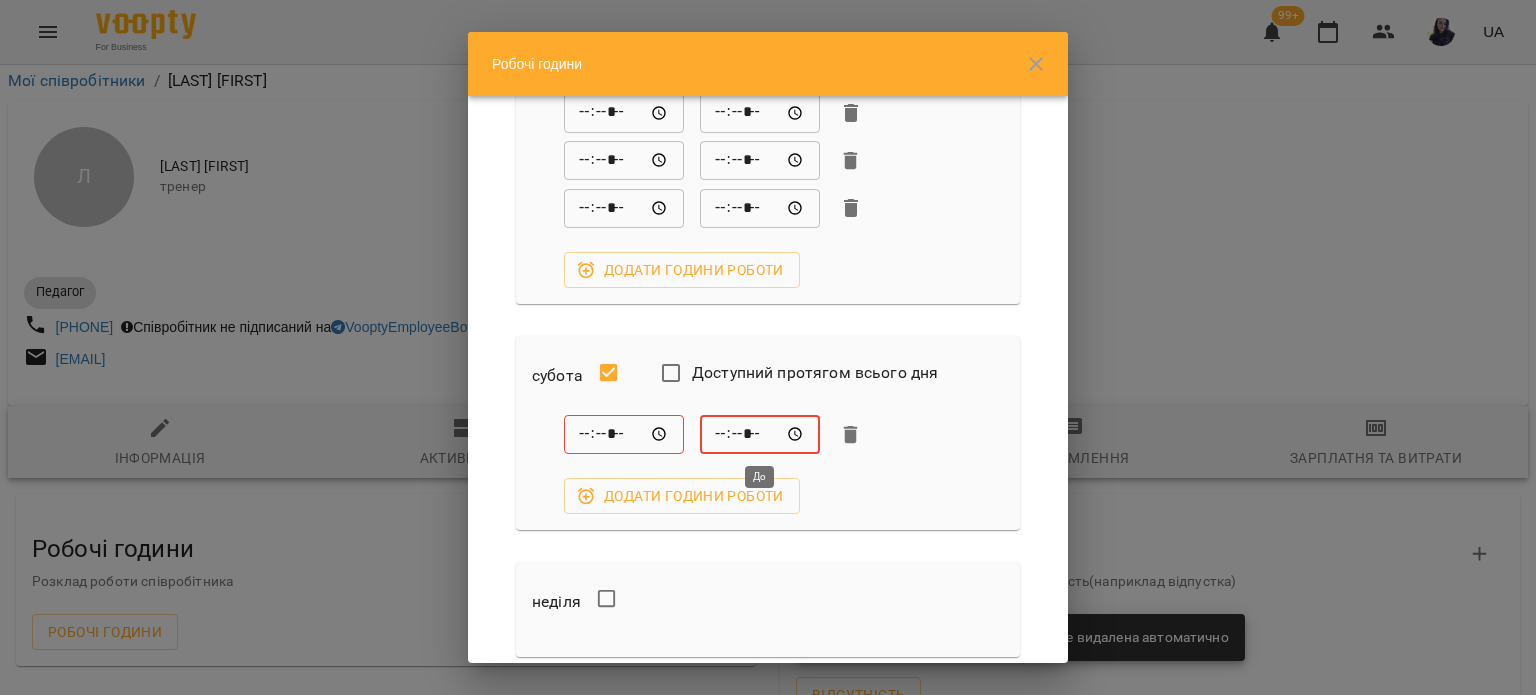 type on "*****" 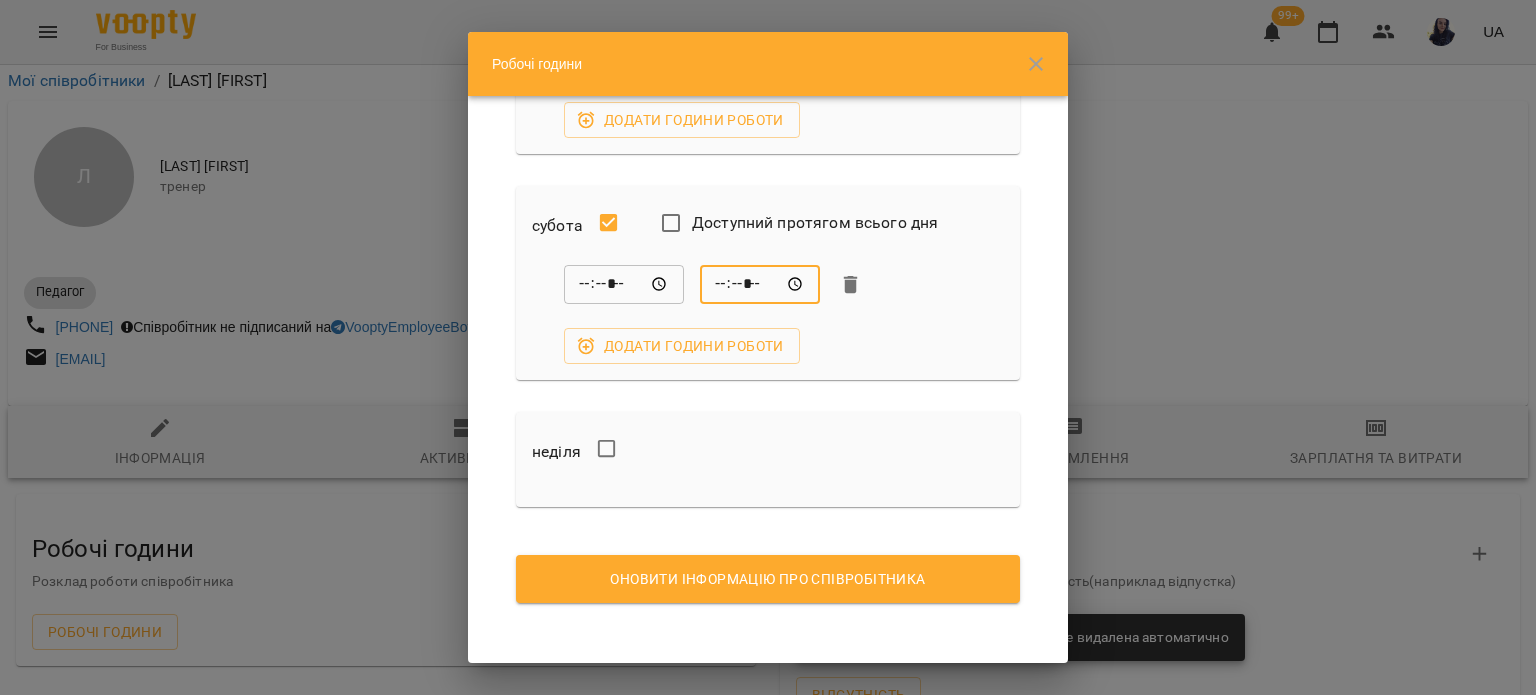 scroll, scrollTop: 1551, scrollLeft: 0, axis: vertical 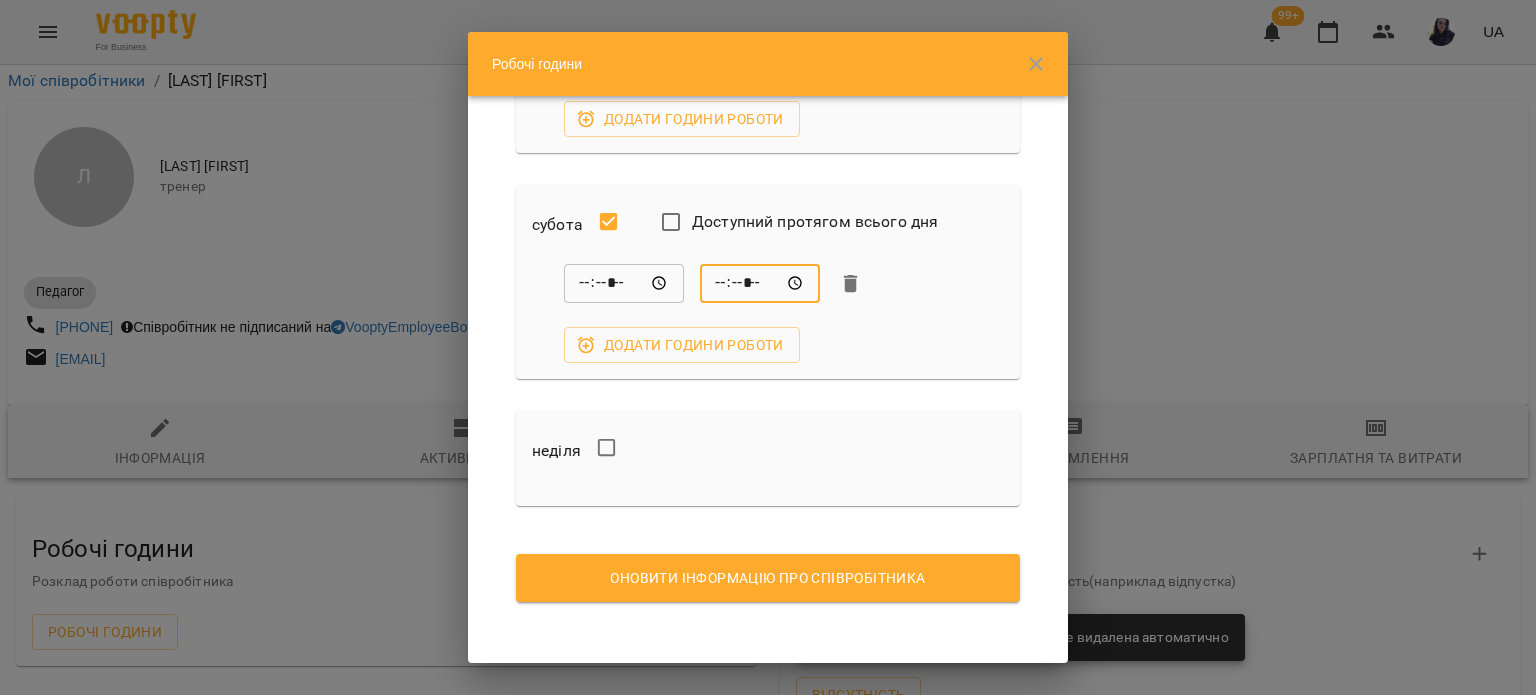 click on "Оновити інформацію про співробітника" at bounding box center (768, 578) 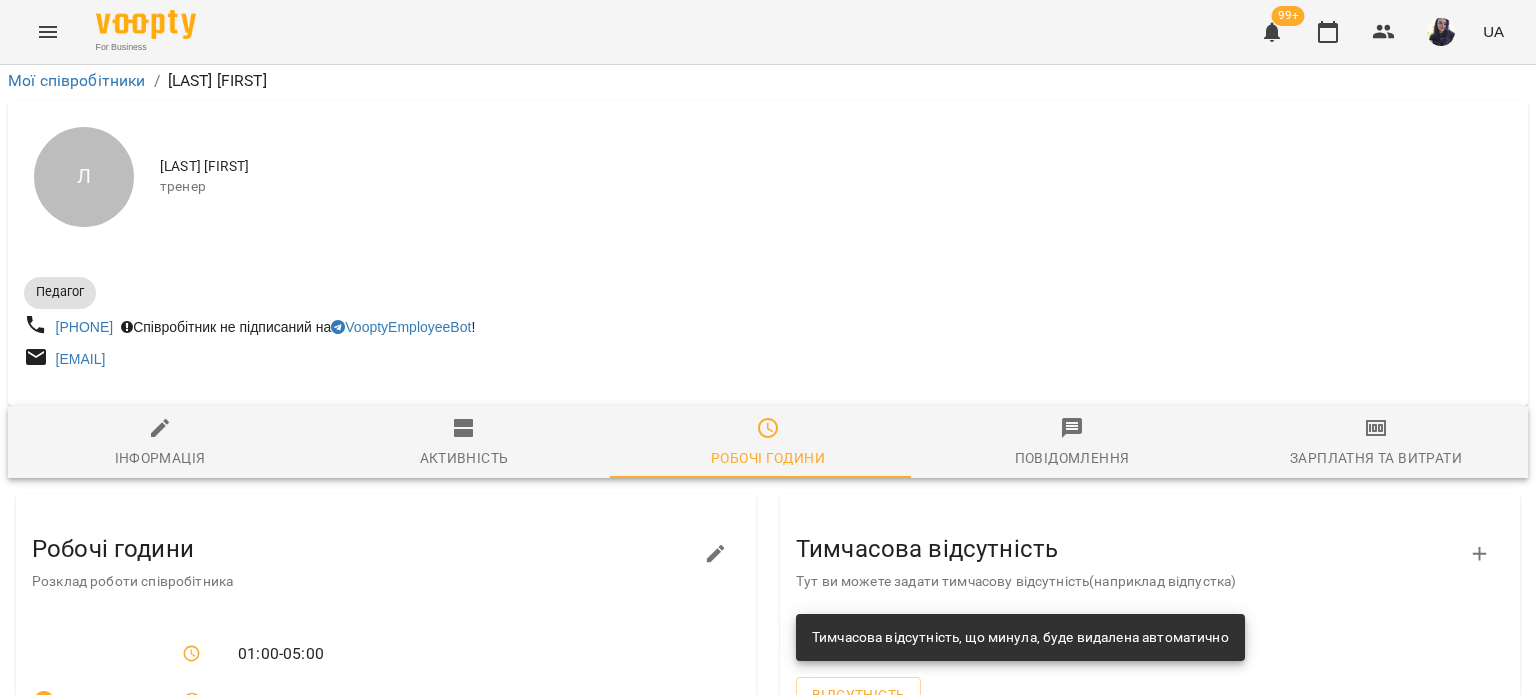 scroll, scrollTop: 1120, scrollLeft: 0, axis: vertical 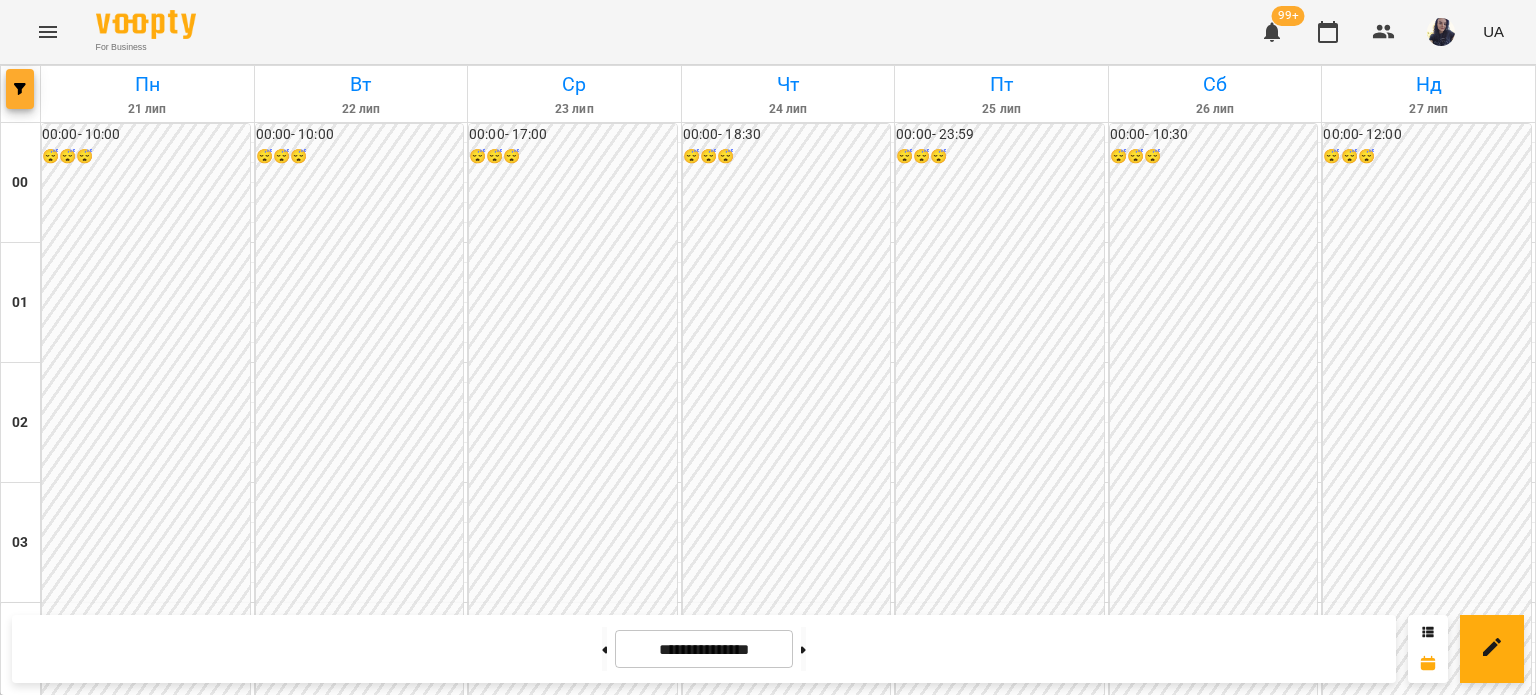 click 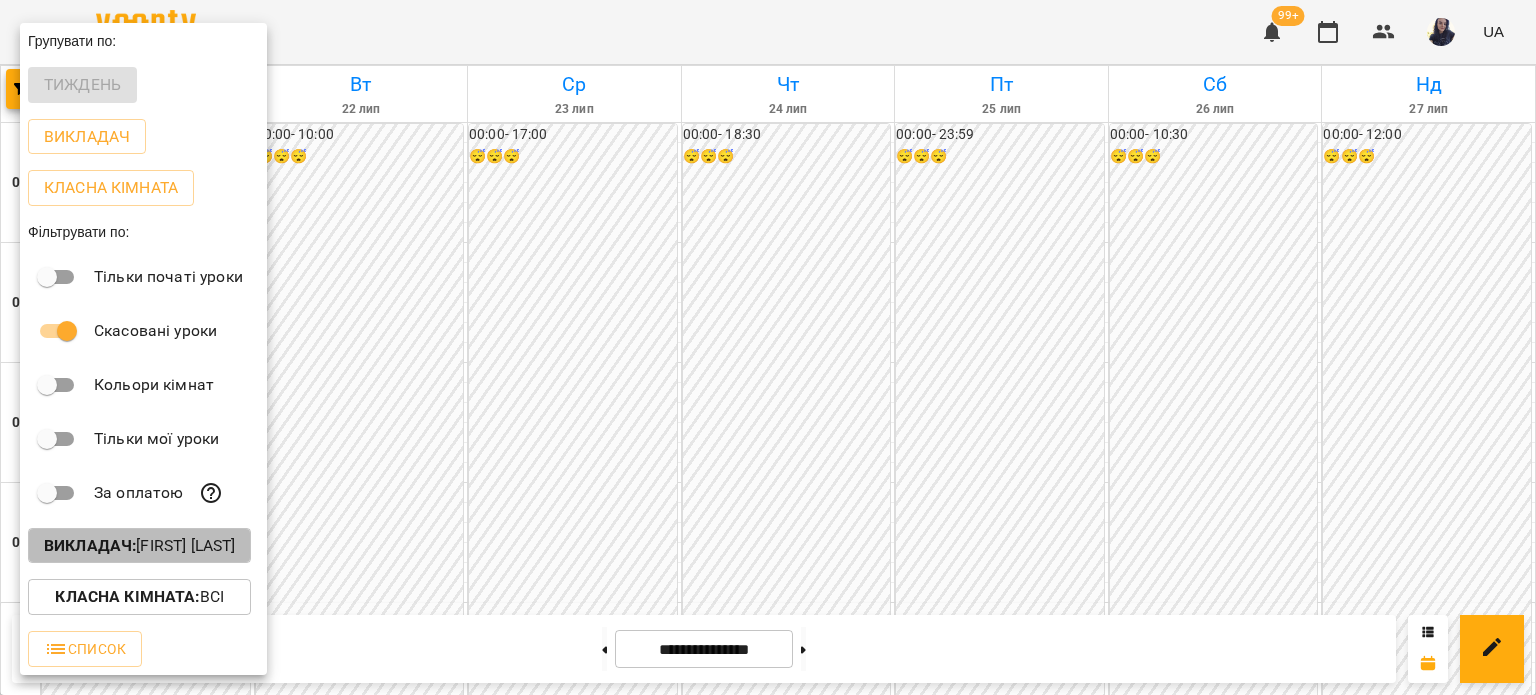 click on "Викладач :  [LAST] [FIRST]" at bounding box center [139, 546] 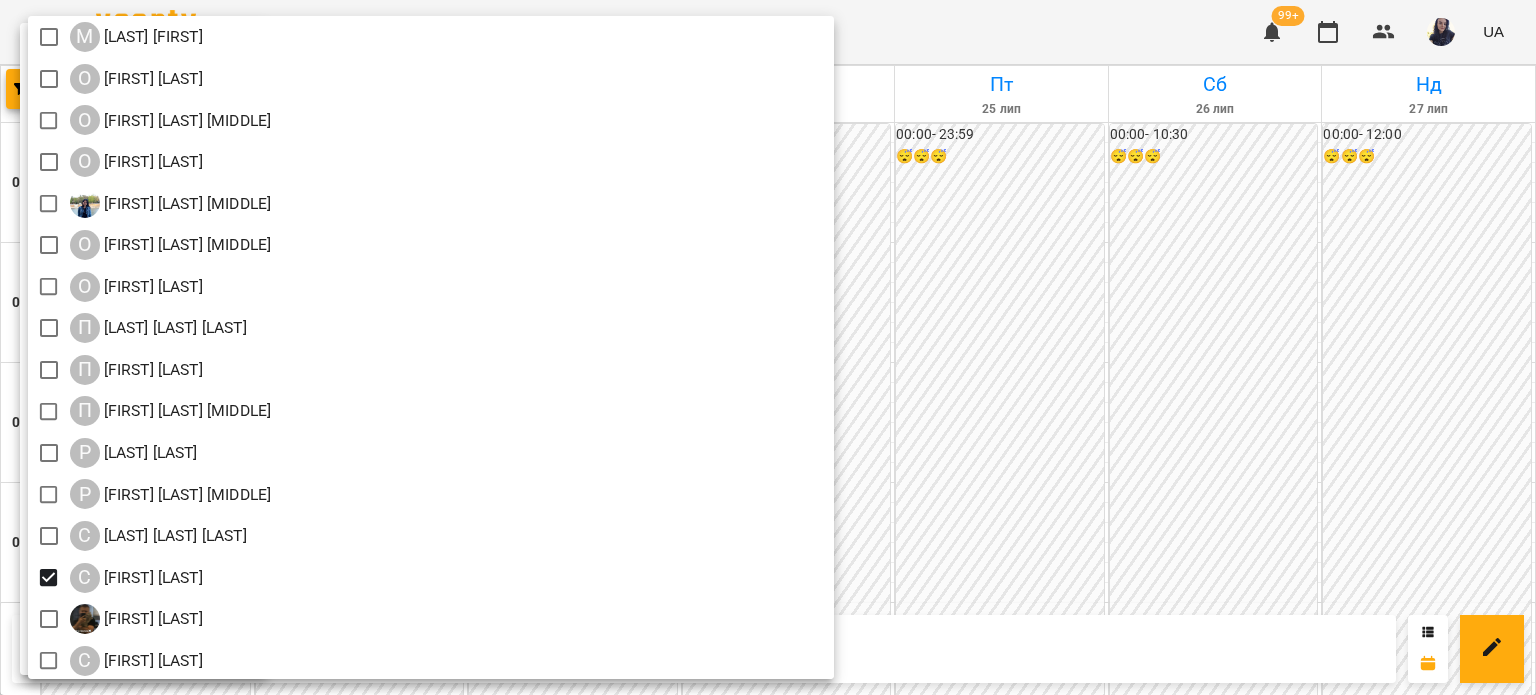 scroll, scrollTop: 2250, scrollLeft: 0, axis: vertical 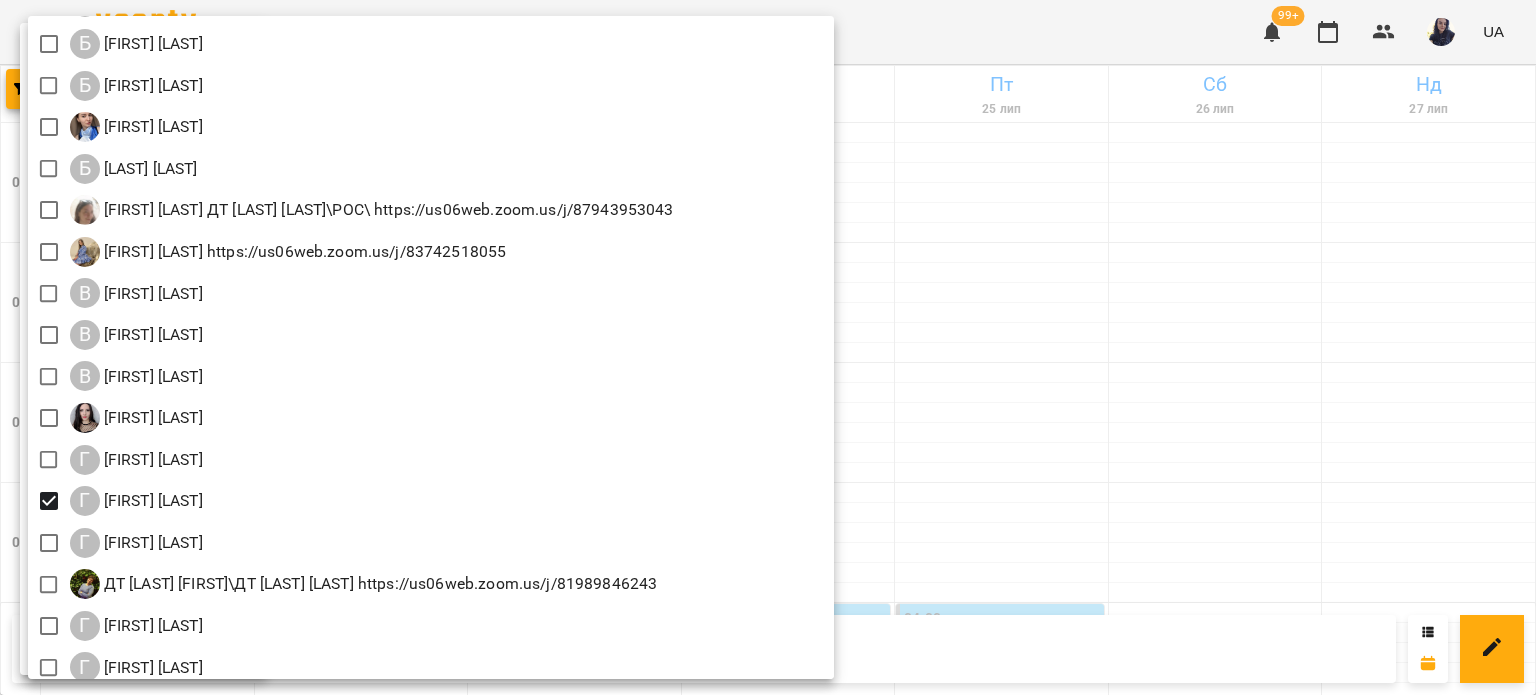 click at bounding box center [768, 347] 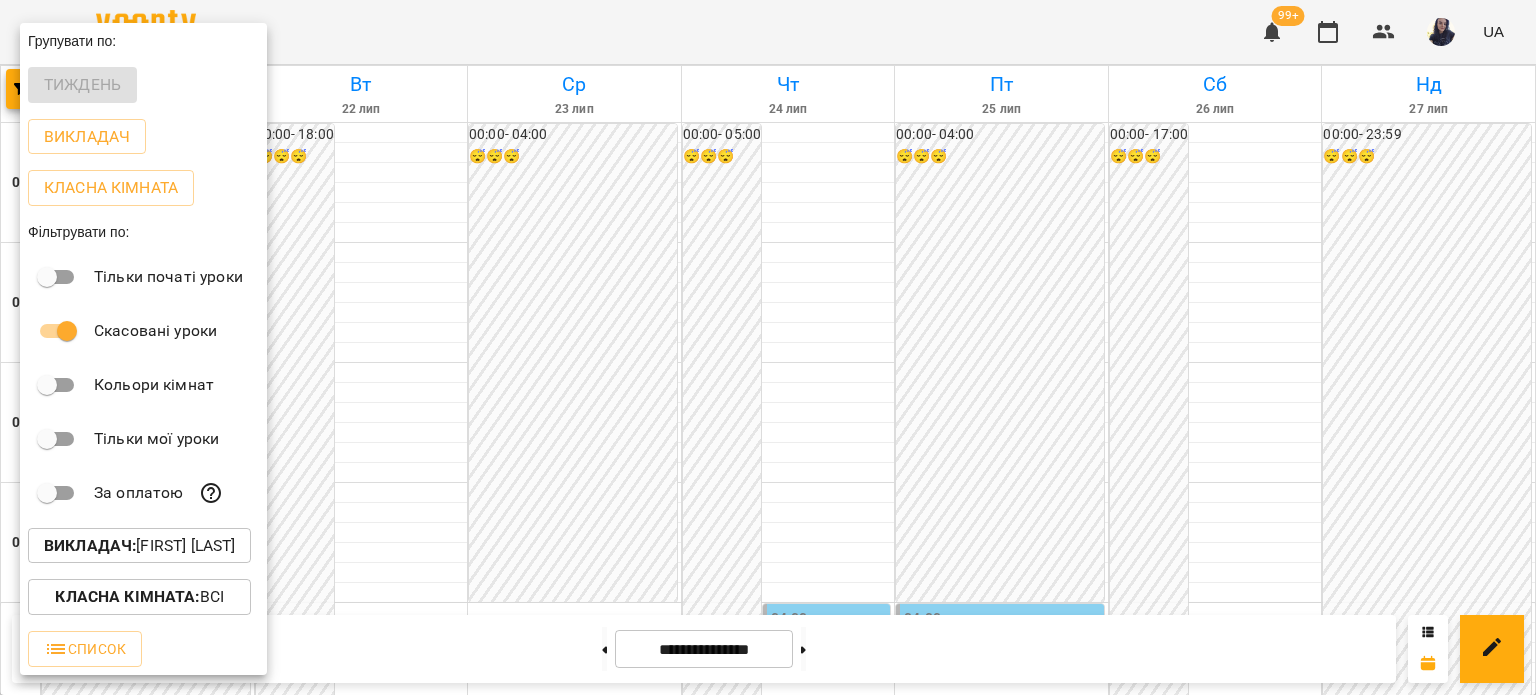 click at bounding box center (768, 347) 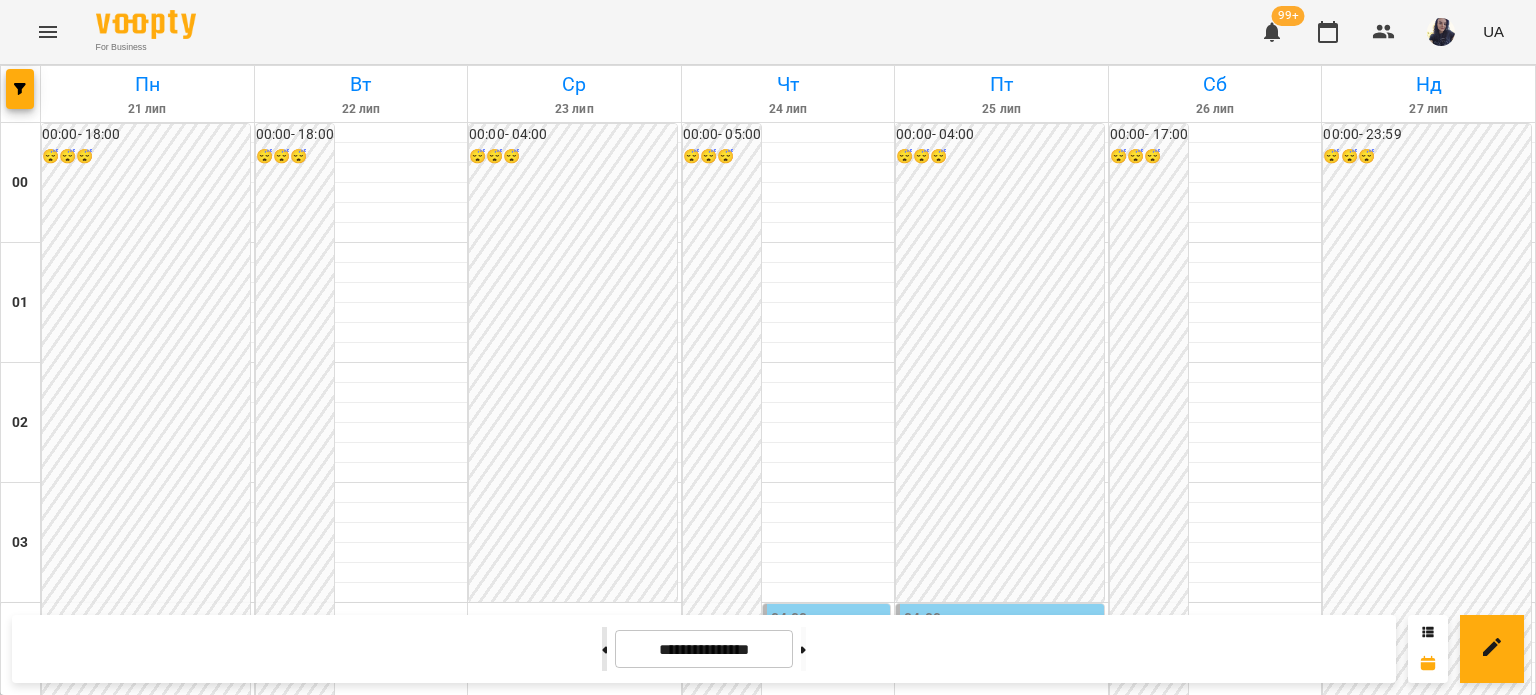 click at bounding box center (604, 649) 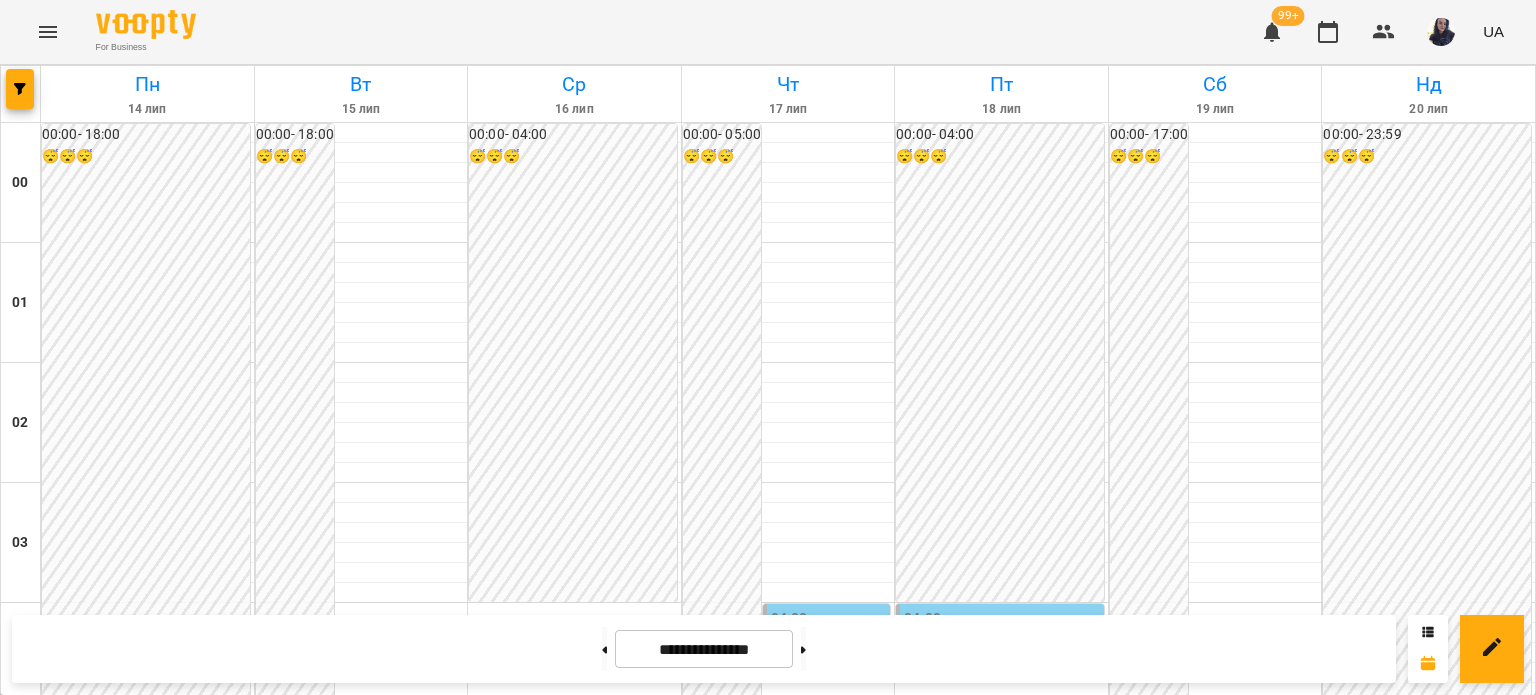 scroll, scrollTop: 2397, scrollLeft: 0, axis: vertical 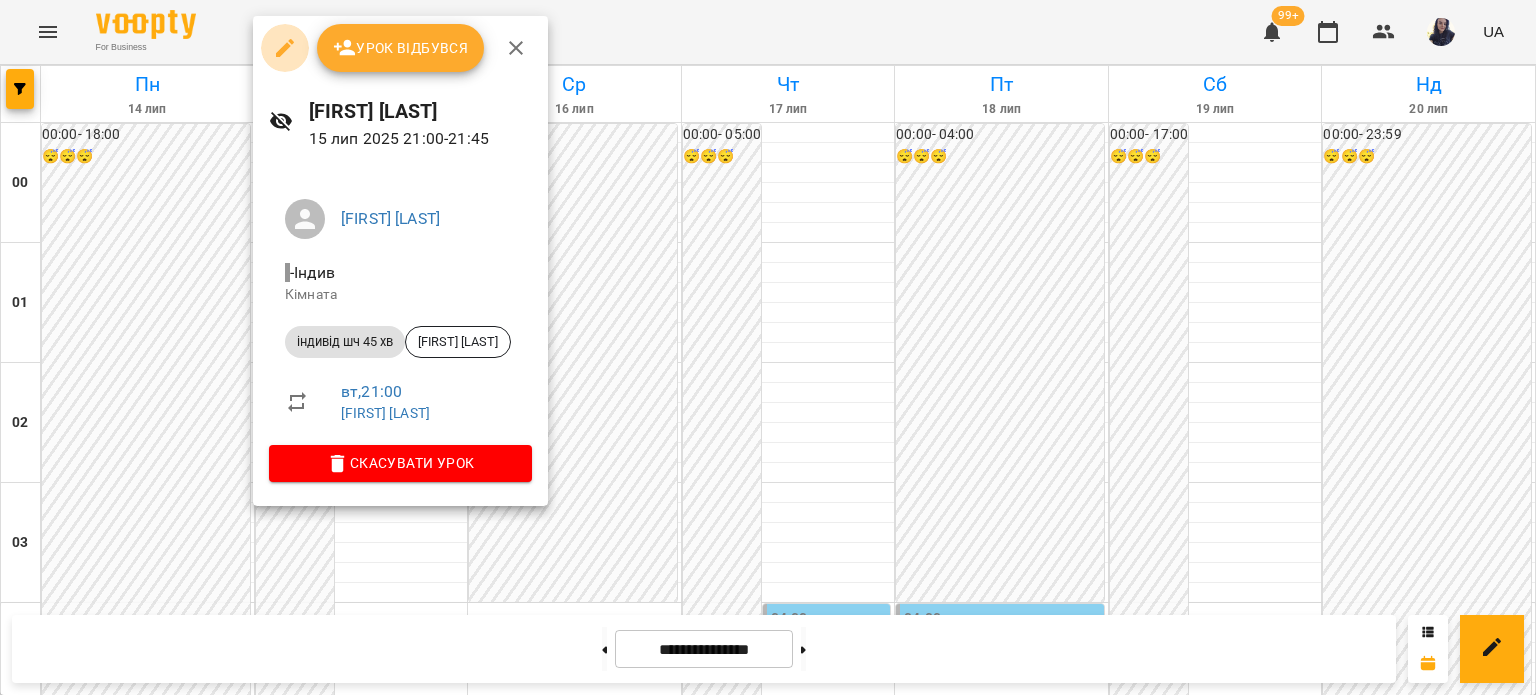 click 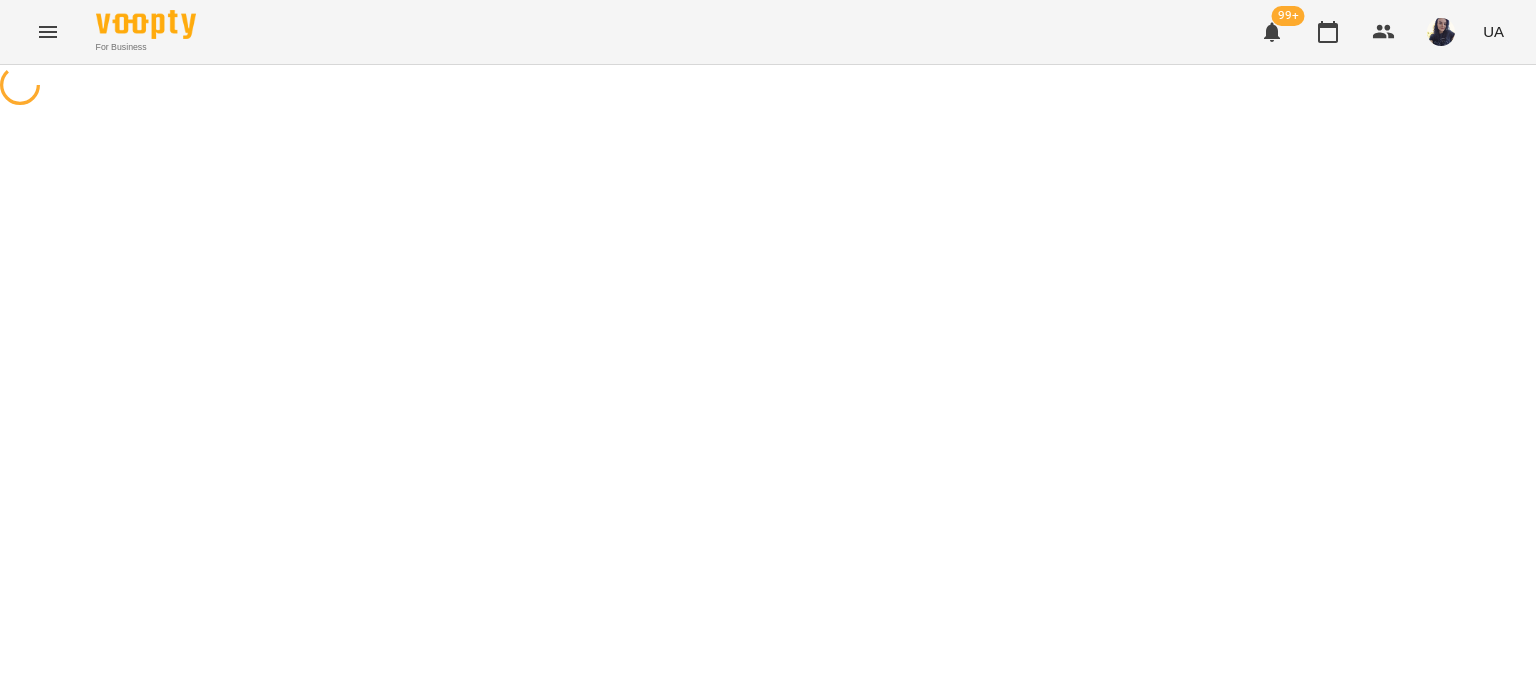 select on "**********" 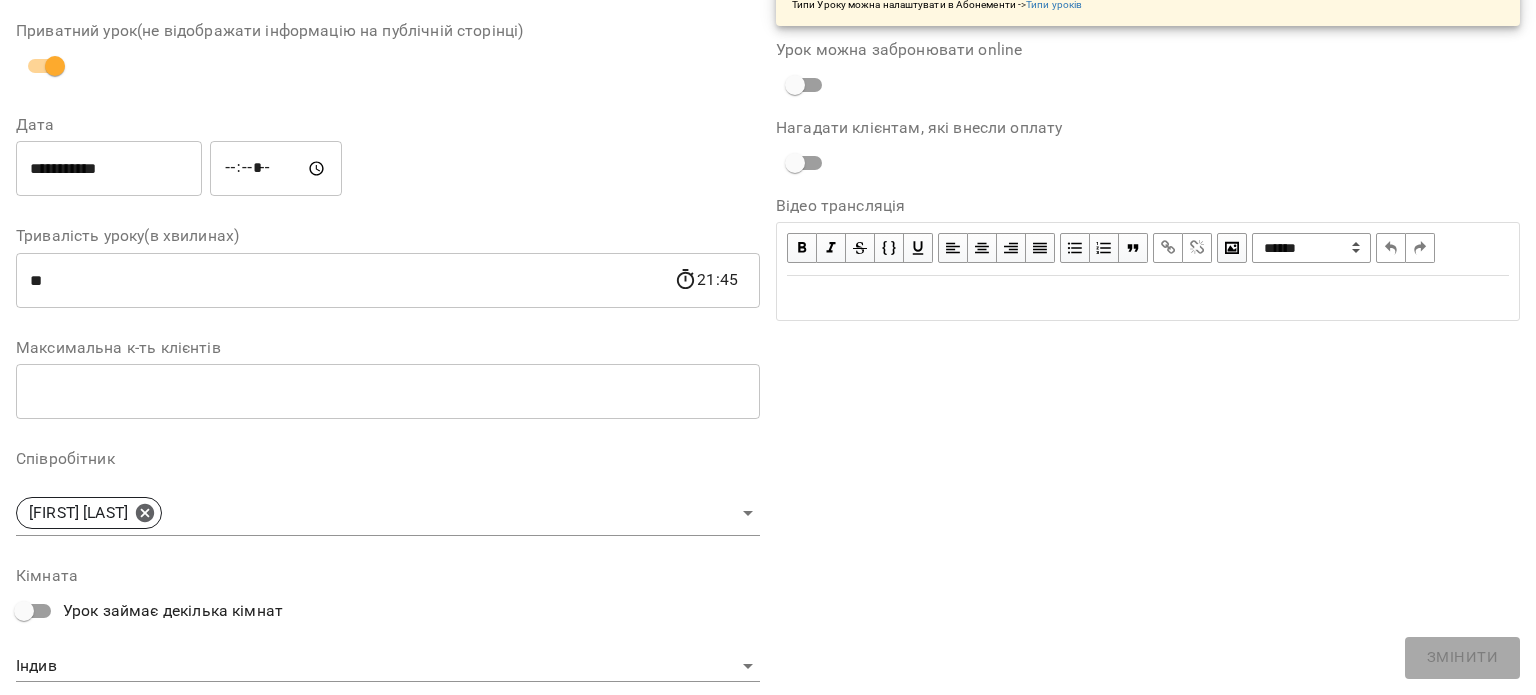 scroll, scrollTop: 300, scrollLeft: 0, axis: vertical 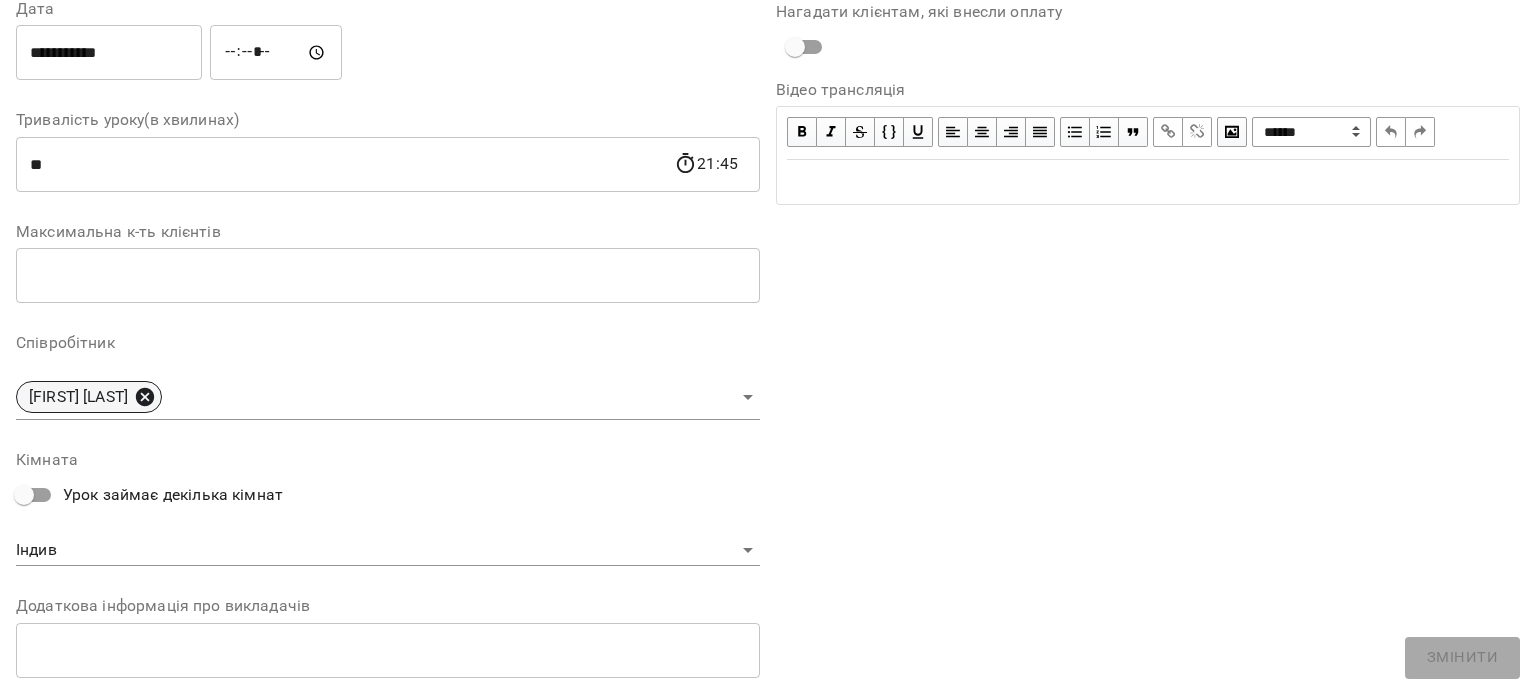 click 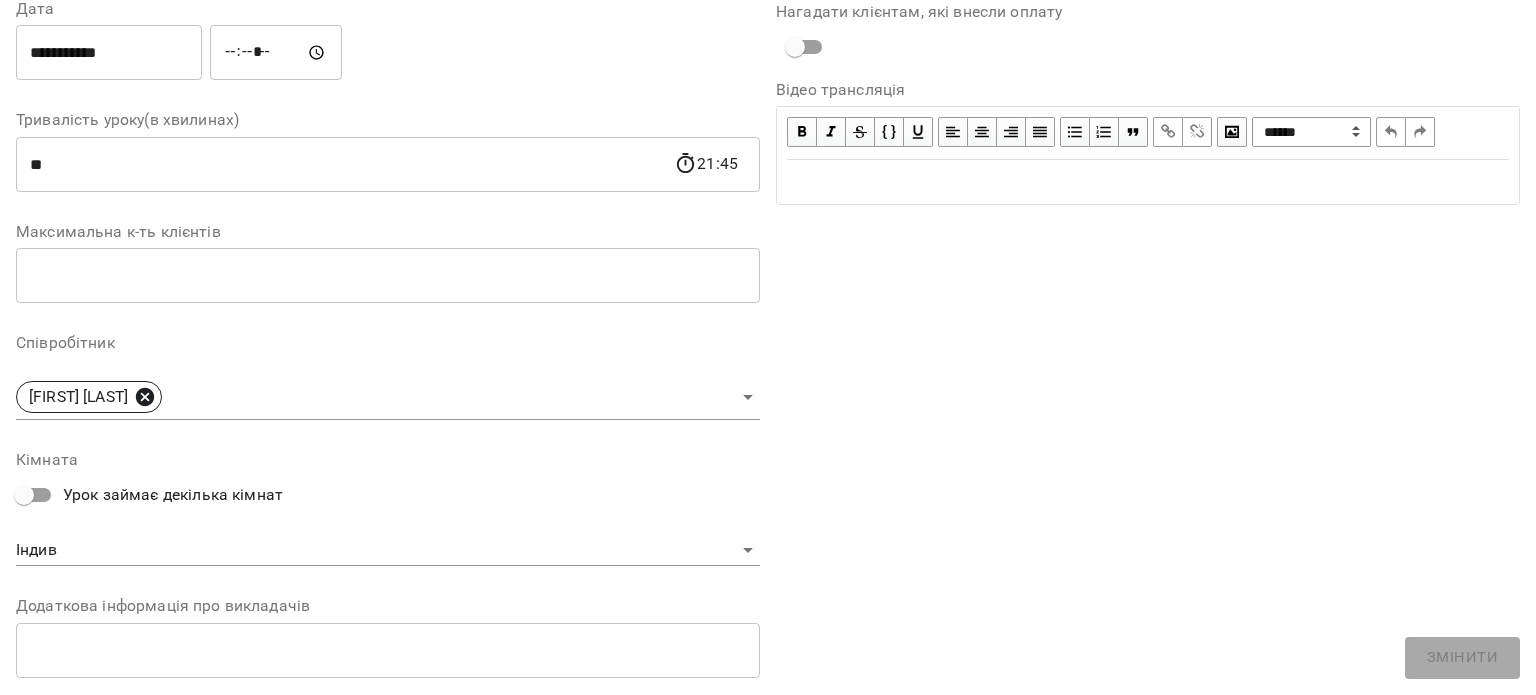 type 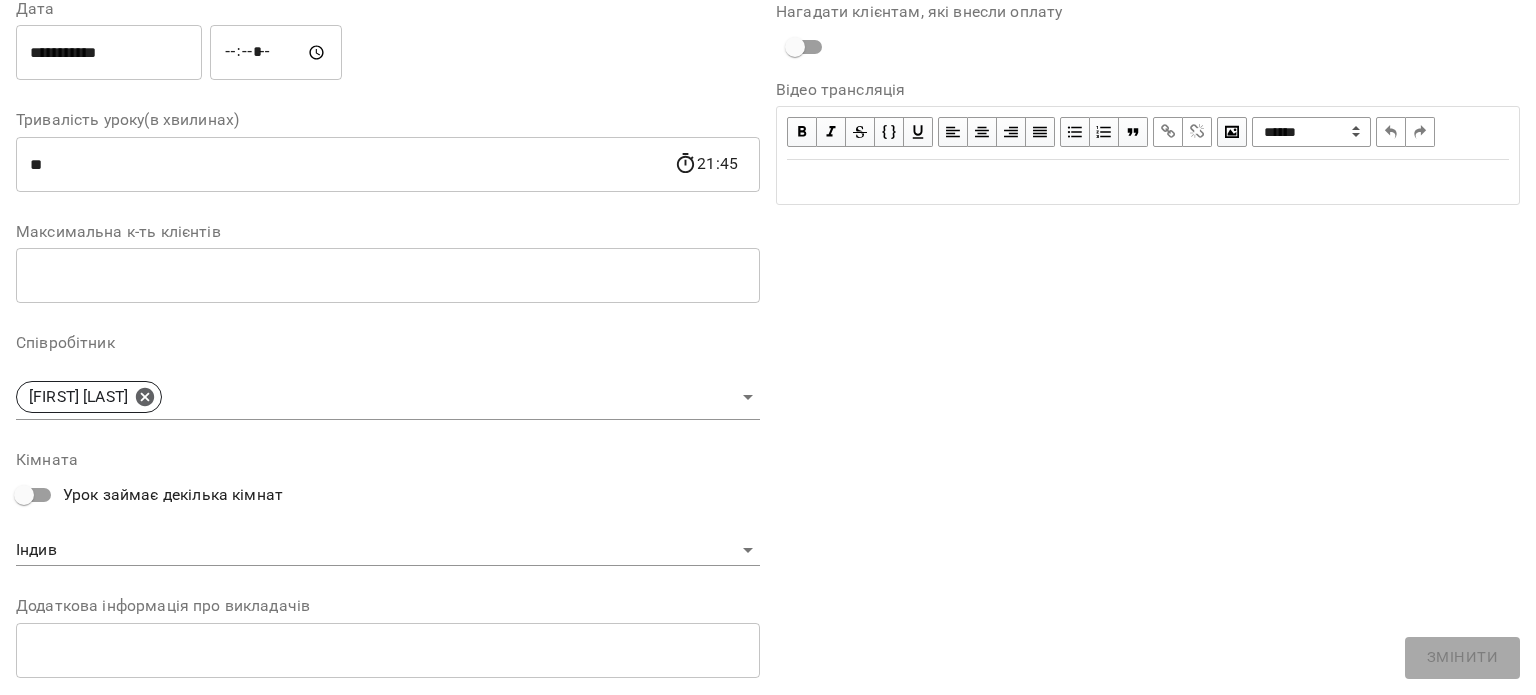 click on "**********" at bounding box center (768, 482) 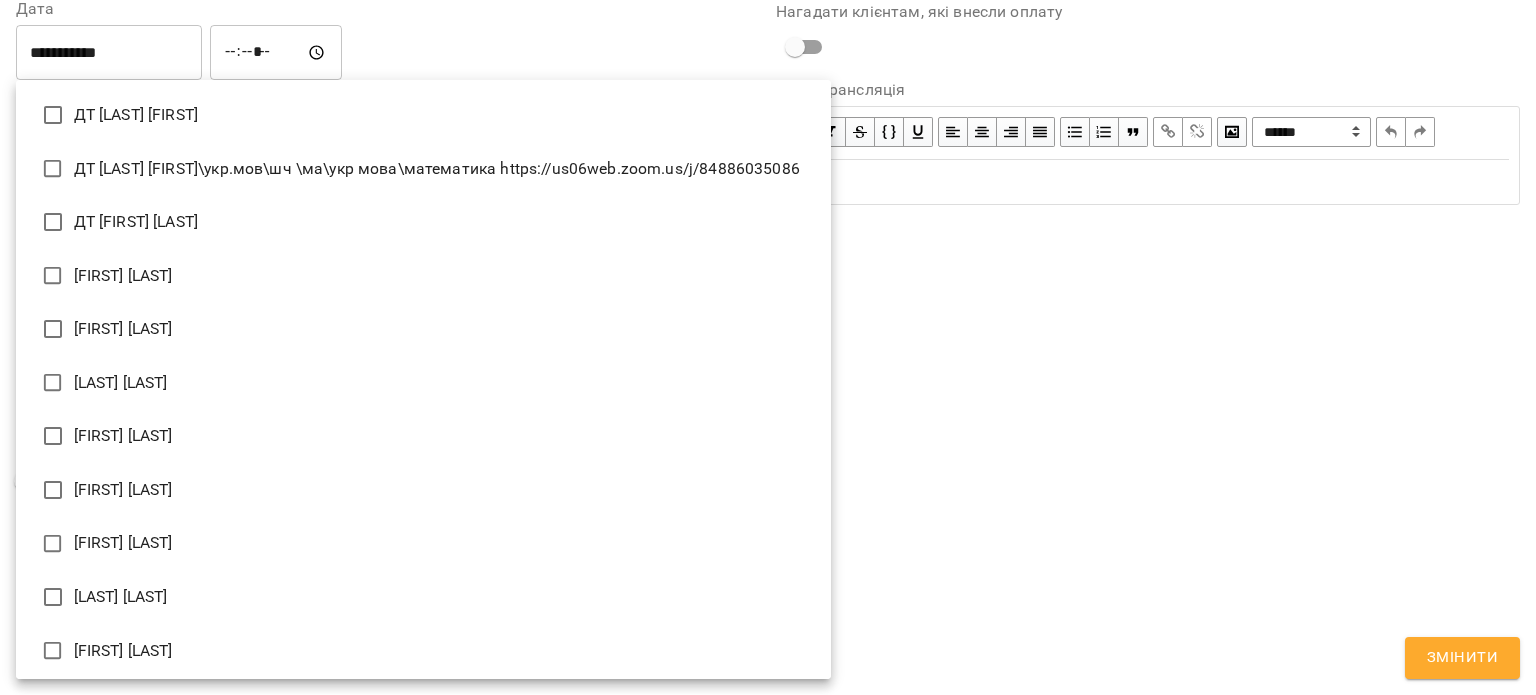 type 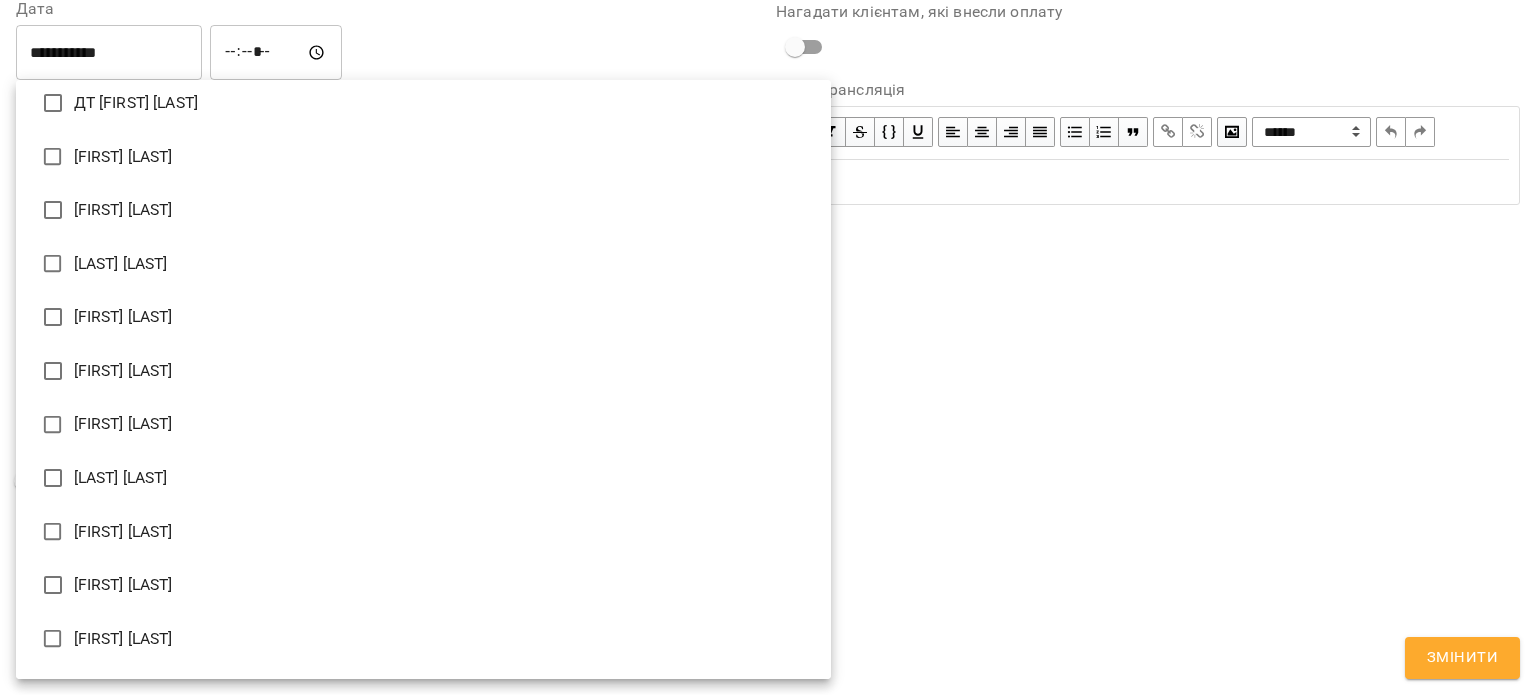 scroll, scrollTop: 200, scrollLeft: 0, axis: vertical 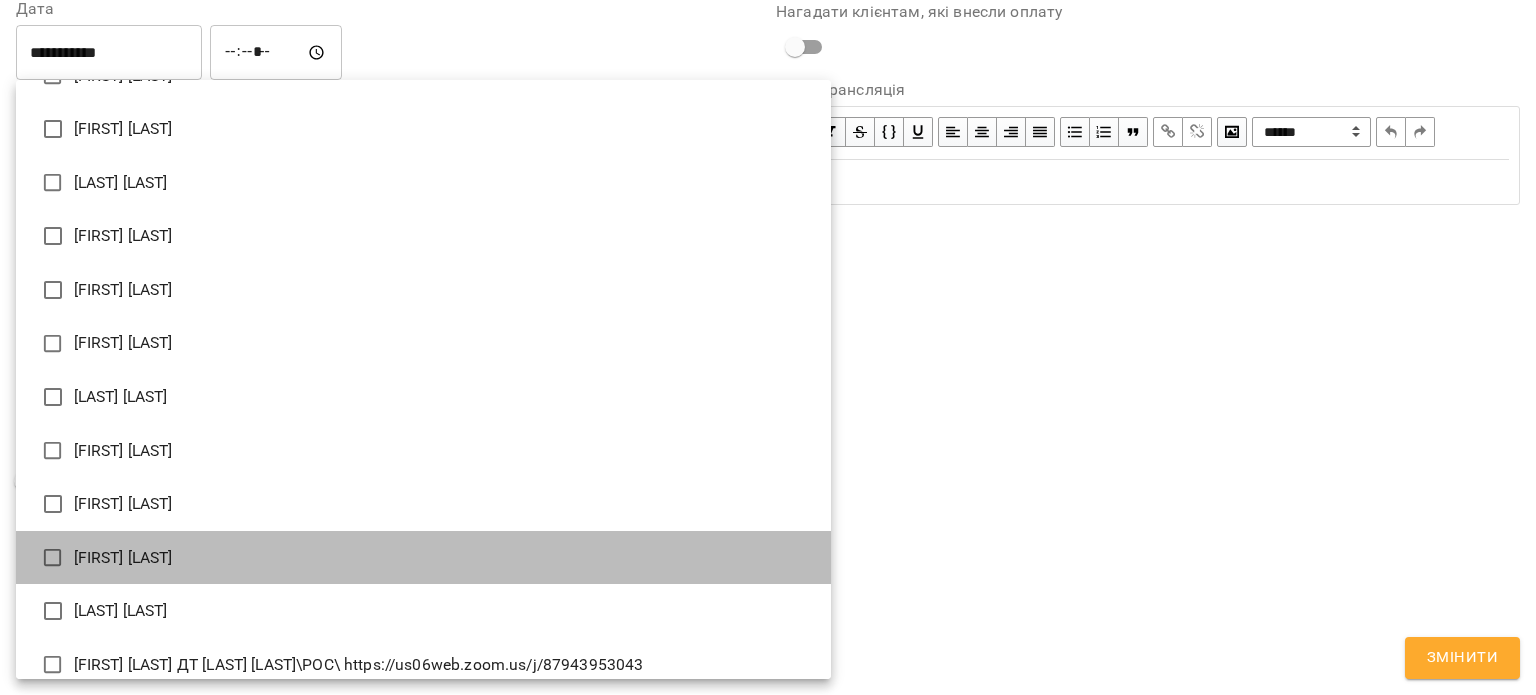 click on "[FIRST] [LAST]" at bounding box center (423, 558) 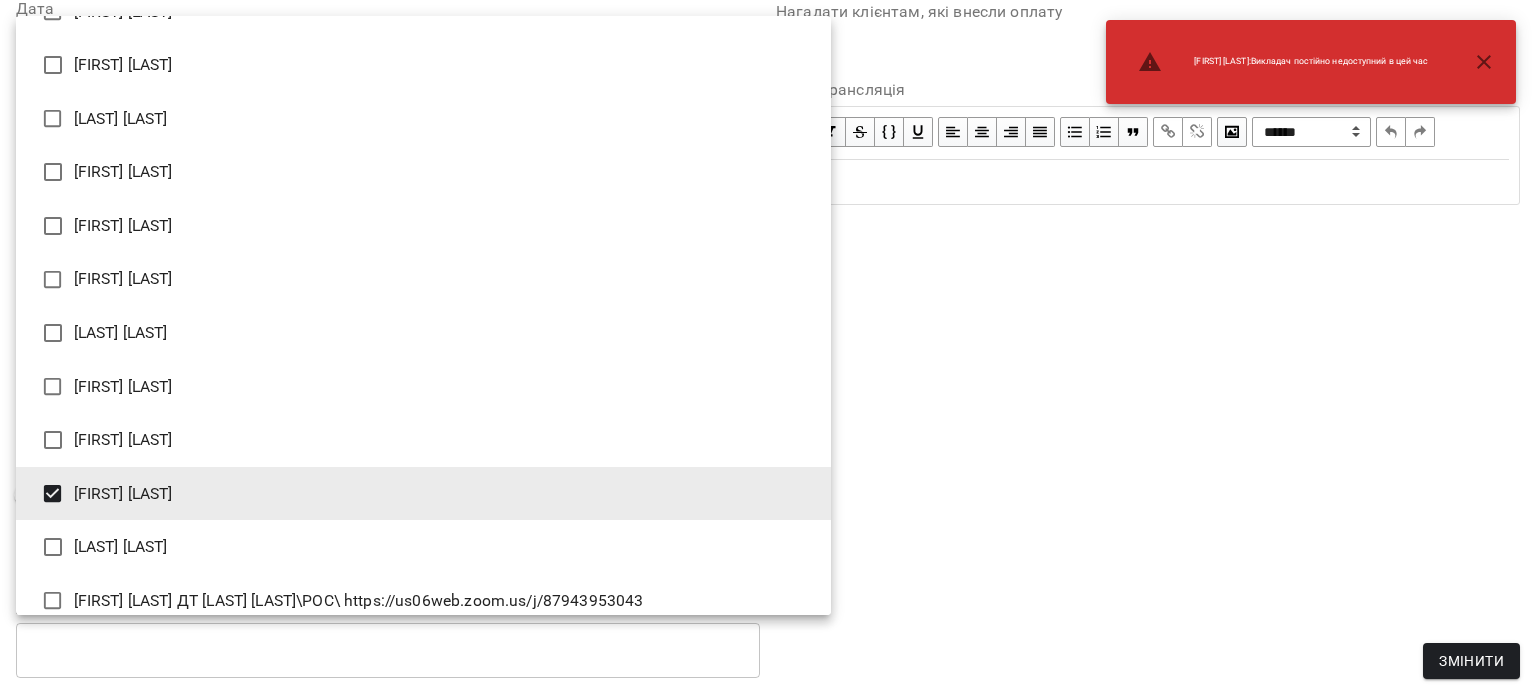 click at bounding box center (768, 347) 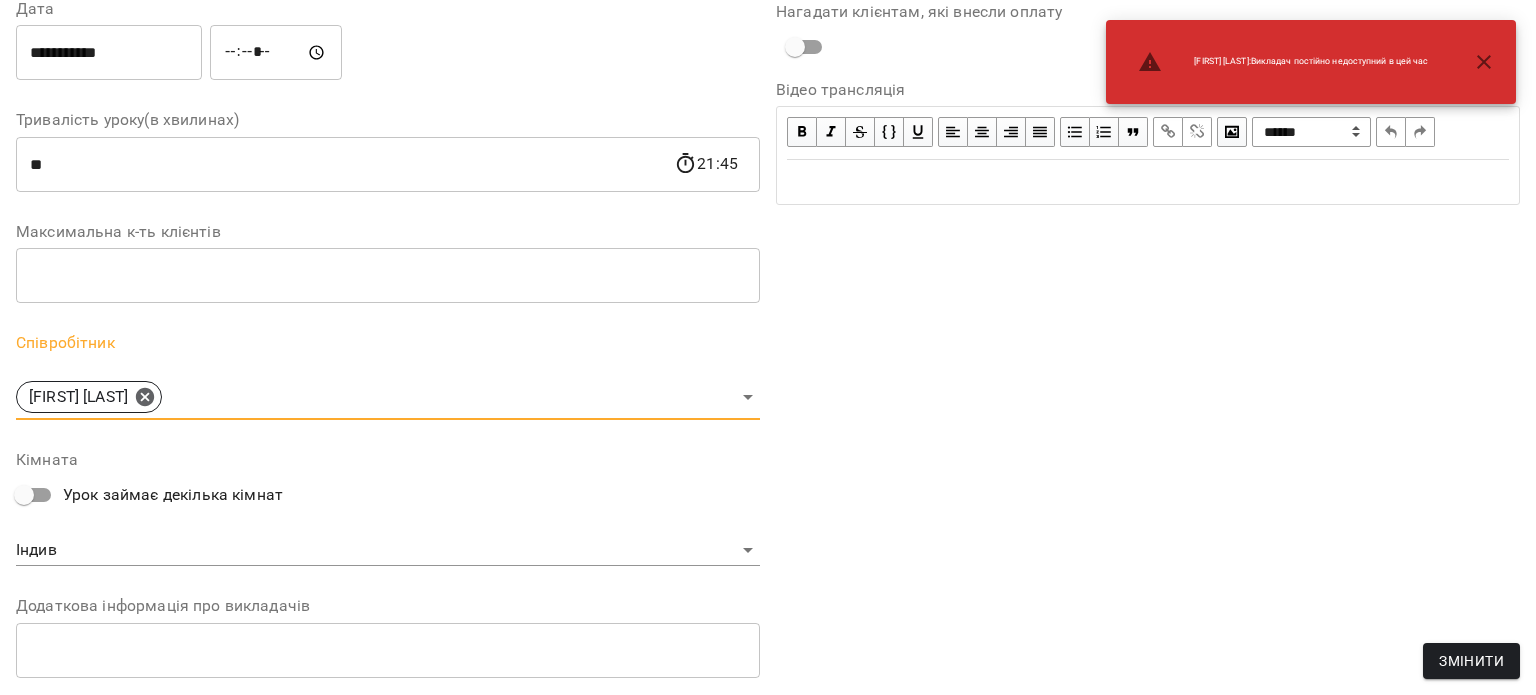 click on "Змінити" at bounding box center (1471, 661) 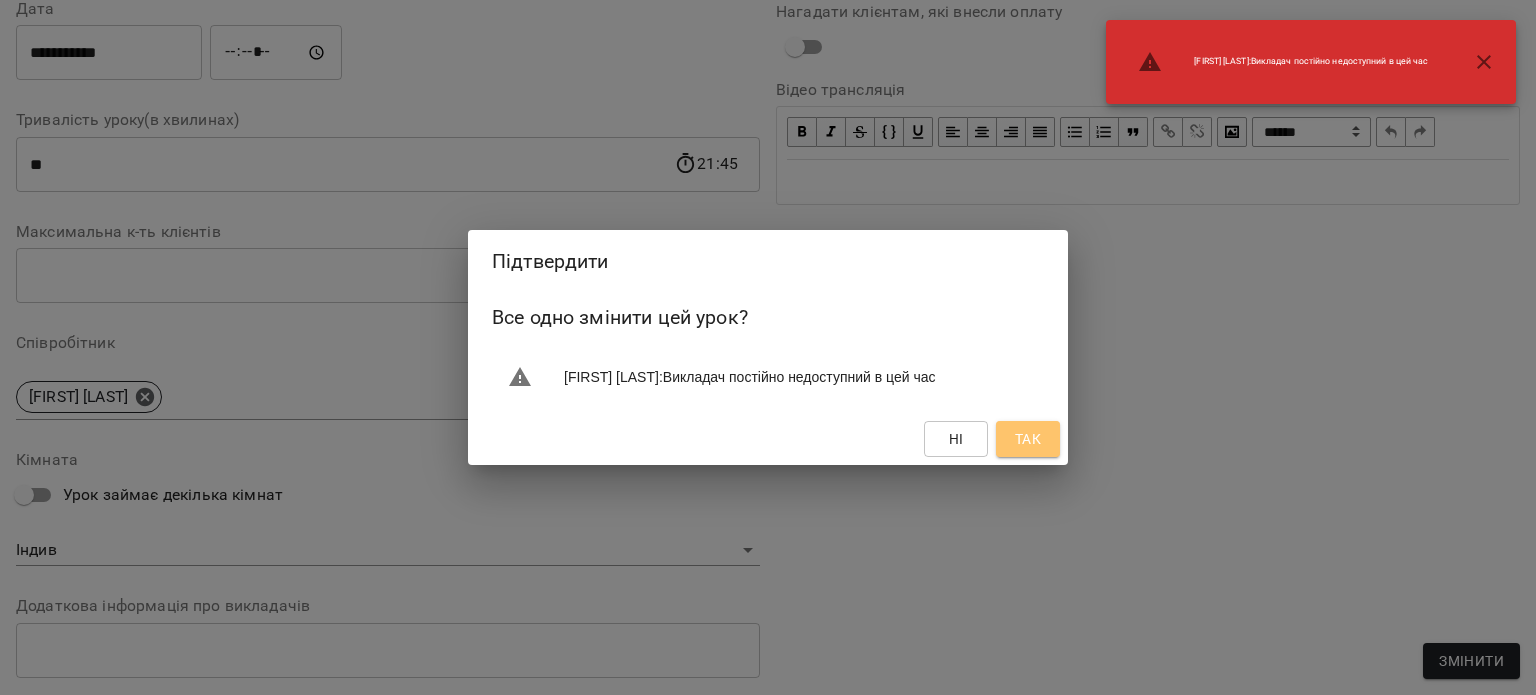 click on "Так" at bounding box center (1028, 439) 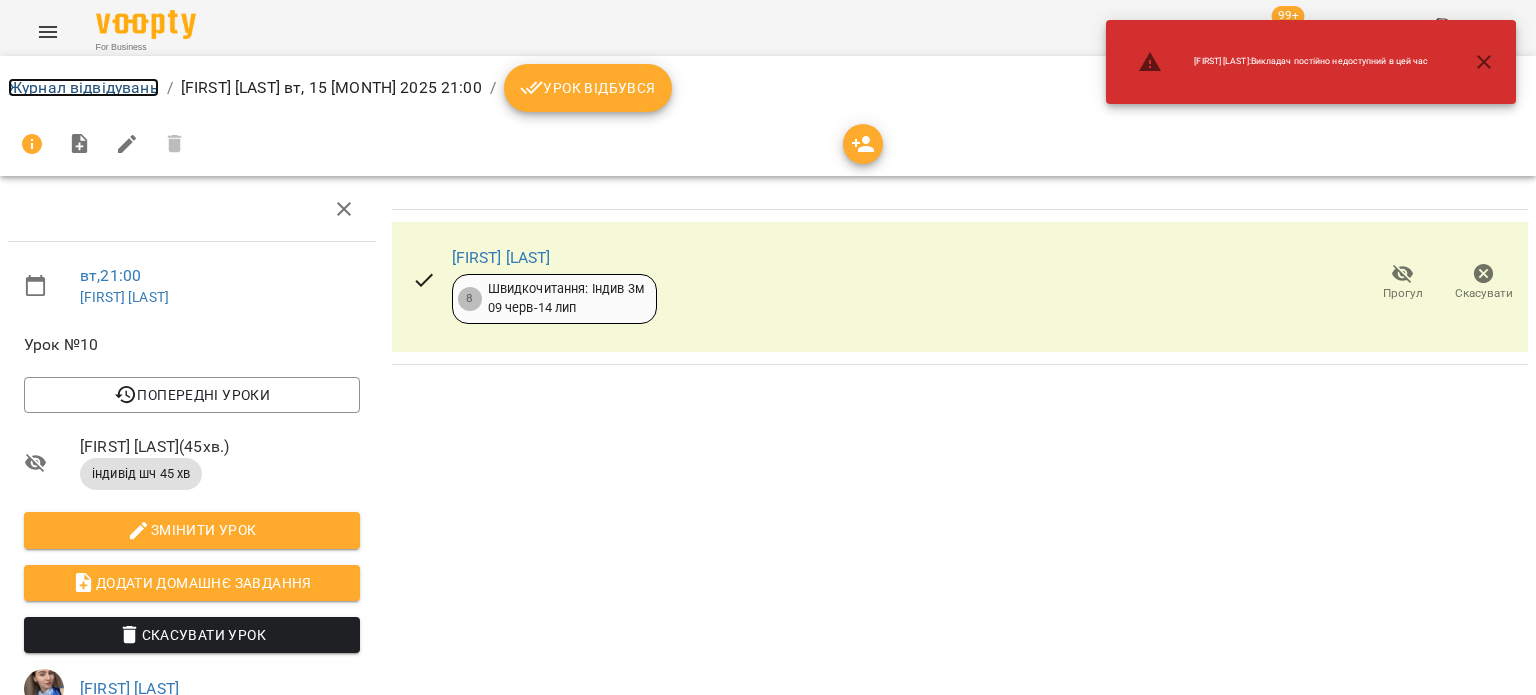 click on "Журнал відвідувань" at bounding box center [83, 87] 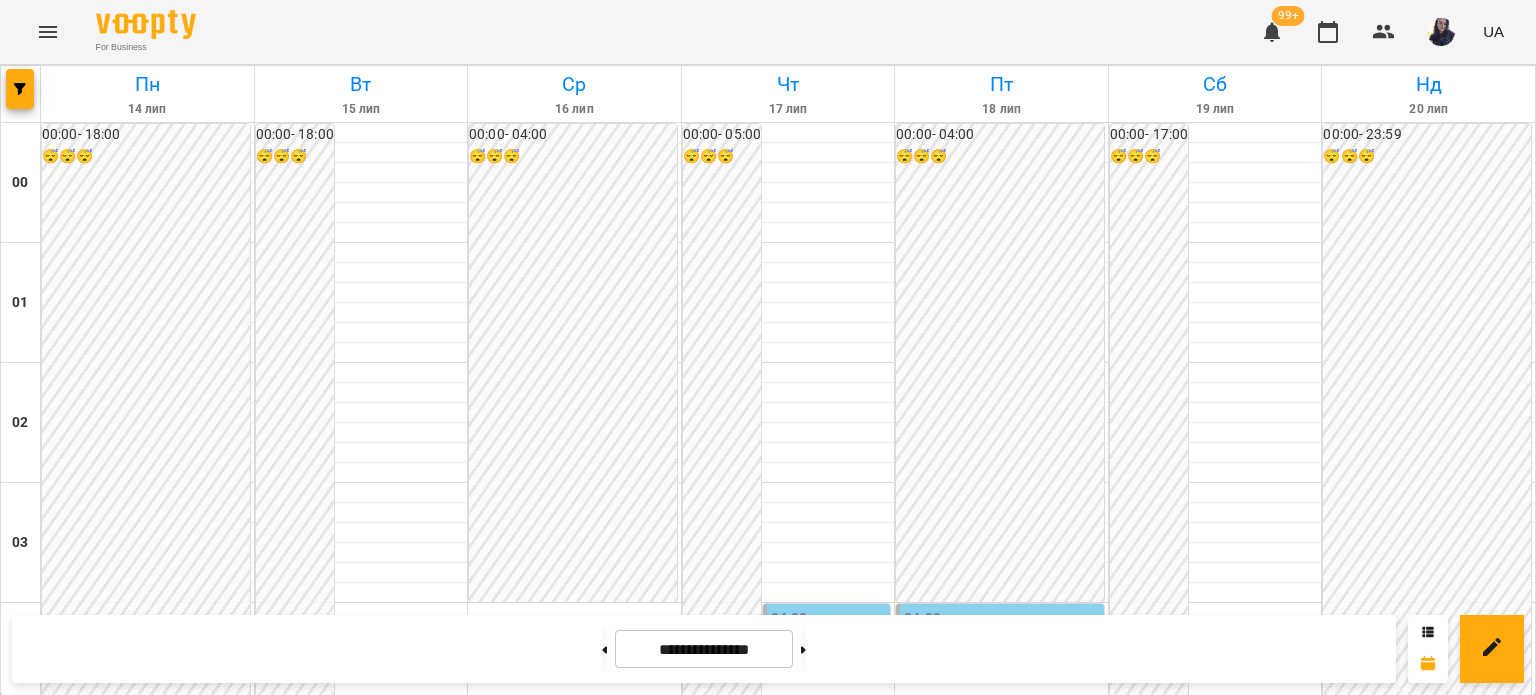 scroll, scrollTop: 2397, scrollLeft: 0, axis: vertical 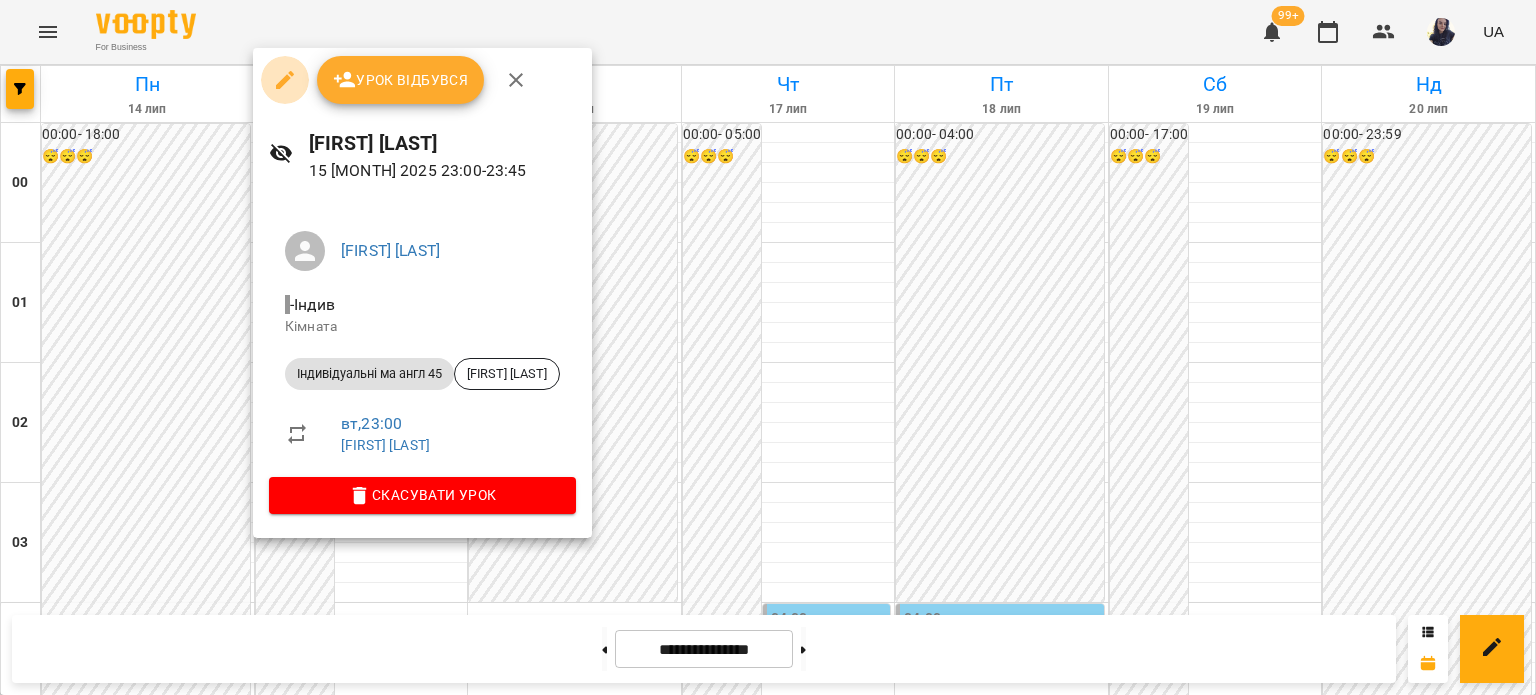 click at bounding box center (285, 80) 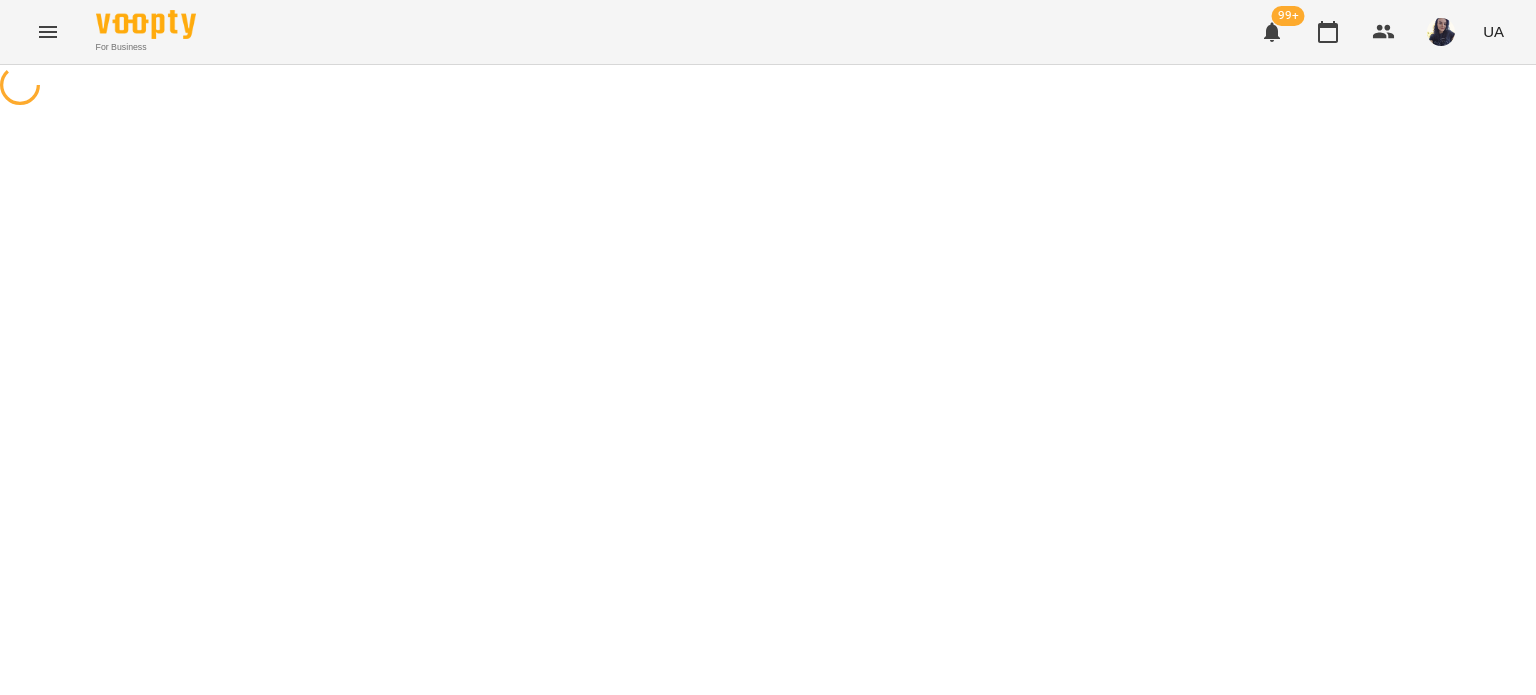 select on "**********" 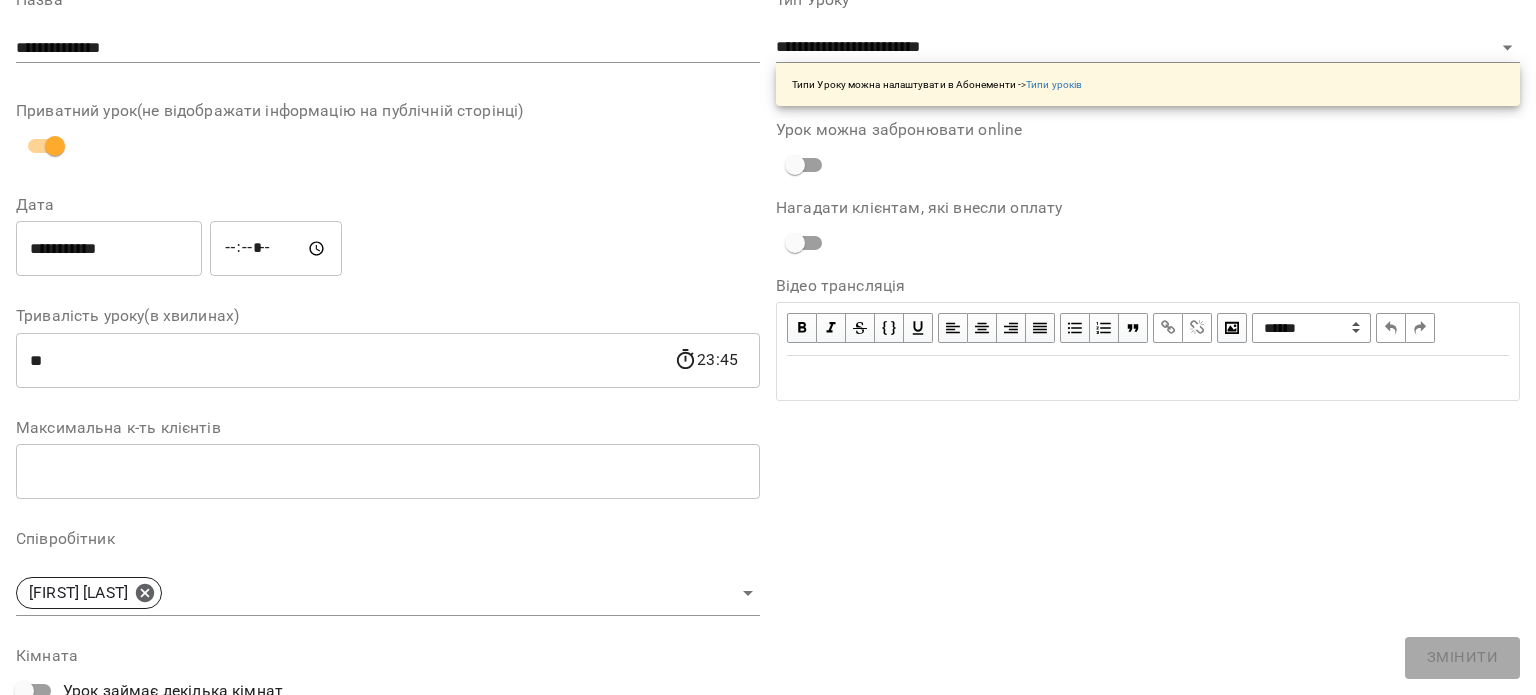 scroll, scrollTop: 0, scrollLeft: 0, axis: both 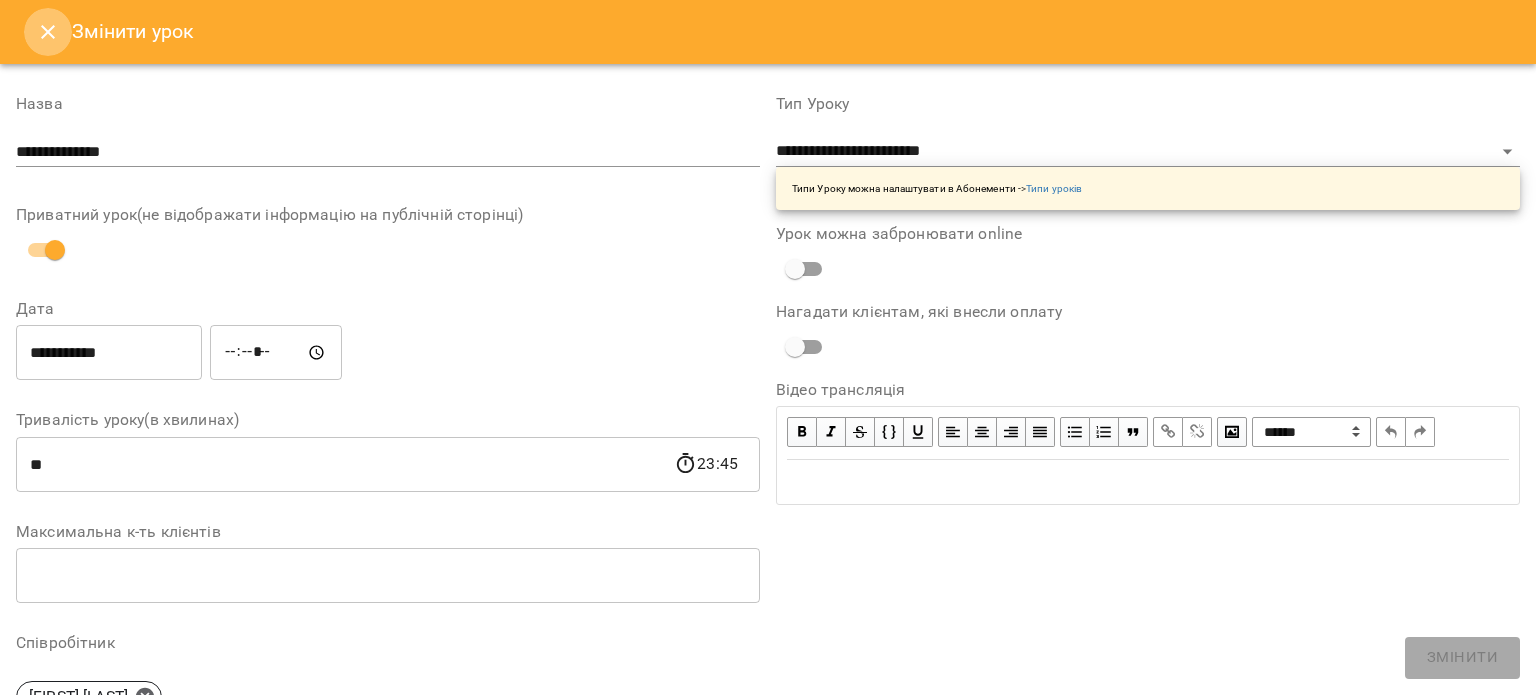 click 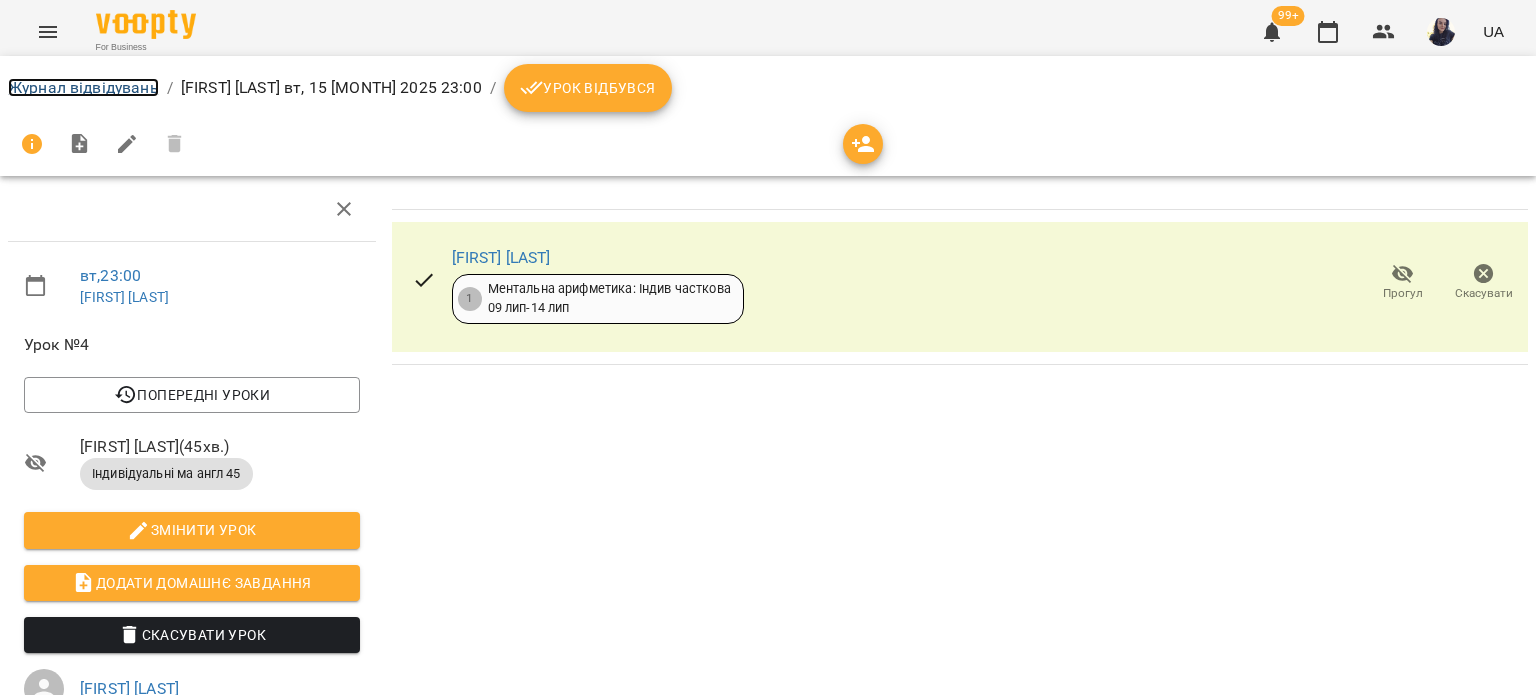 click on "Журнал відвідувань" at bounding box center (83, 87) 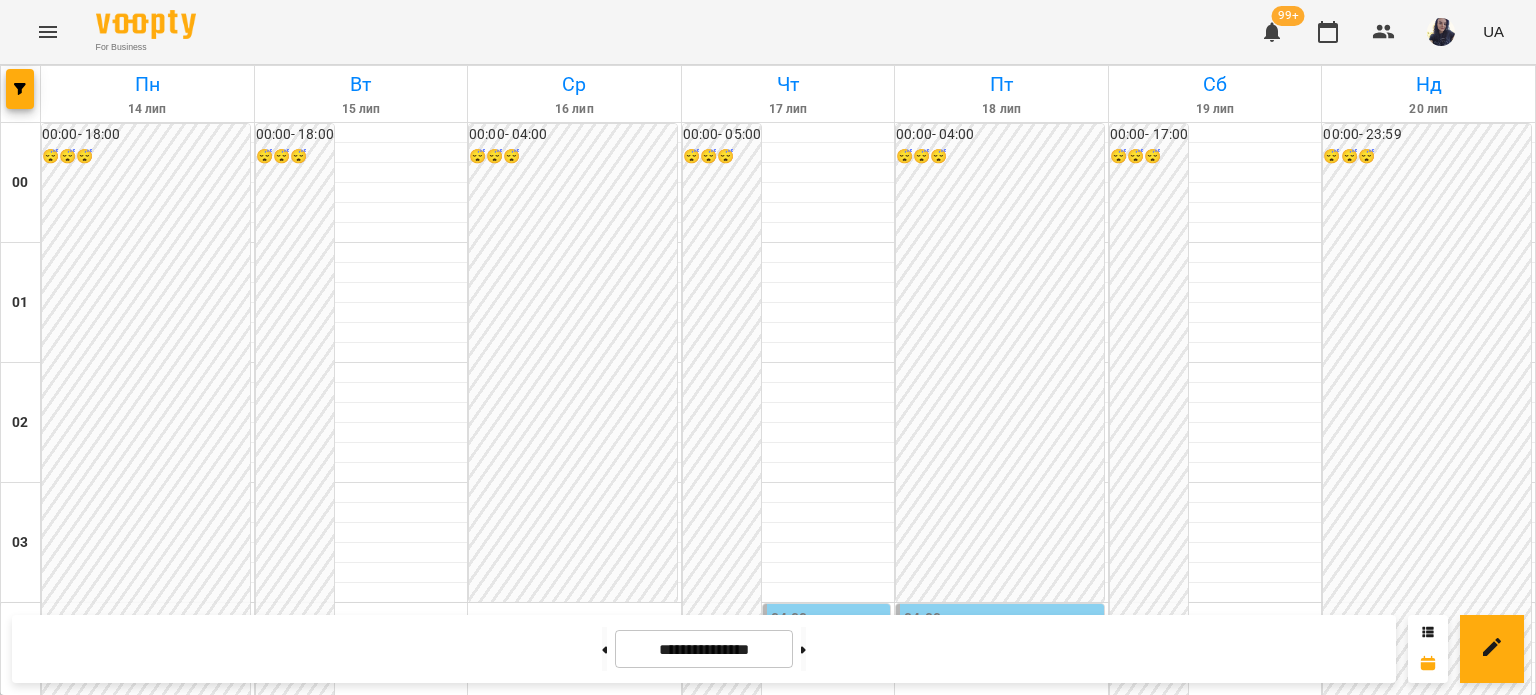 scroll, scrollTop: 1900, scrollLeft: 0, axis: vertical 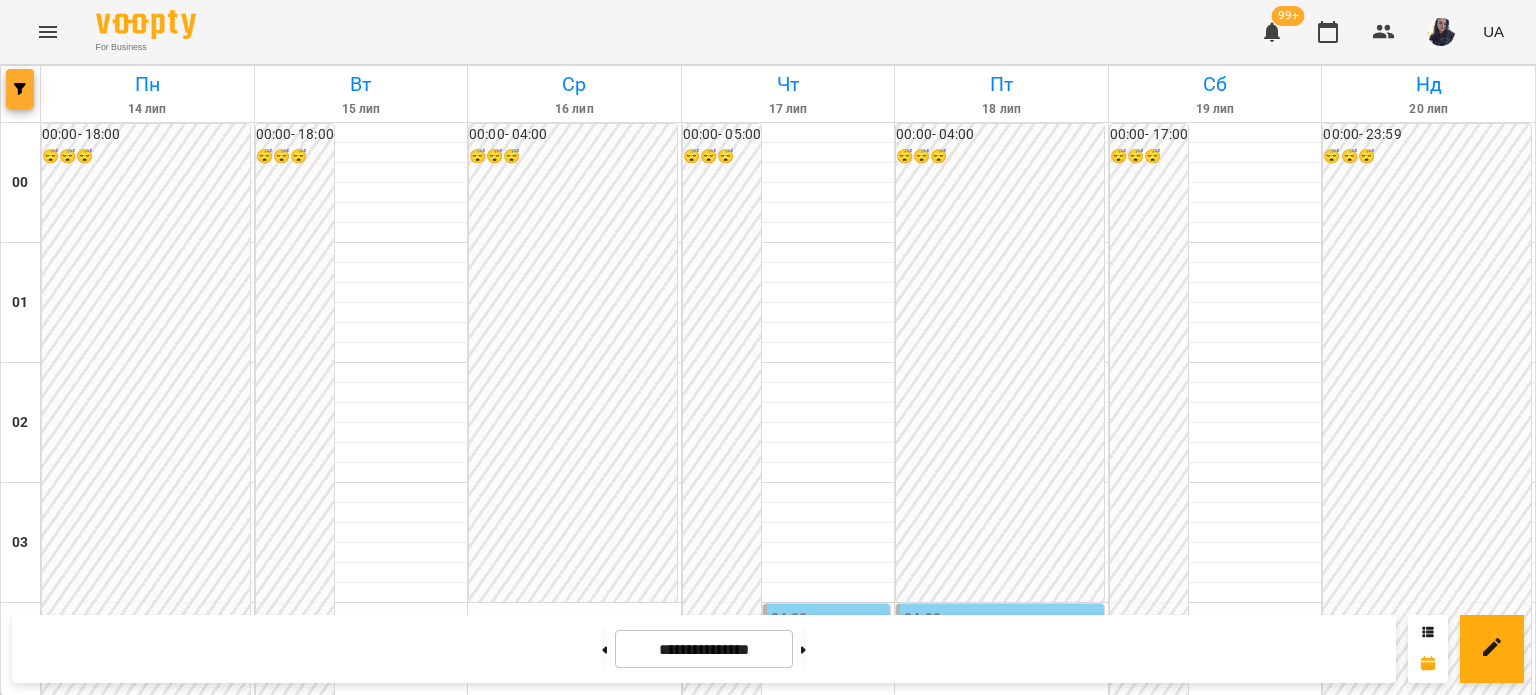 click at bounding box center [20, 89] 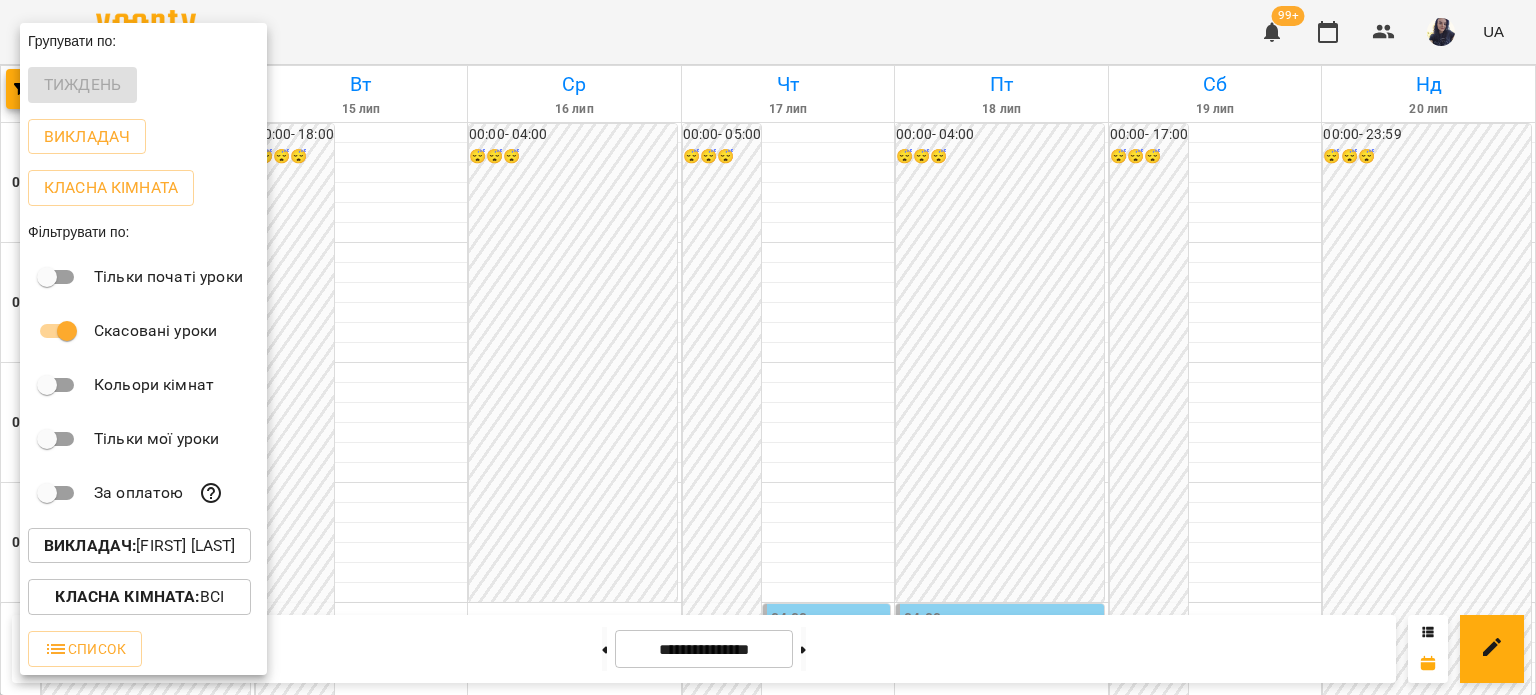 click at bounding box center (768, 347) 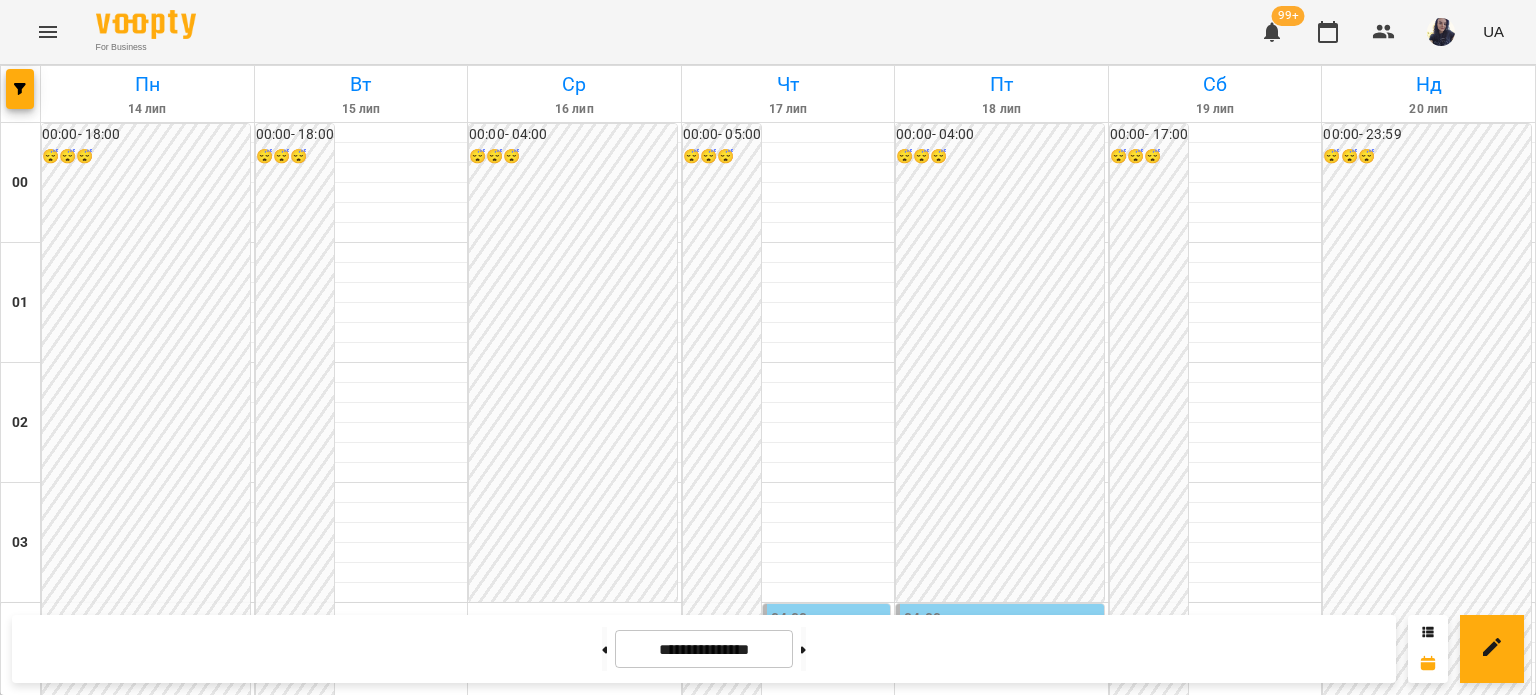 scroll, scrollTop: 2100, scrollLeft: 0, axis: vertical 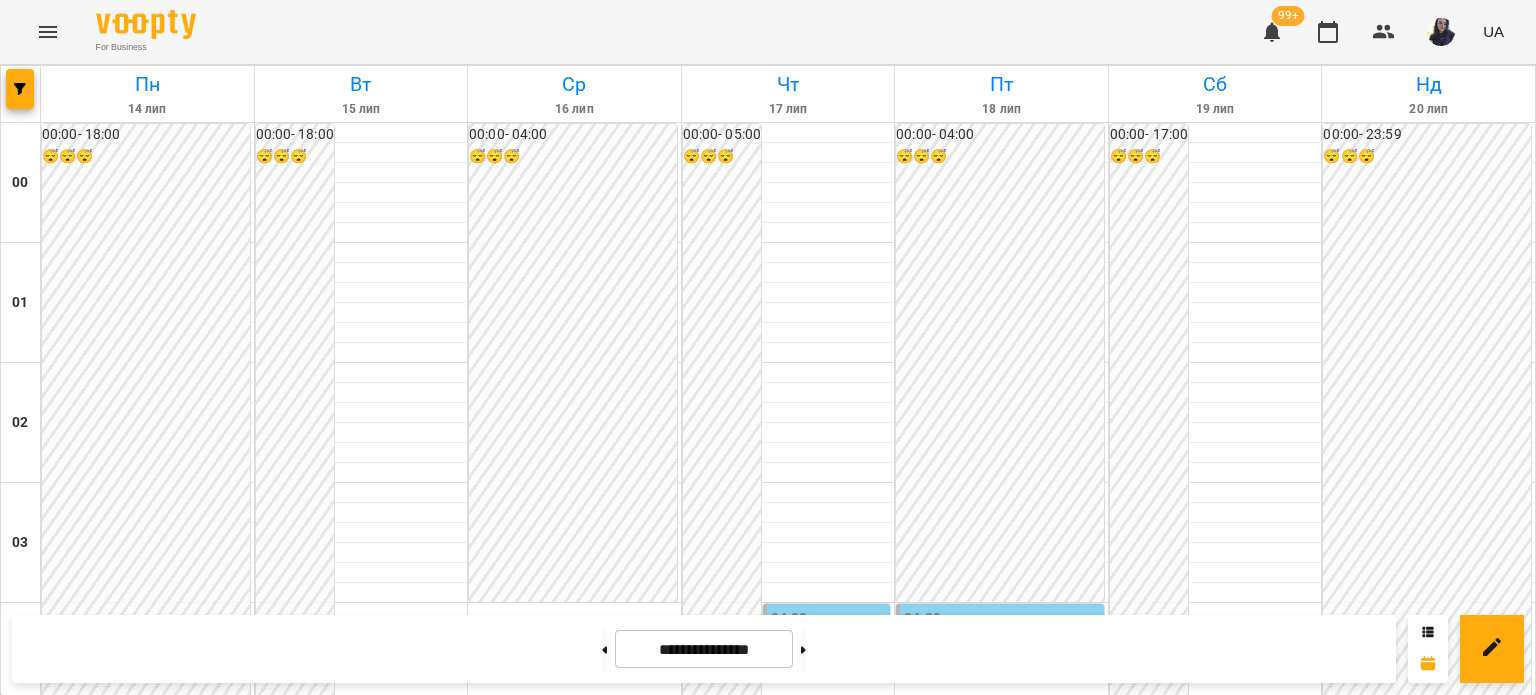 click on "19:00 [FIRST] [LAST]" at bounding box center (575, 2431) 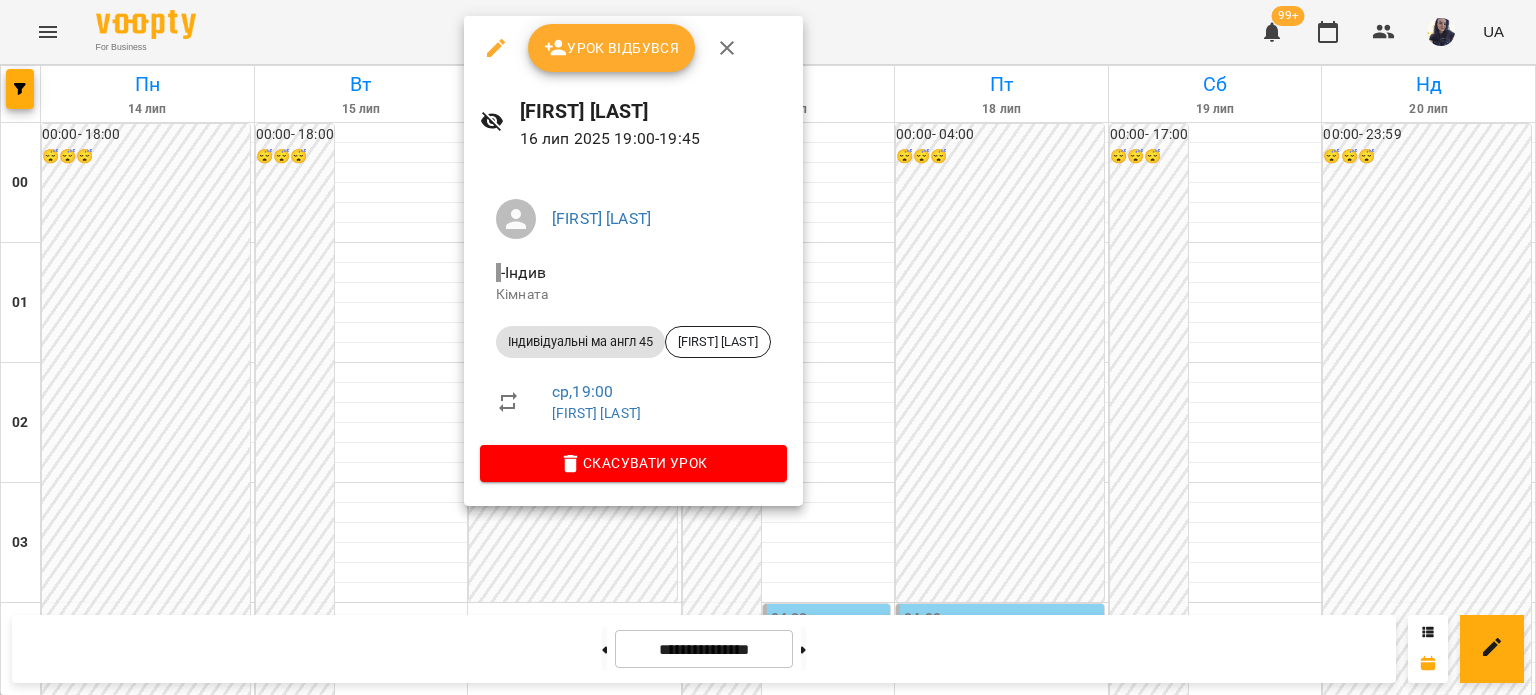 click at bounding box center [768, 347] 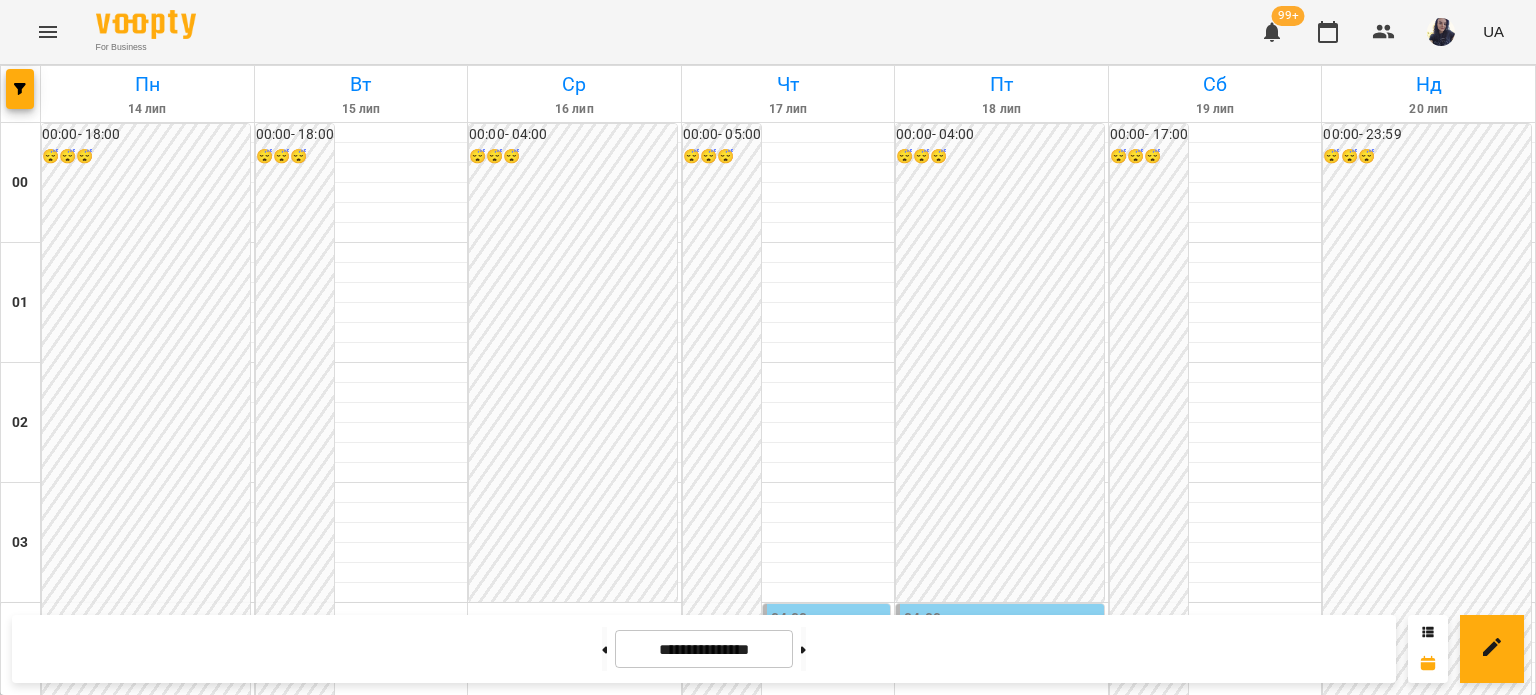 scroll, scrollTop: 2200, scrollLeft: 0, axis: vertical 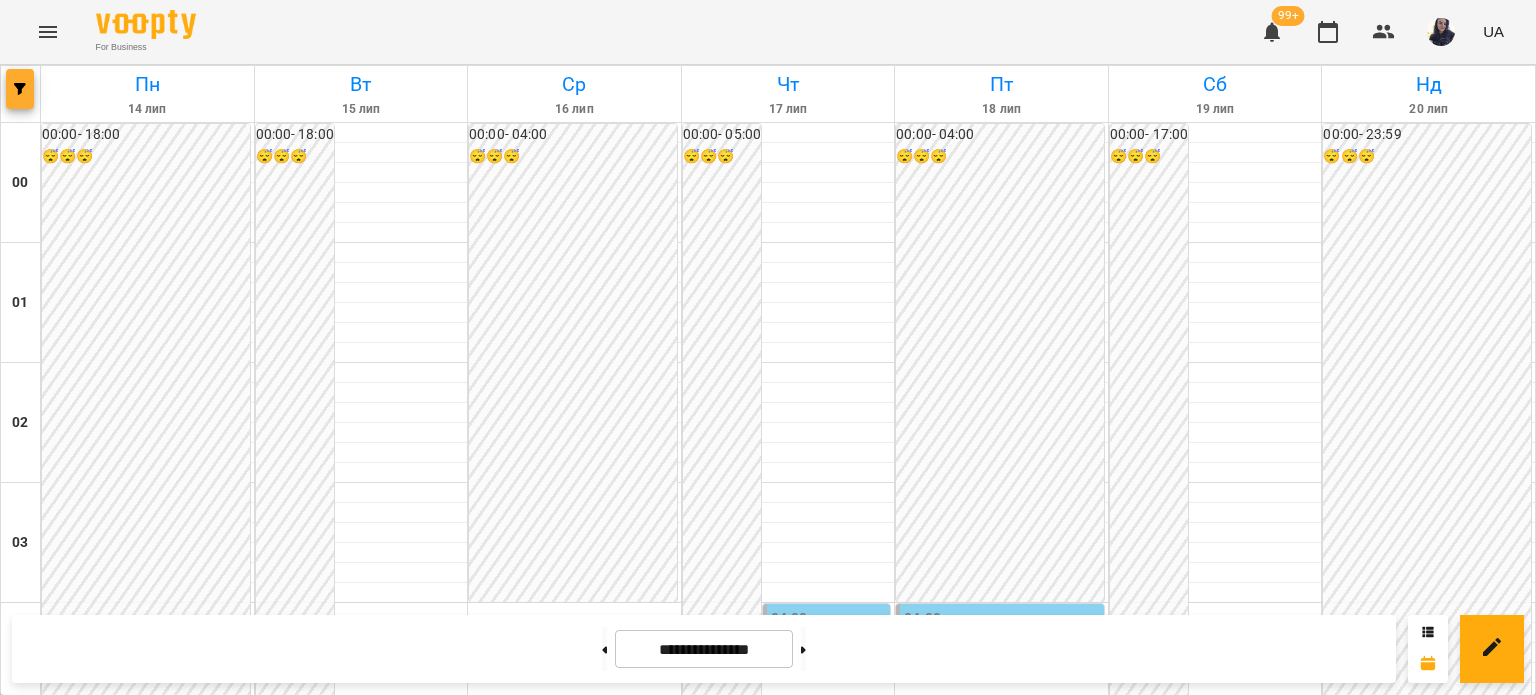 click at bounding box center (20, 89) 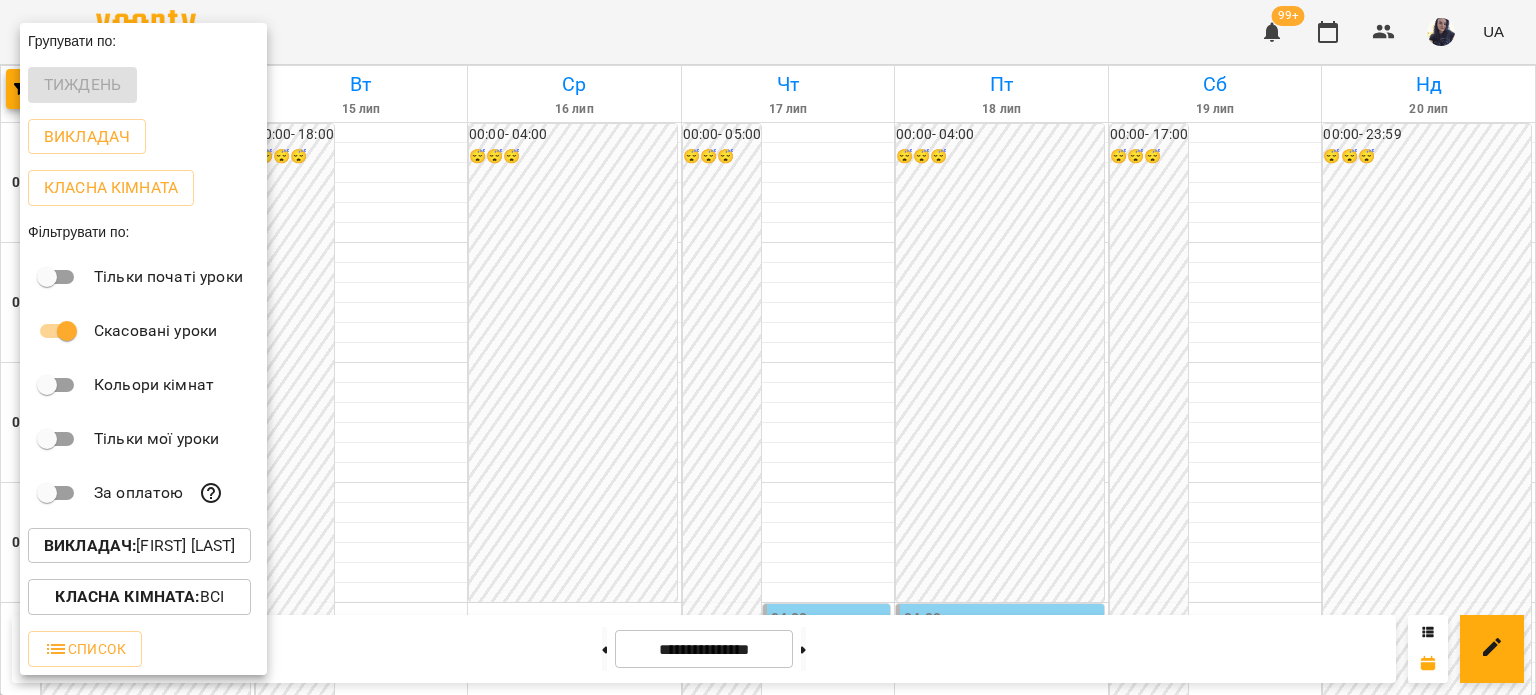 click on "Викладач :  [FIRST] [LAST]" at bounding box center [143, 546] 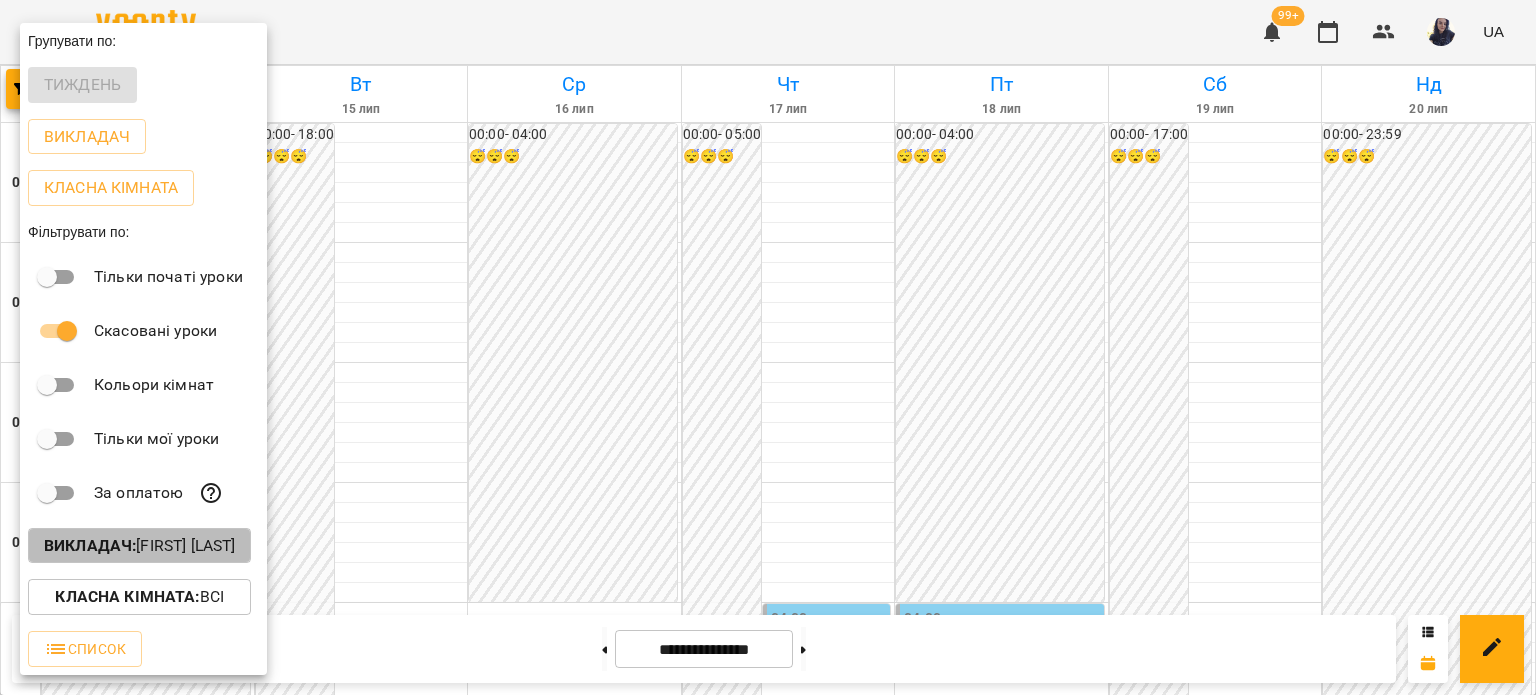 click on "Викладач :  [FIRST] [LAST]" at bounding box center [139, 546] 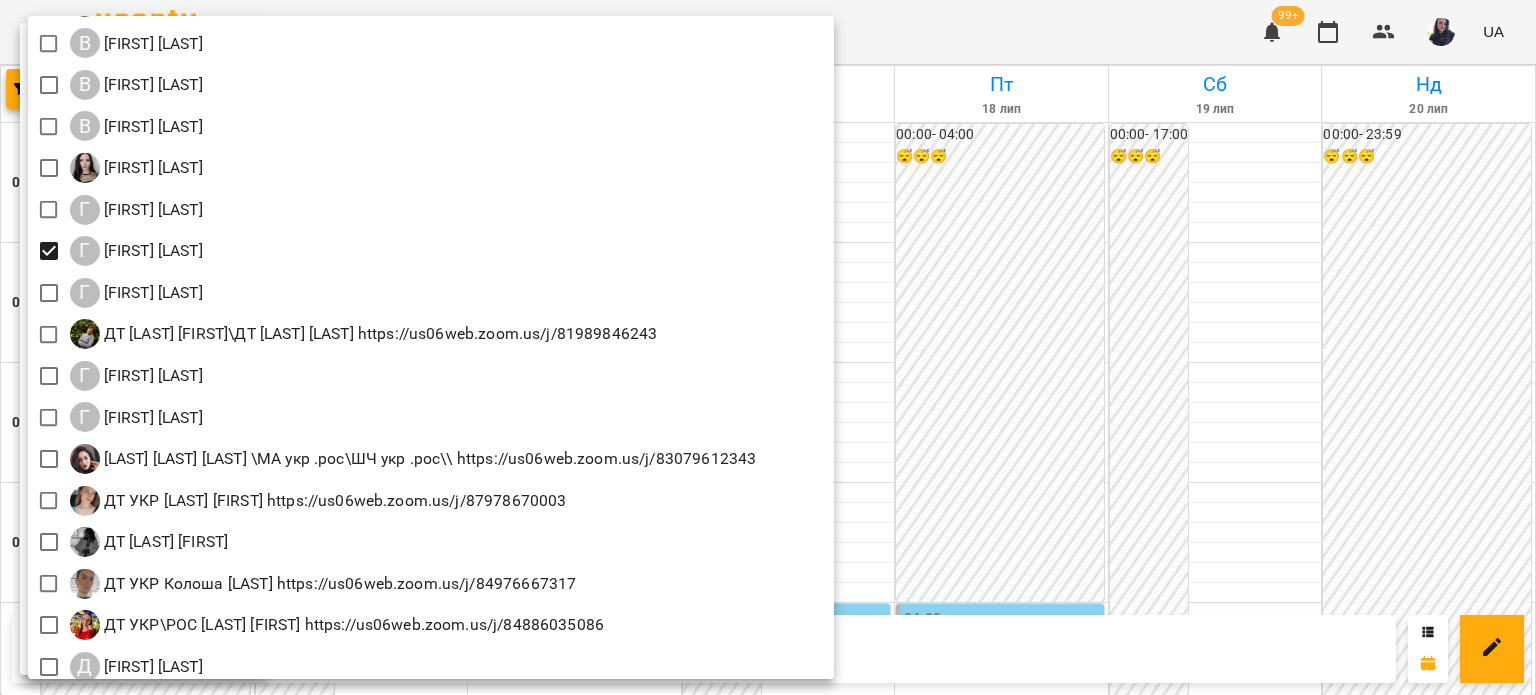 scroll, scrollTop: 600, scrollLeft: 0, axis: vertical 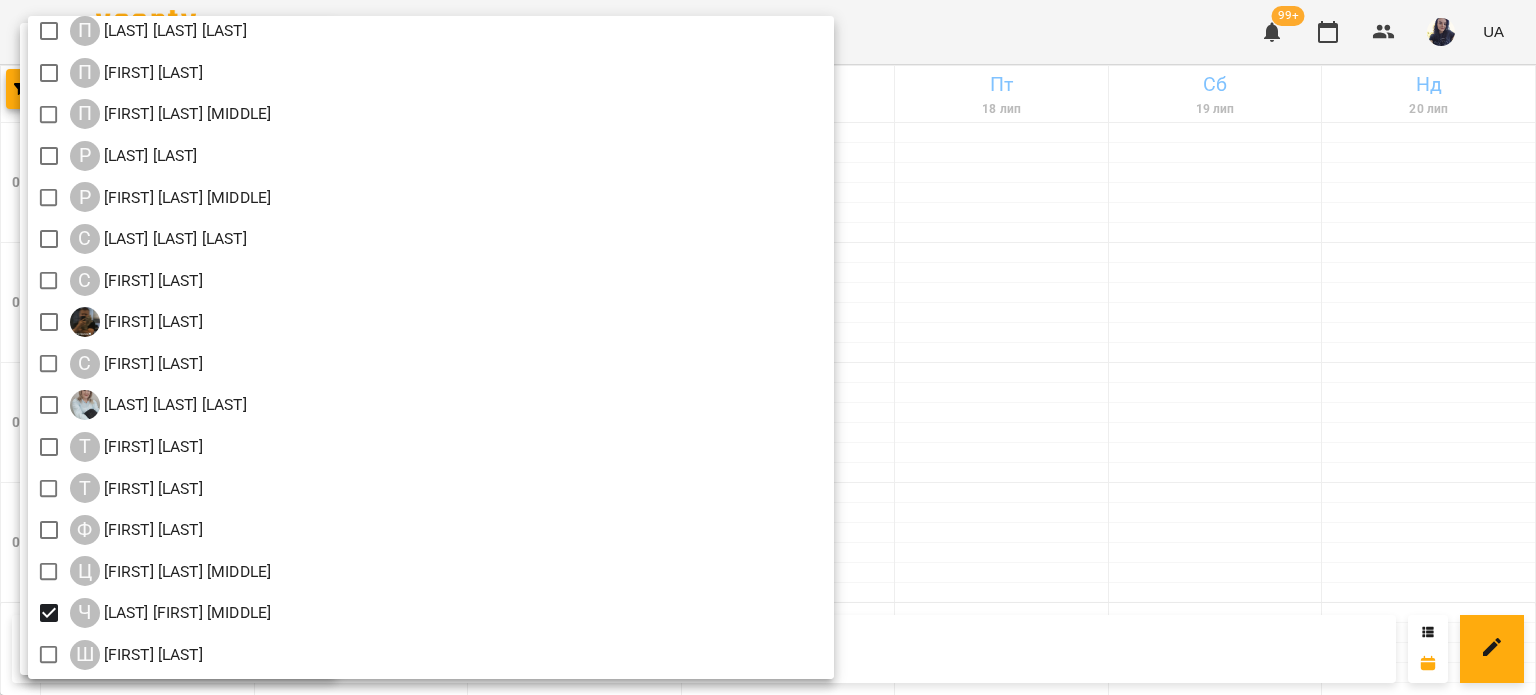 click at bounding box center (768, 347) 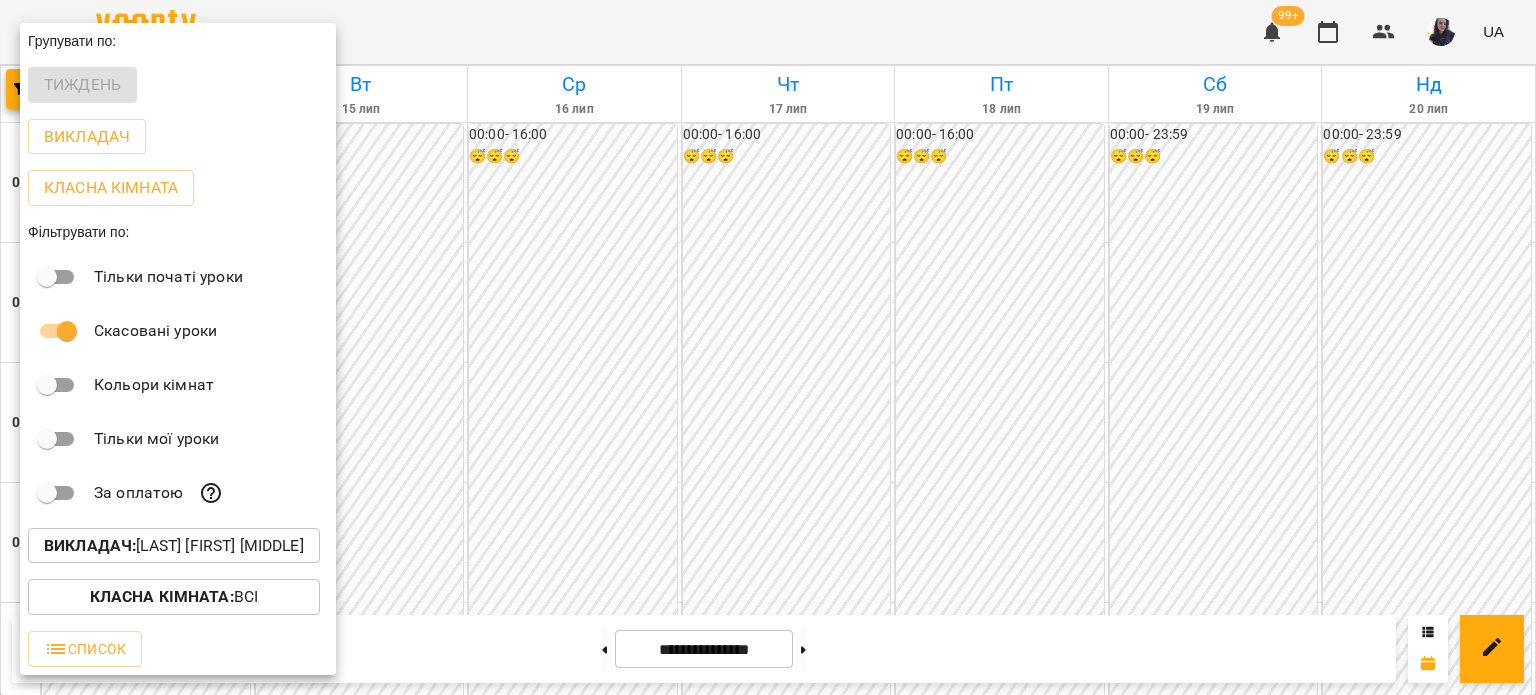 click at bounding box center [768, 347] 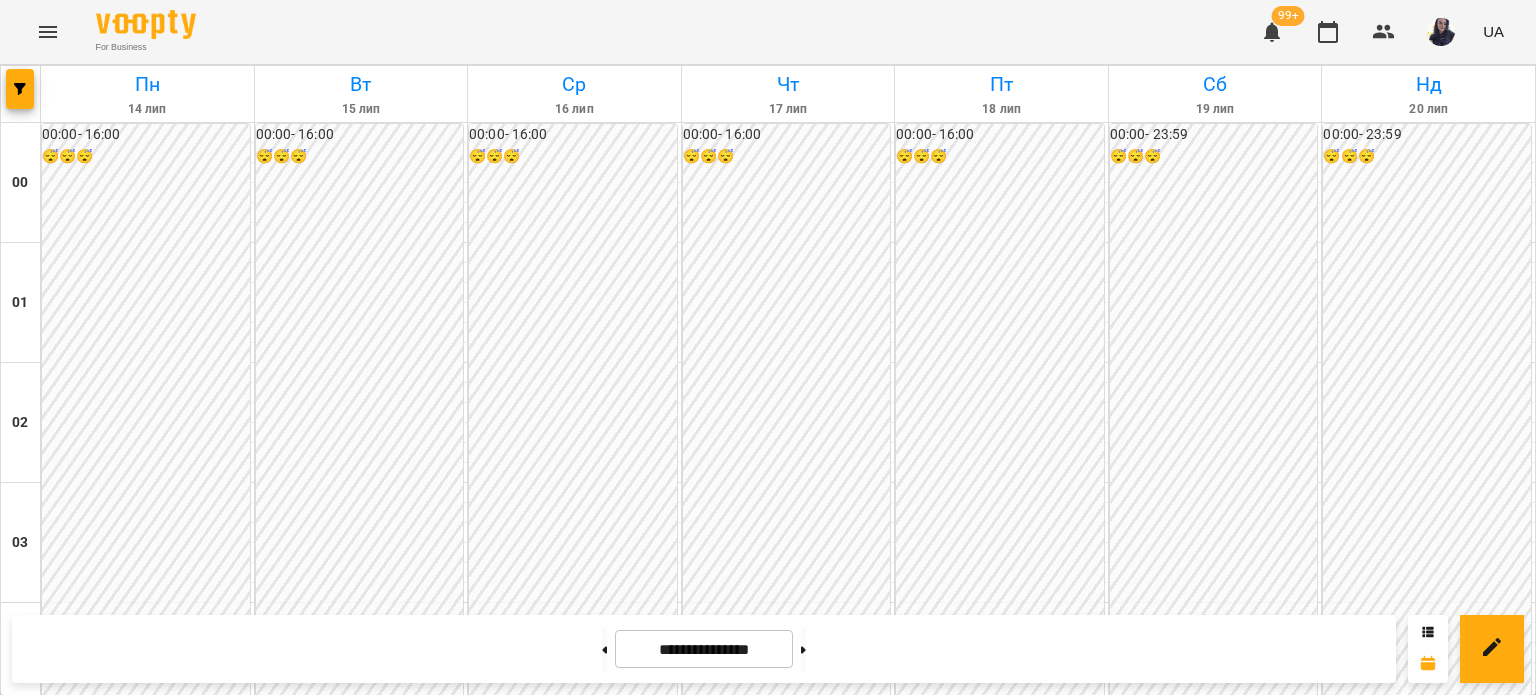 scroll, scrollTop: 2100, scrollLeft: 0, axis: vertical 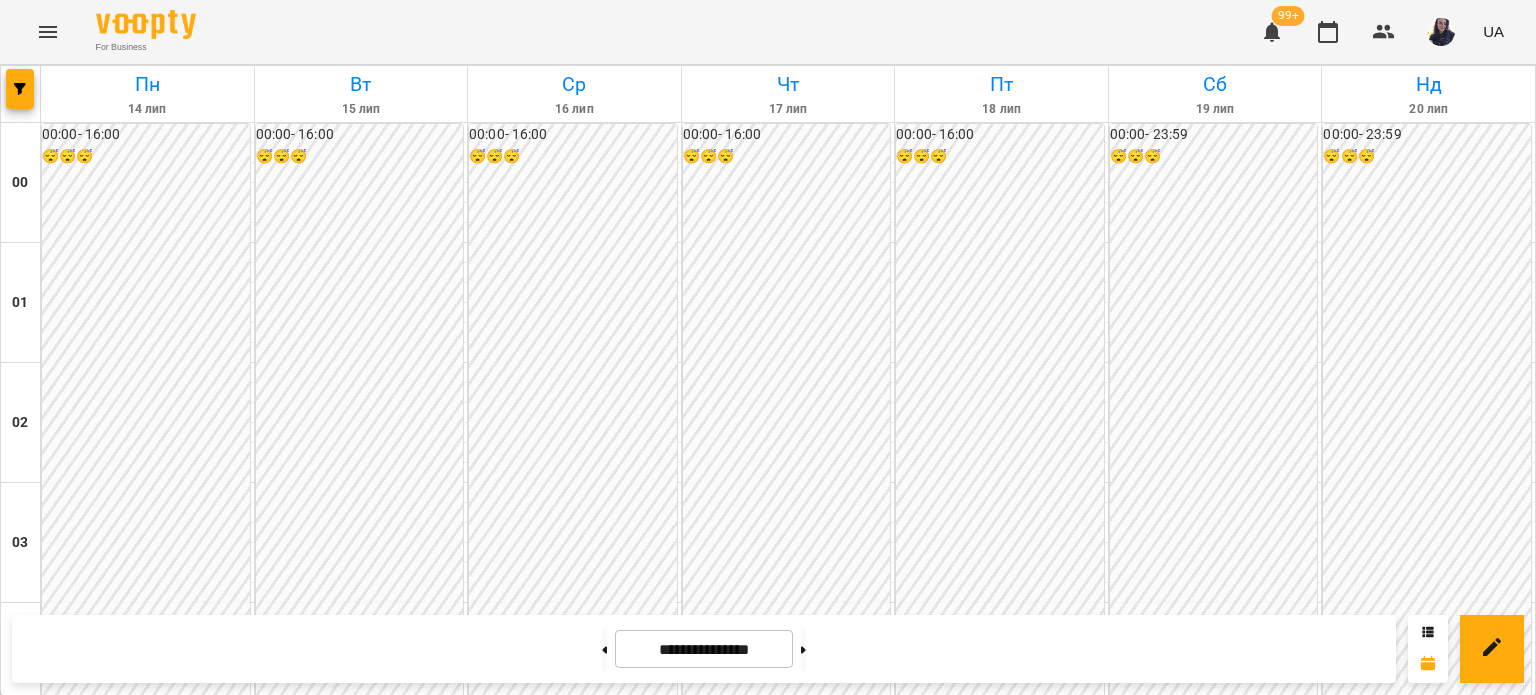 click on "[TIME] [LAST] [LAST]" at bounding box center [148, 2311] 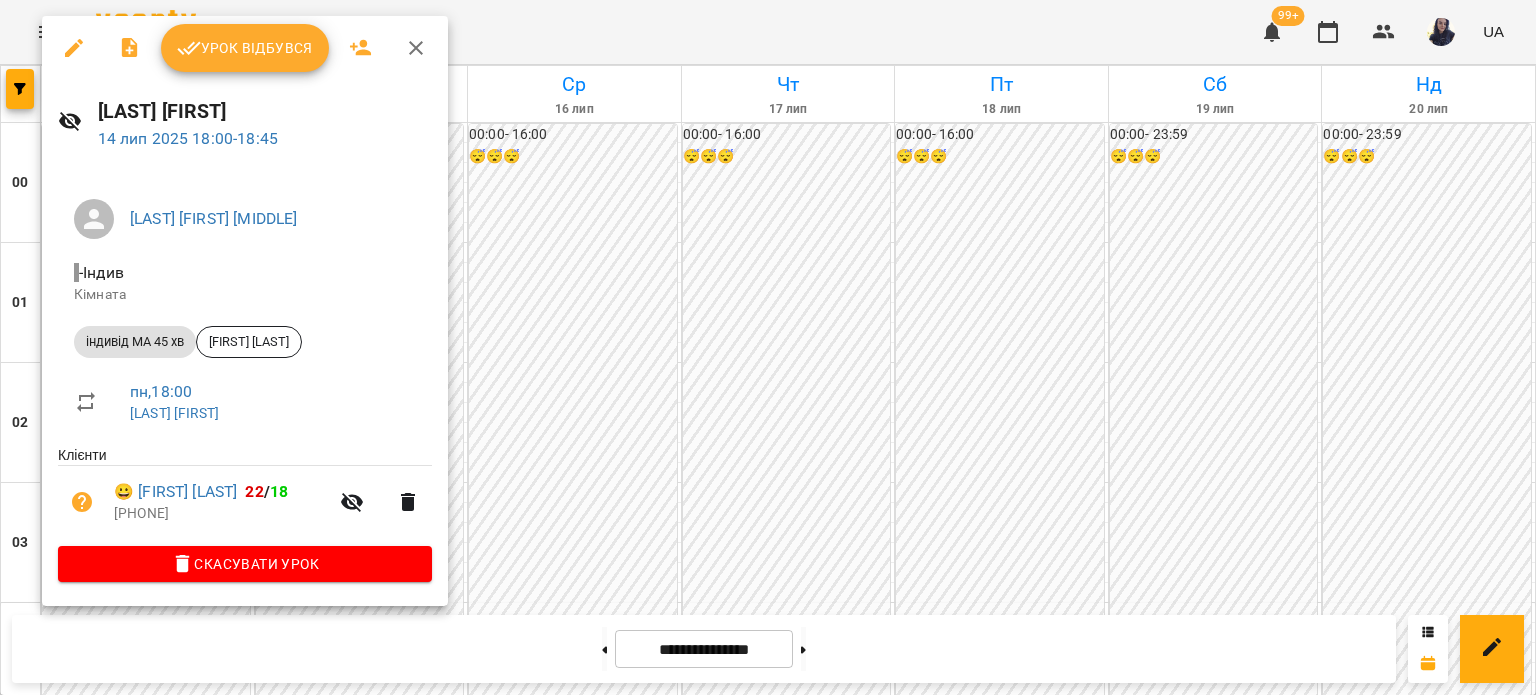 click 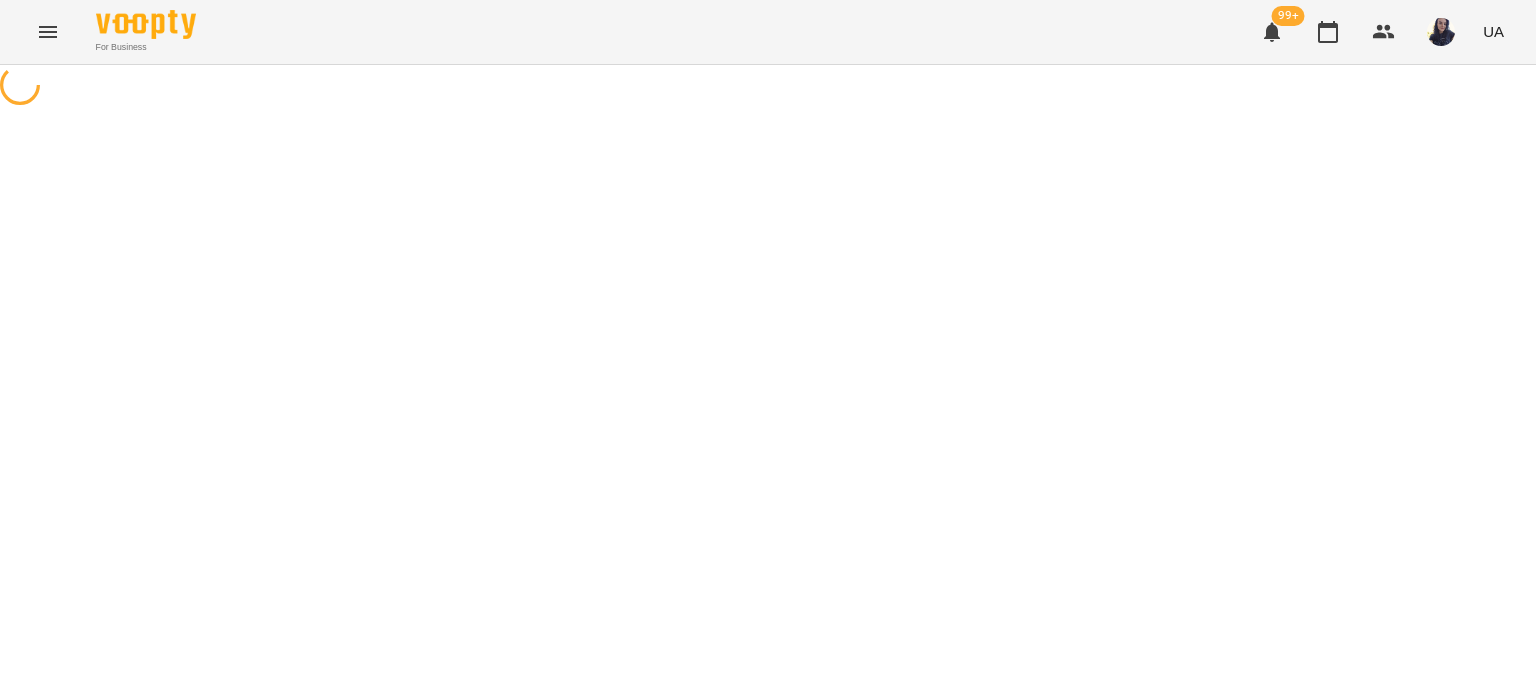 select on "**********" 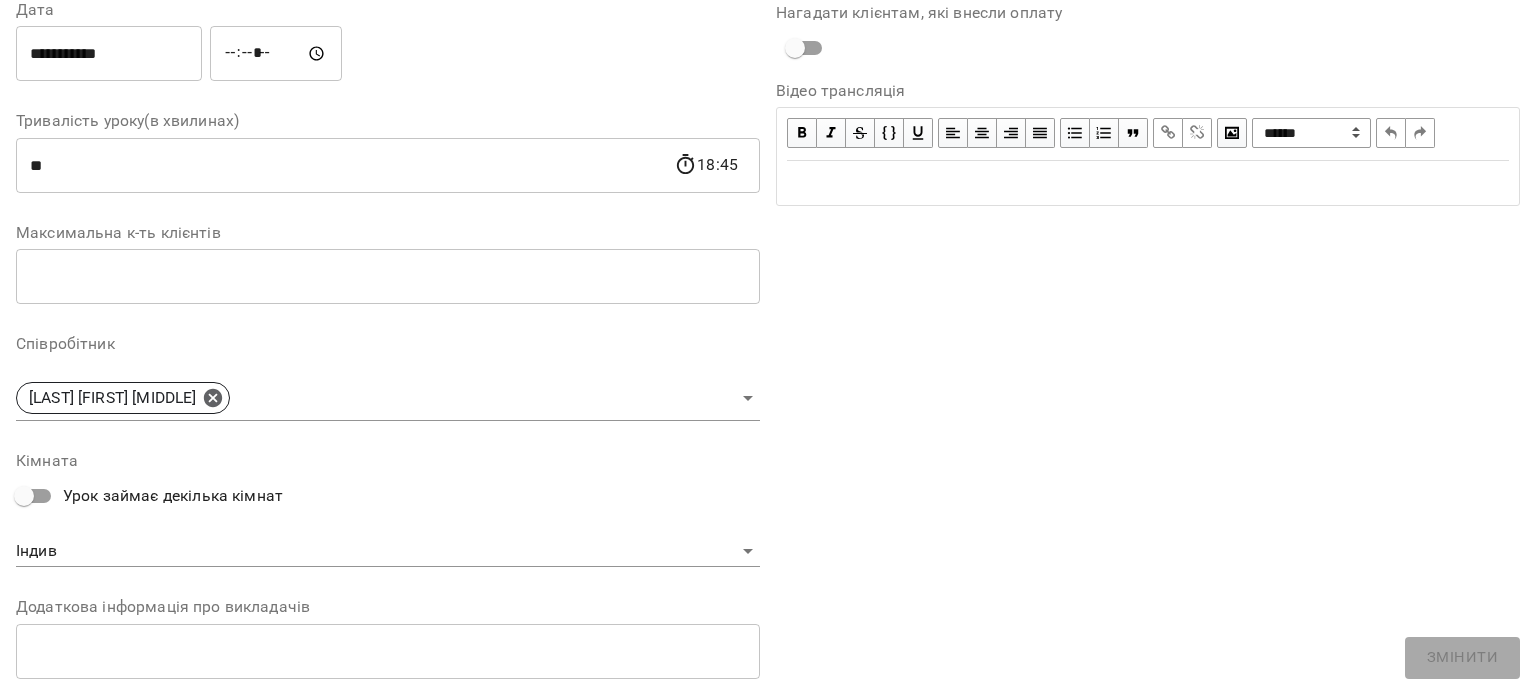 scroll, scrollTop: 300, scrollLeft: 0, axis: vertical 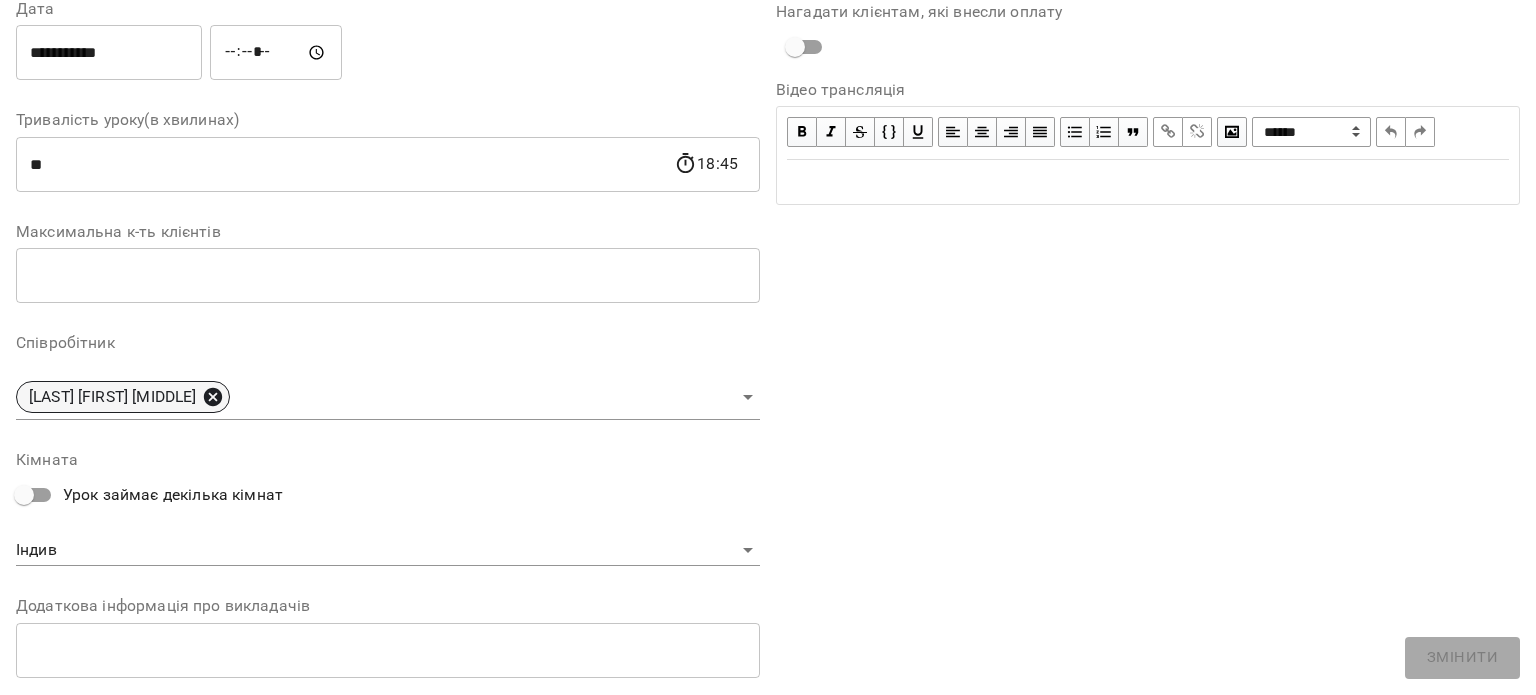 click 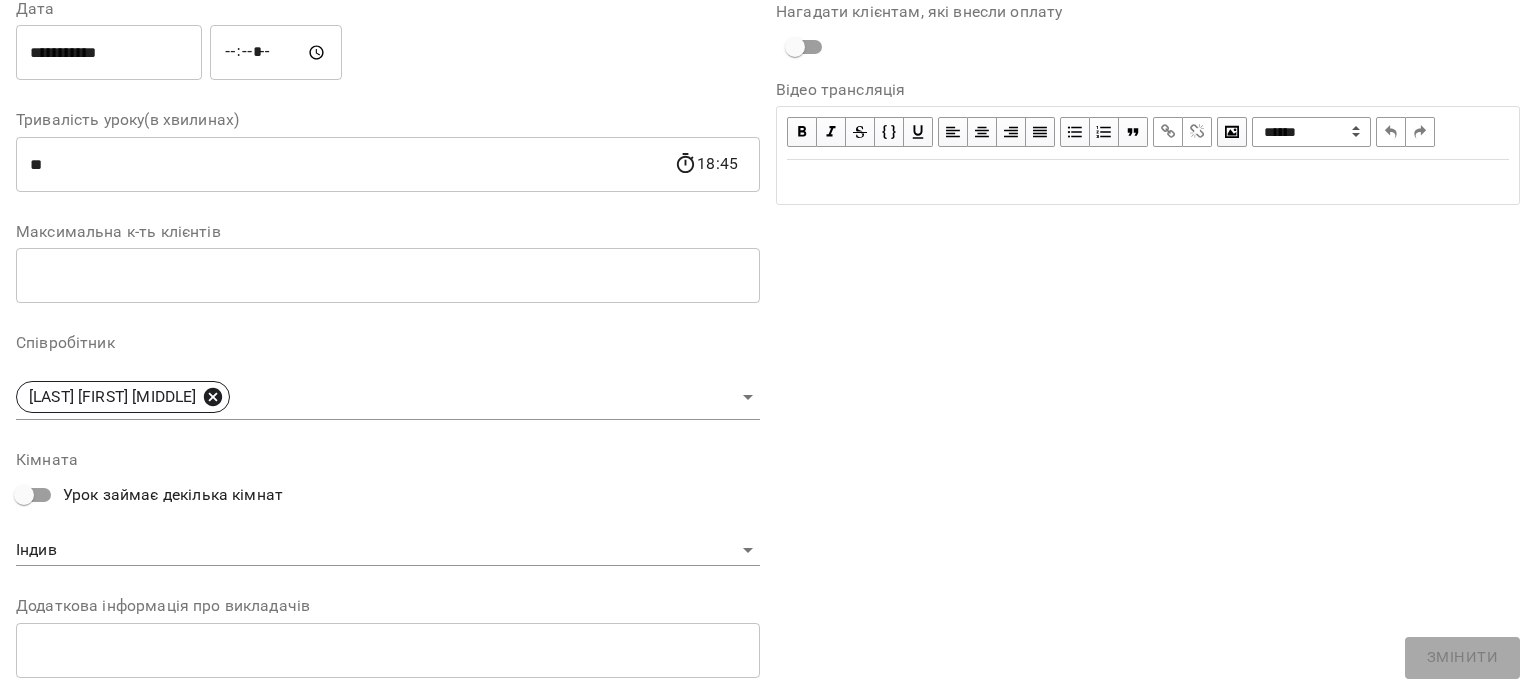 type 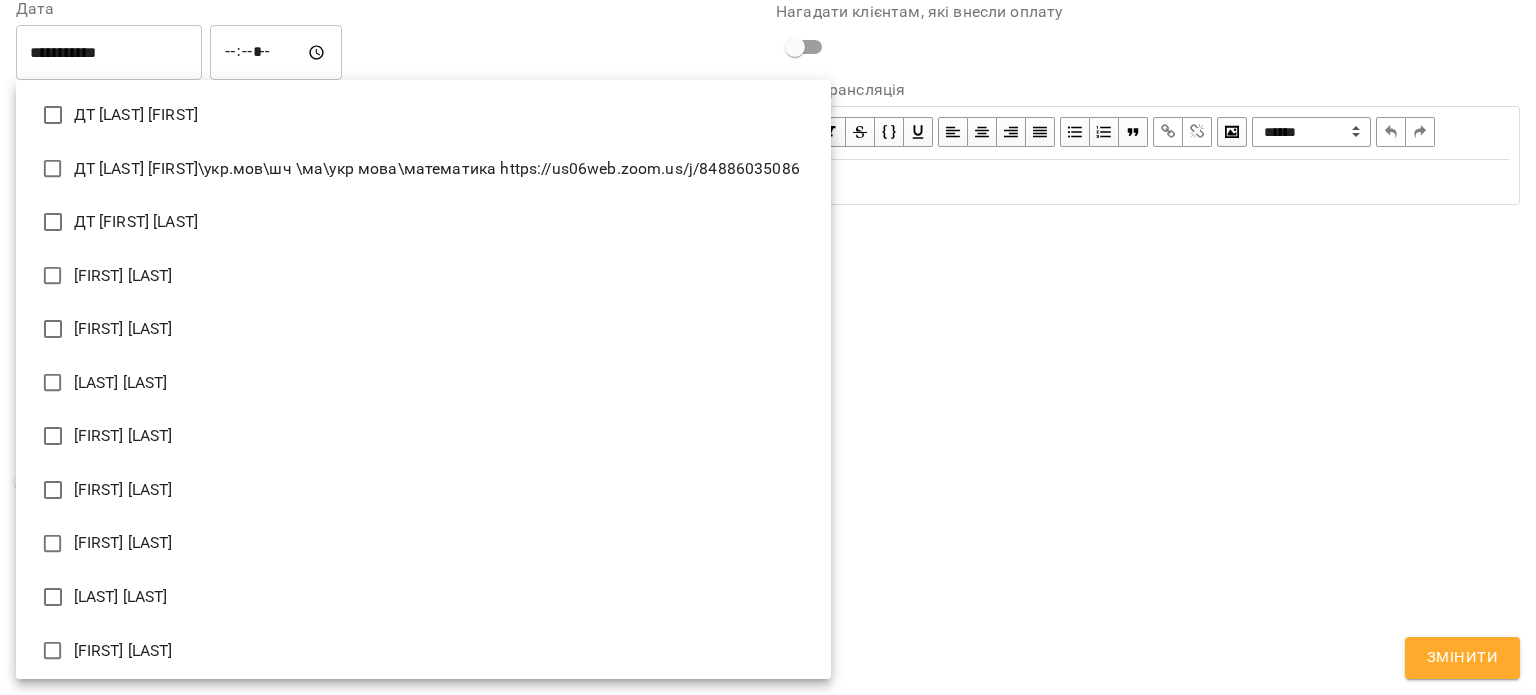 click on "For Business 99+ UA Журнал відвідувань / [LAST] [FIRST]  пн, 14 [MONTH] 2025 18:00 / Урок відбувся пн ,  18:00 [LAST] [FIRST] Урок №31 Попередні уроки вт 08 [MONTH] 2025 18:00 пн 07 [MONTH] 2025 18:00 вт 01 [MONTH] 2025 18:00 пн 30 [MONTH] 2025 18:00 вт 24 [MONTH] 2025 18:00   [LAST] [FIRST] ( 45 хв. ) індивід МА 45 хв Змінити урок Додати домашнє завдання Скасувати Урок [LAST] [FIRST] [MIDDLE] Індив Кімната [LAST] [FIRST]  2025-07-14 03:11:17 Створити розсилку   [LAST] [FIRST]  23 Ментальна арифметика: Індив часткова 23 [MONTH]  -  14 [MONTH] Прогул Скасувати
*" at bounding box center [768, 482] 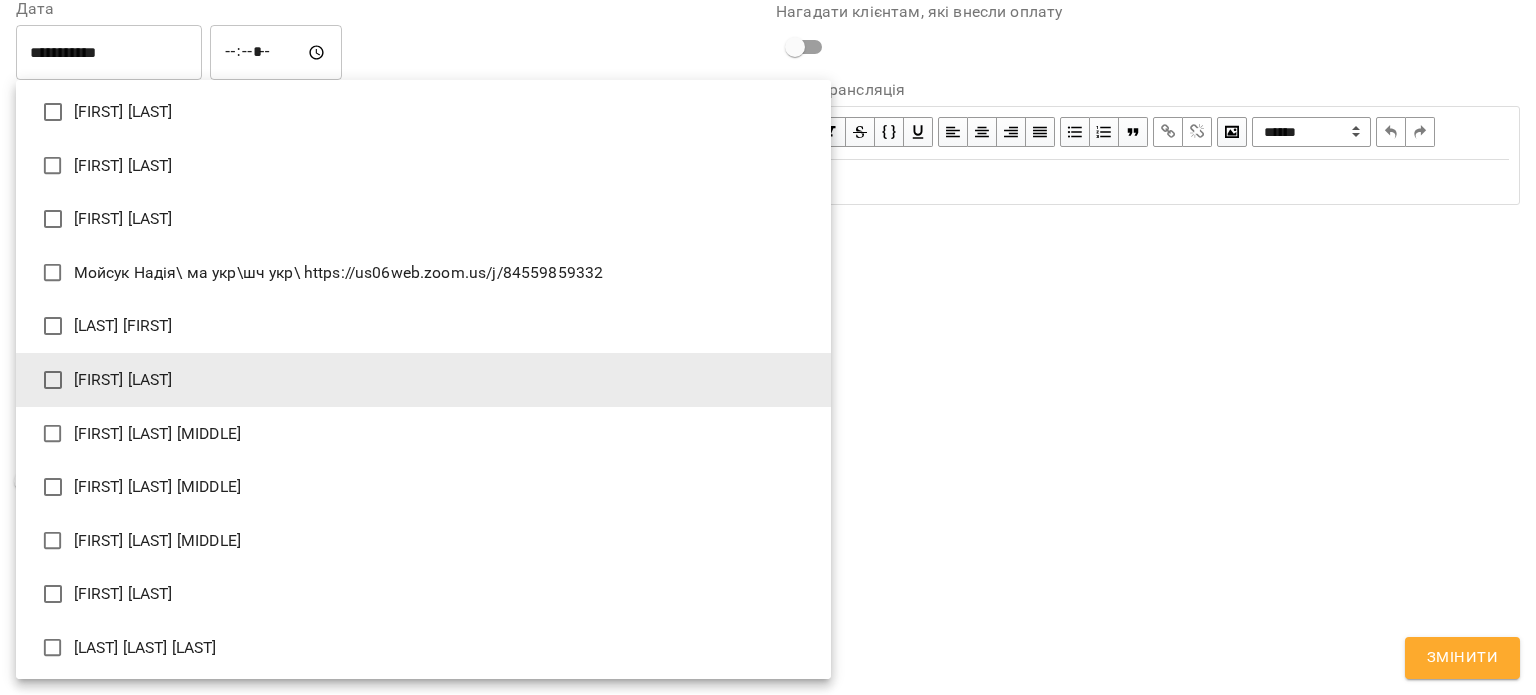 click on "[FIRST] [LAST] [MIDDLE]" at bounding box center [423, 434] 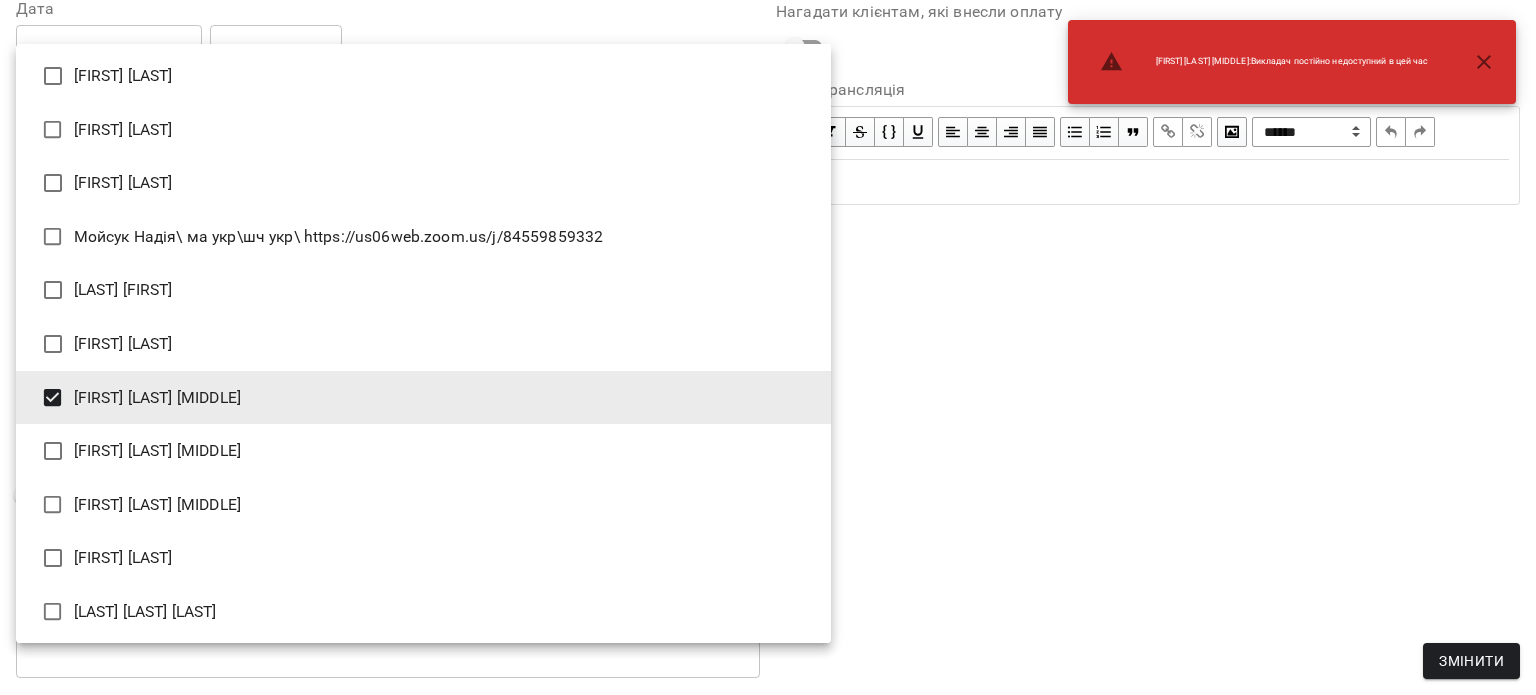 click at bounding box center (768, 347) 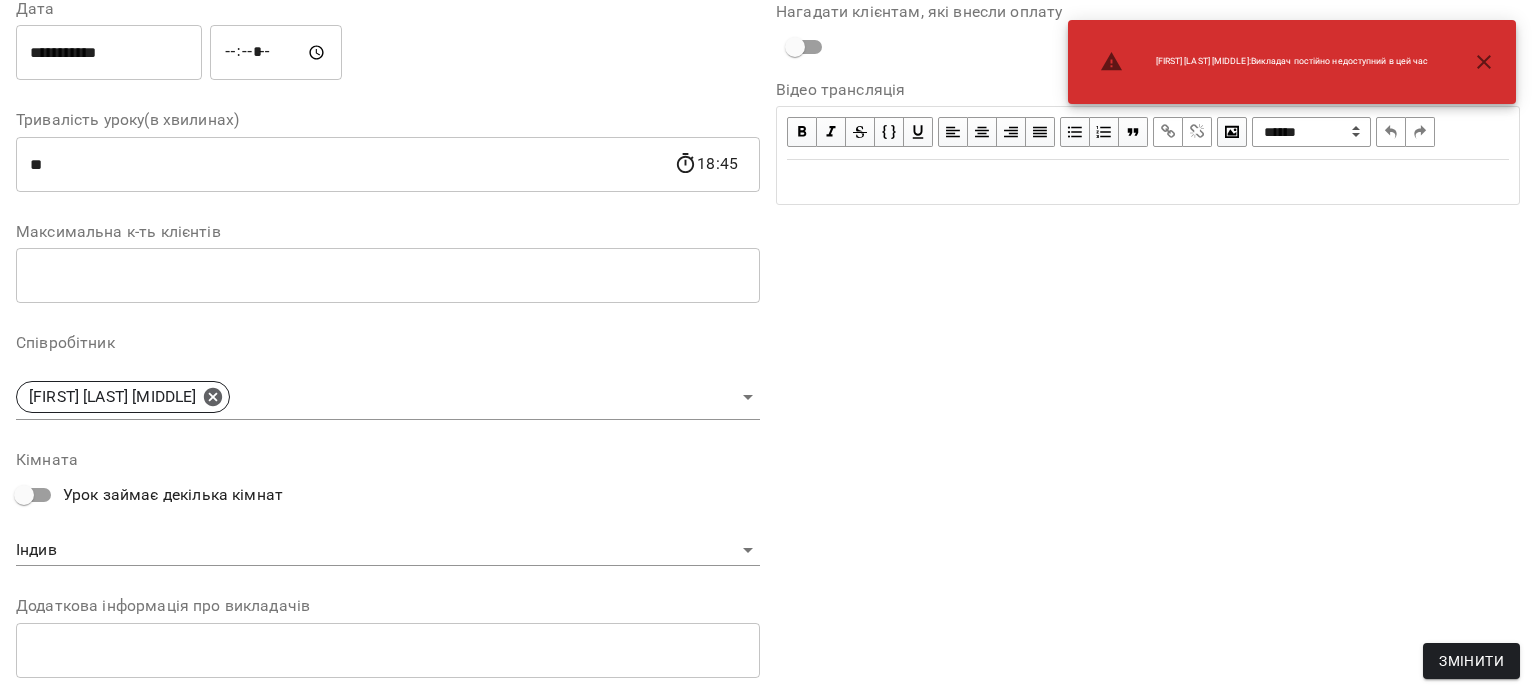 click on "ДТ   [LAST] [LAST]  ДТ  [LAST] [LAST]\укр.мов\шч \ма\укр мова\математика https://us06web.zoom.us/j/84886035086  ДТ [LAST] [LAST]   [LAST] [LAST]   Єфіменко [LAST] Іванова [LAST] Абрамова [LAST] Андрусенко [LAST] [LAST] [LAST] Бессонова [LAST] Бліхар [LAST] Божко [LAST] Бойчук [LAST] Бондарева [LAST] Бєлькова [LAST] ДТ ЛОГОПЕД УКР\РОС\ https://us06web.zoom.us/j/87943953043 Біволару [LAST]  https://us06web.zoom.us/j/83742518055 Венюкова  [LAST] Вовк [LAST] [LAST] [LAST]   Габорак [LAST]  Гаврилевська [LAST] [LAST] Галушка [LAST] Гвоздик [LAST] Горькова [LAST] Гудима [LAST] ДТ Мозгова [LAST]" at bounding box center (768, 347) 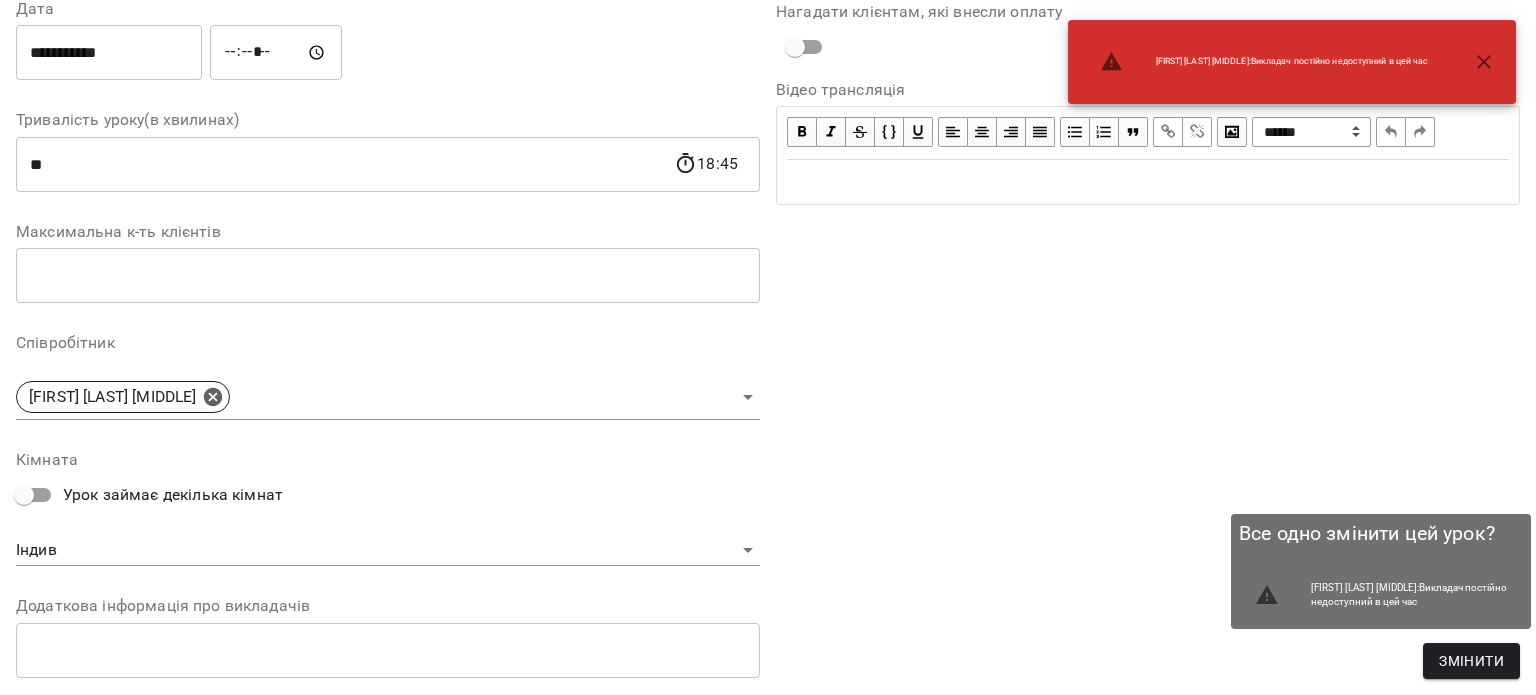 click on "Змінити" at bounding box center [1471, 661] 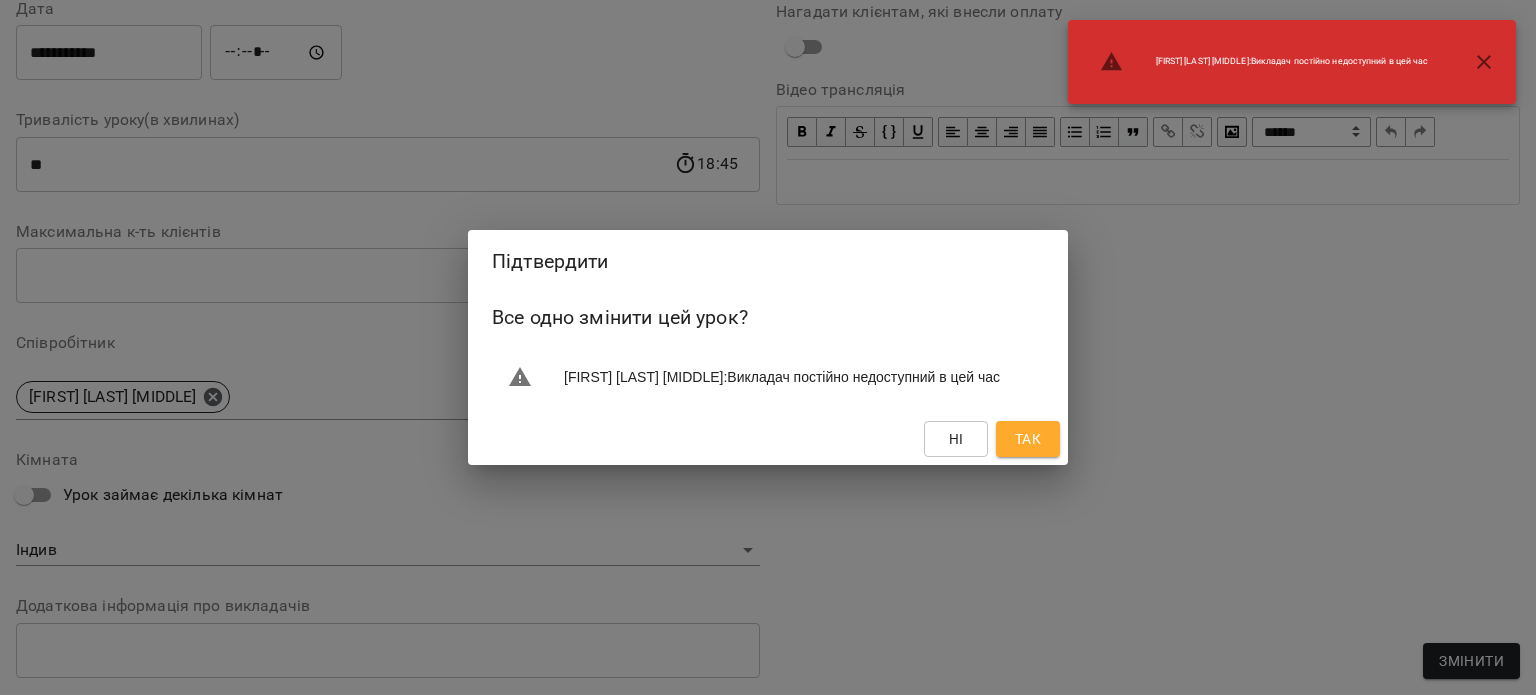 click on "Так" at bounding box center [1028, 439] 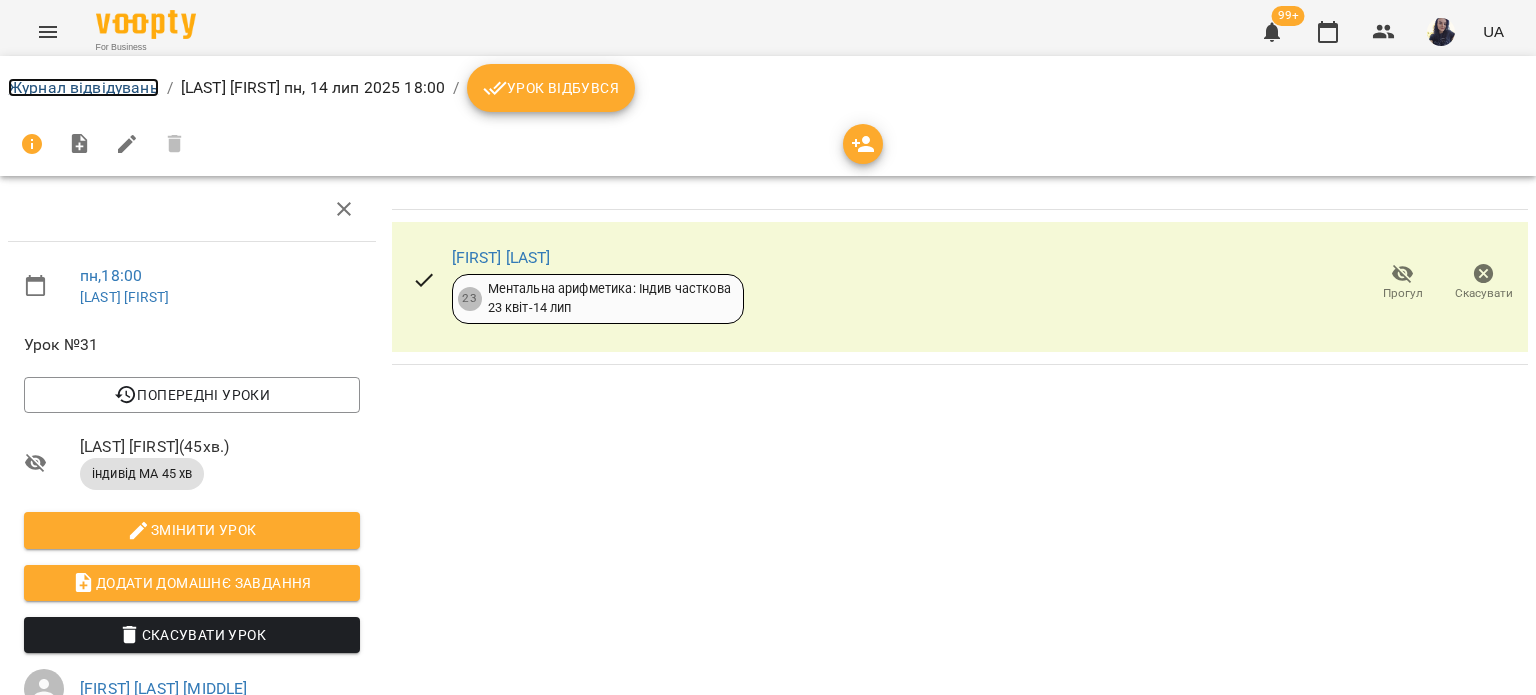 click on "Журнал відвідувань" at bounding box center [83, 87] 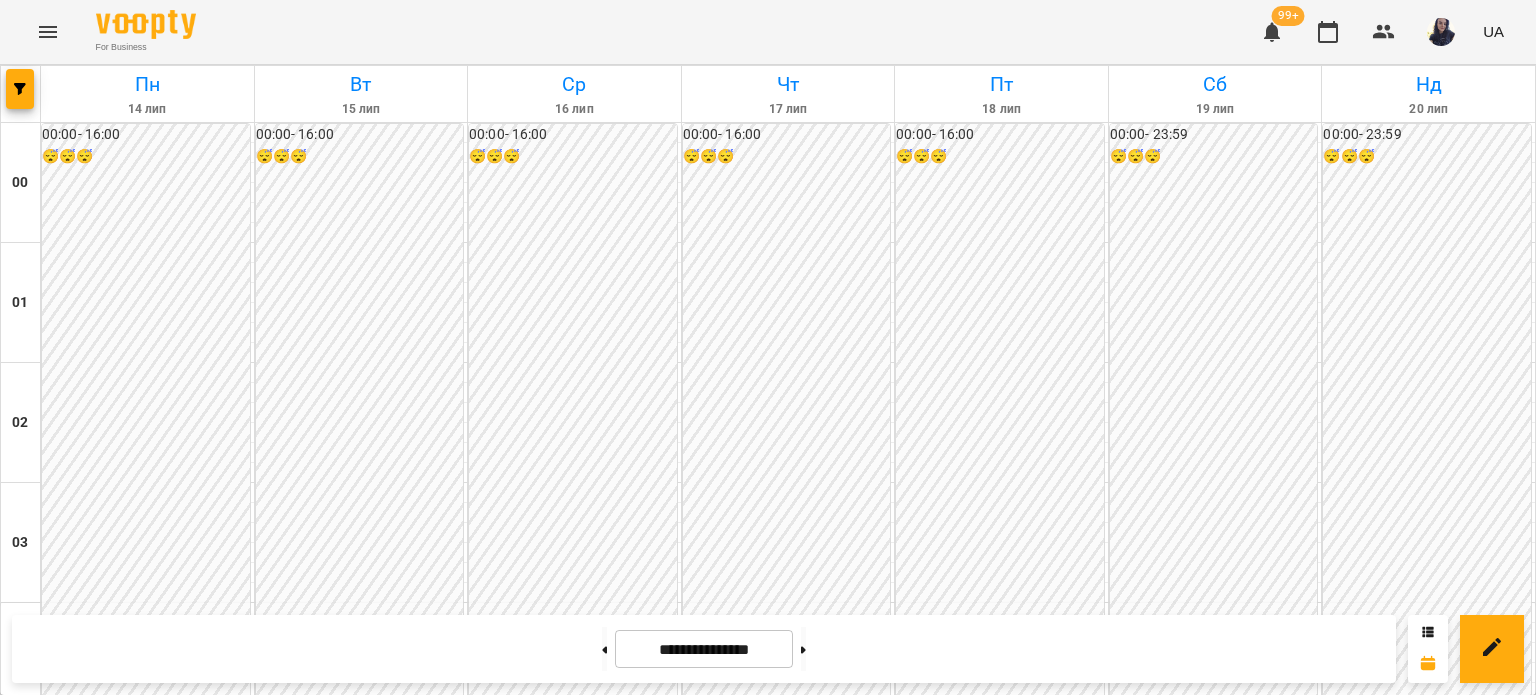 scroll, scrollTop: 2197, scrollLeft: 0, axis: vertical 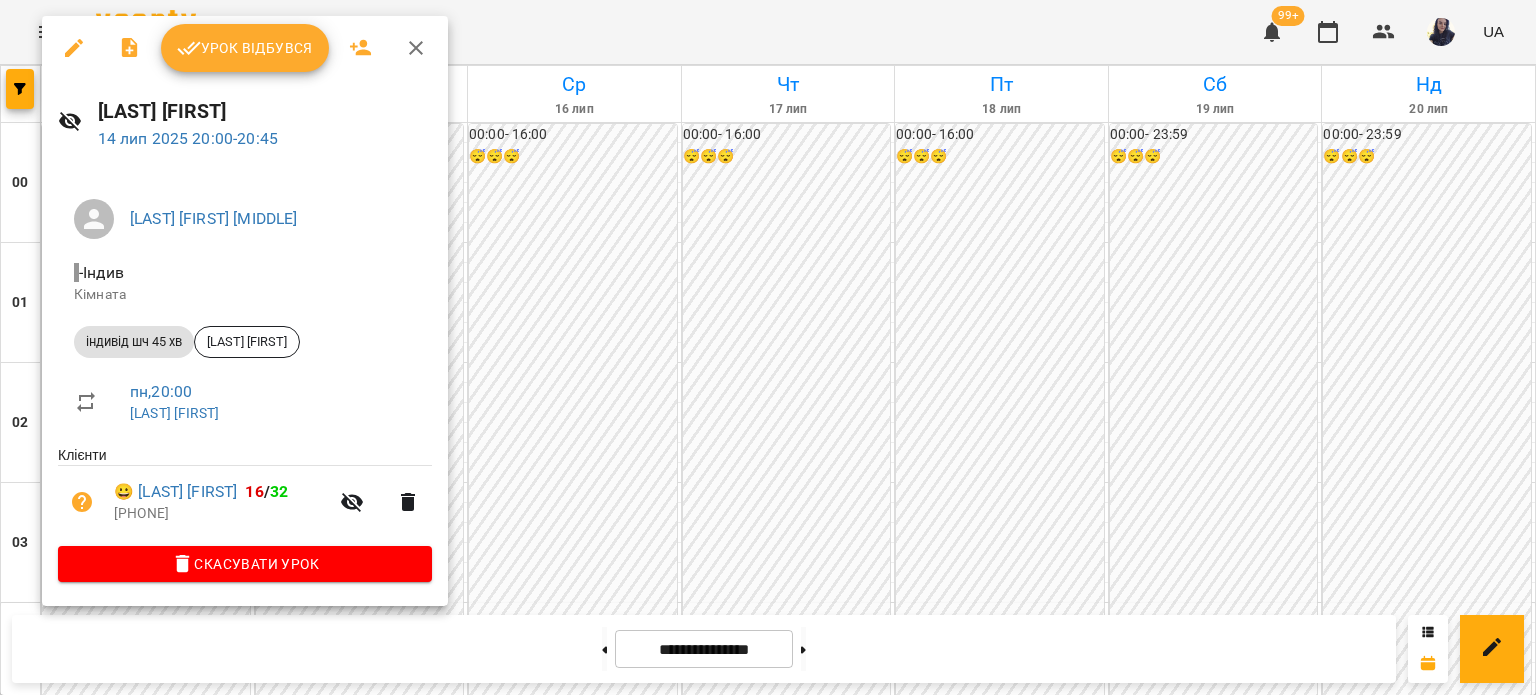 click 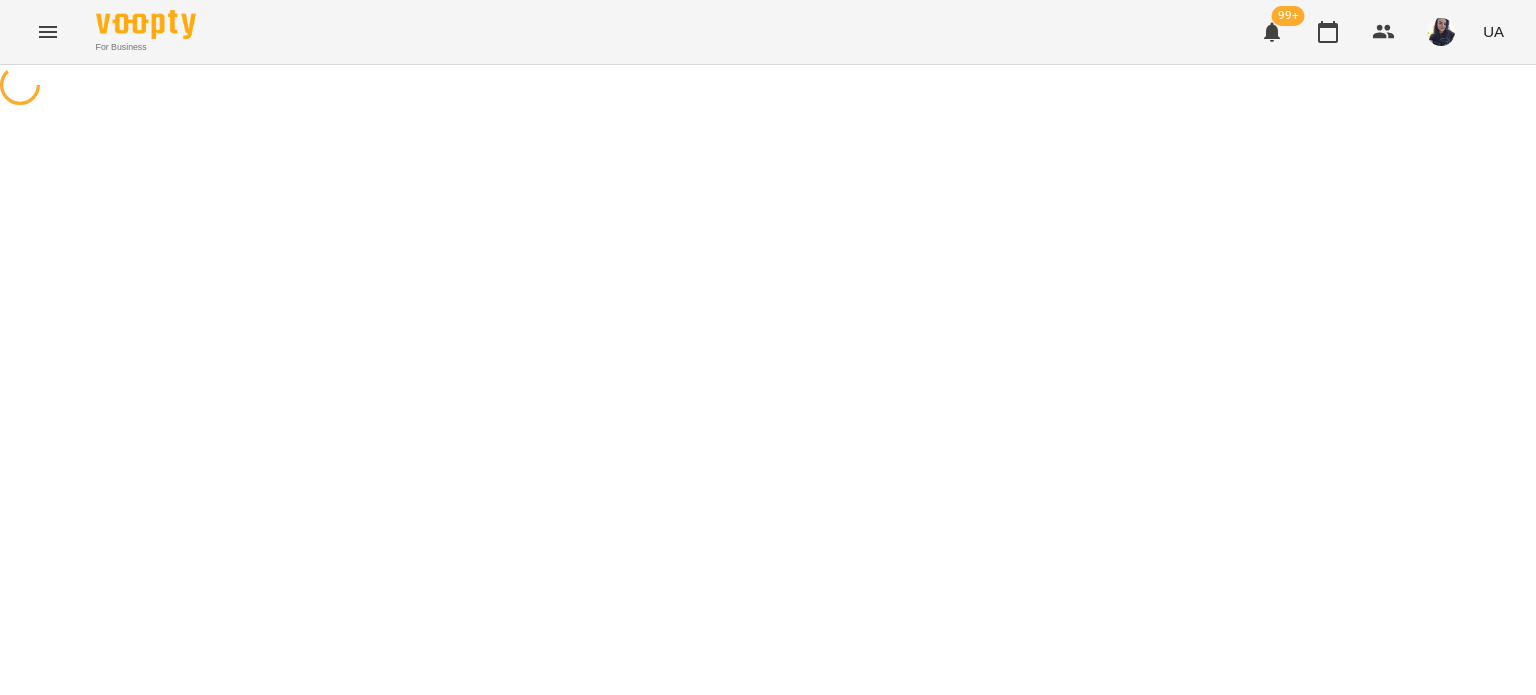 select on "**********" 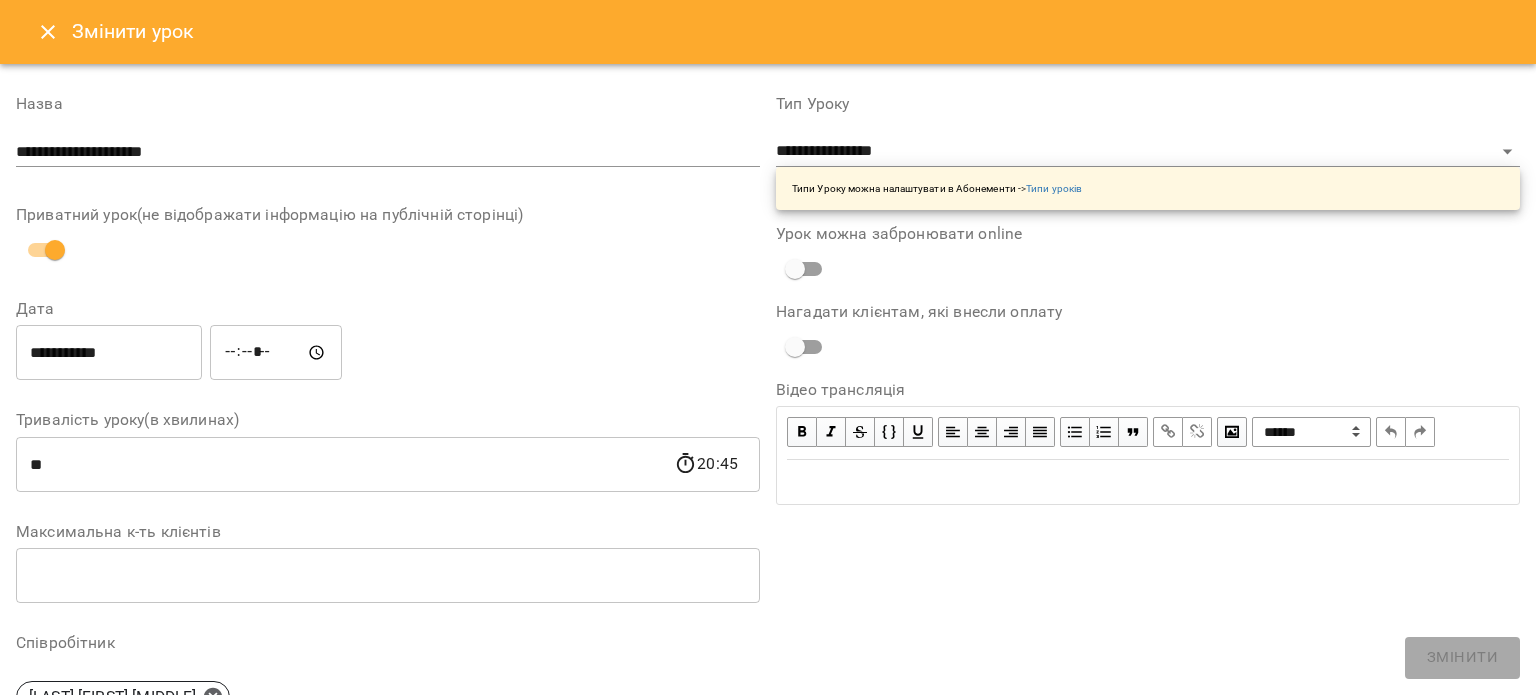 scroll, scrollTop: 400, scrollLeft: 0, axis: vertical 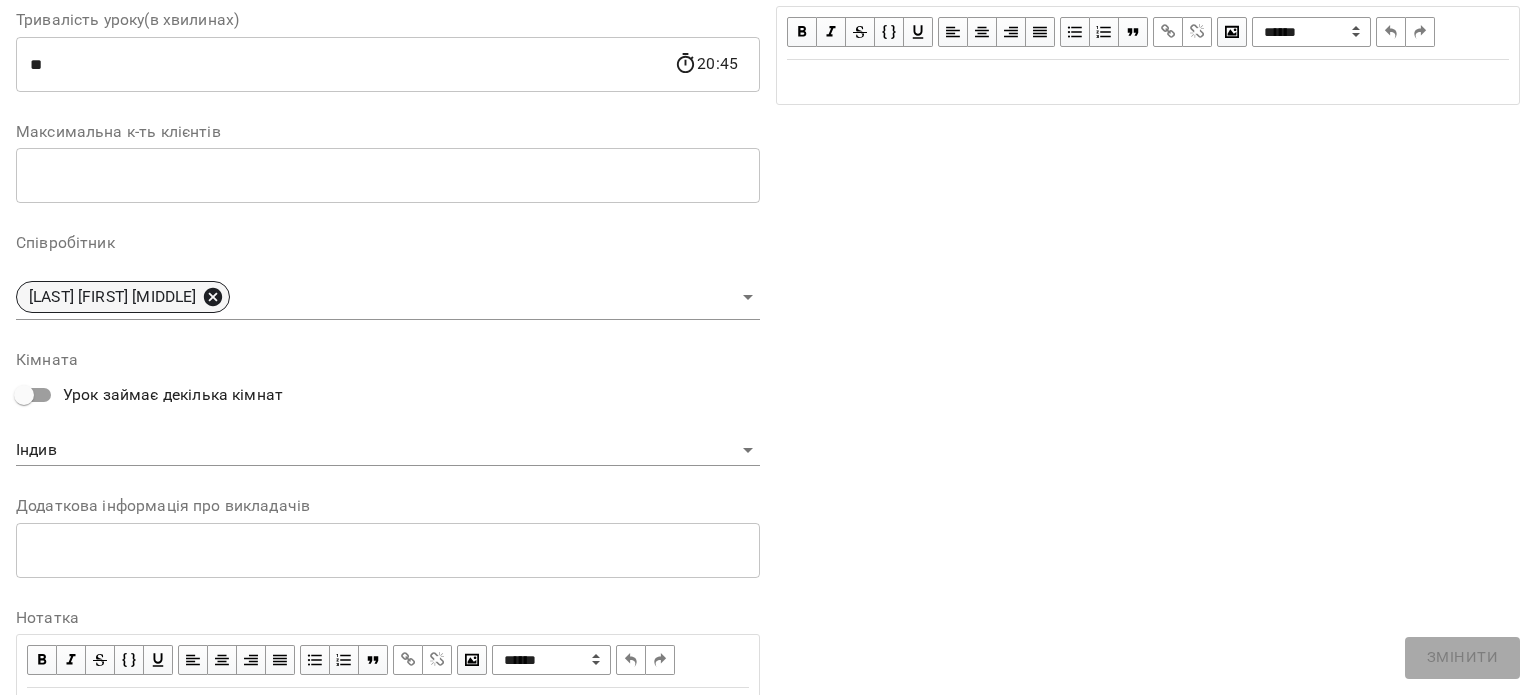 click 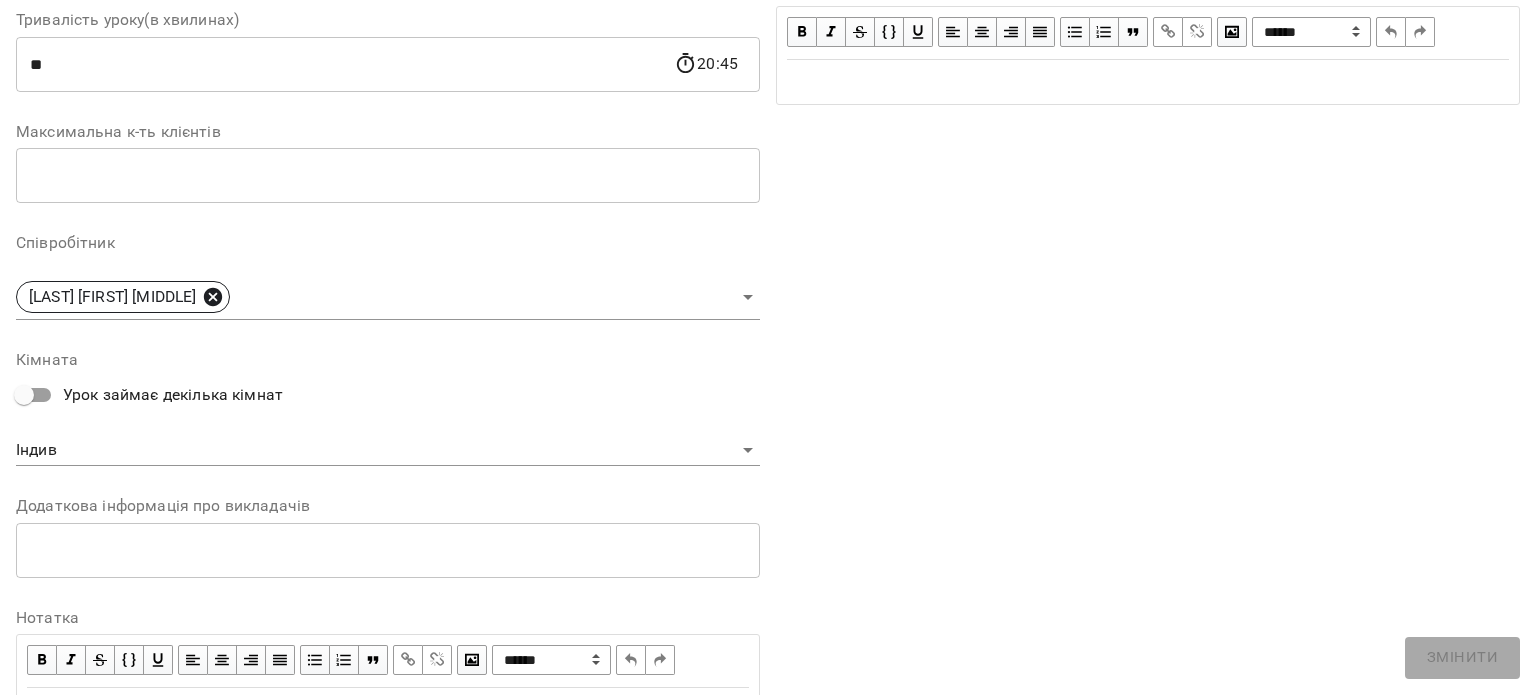 type 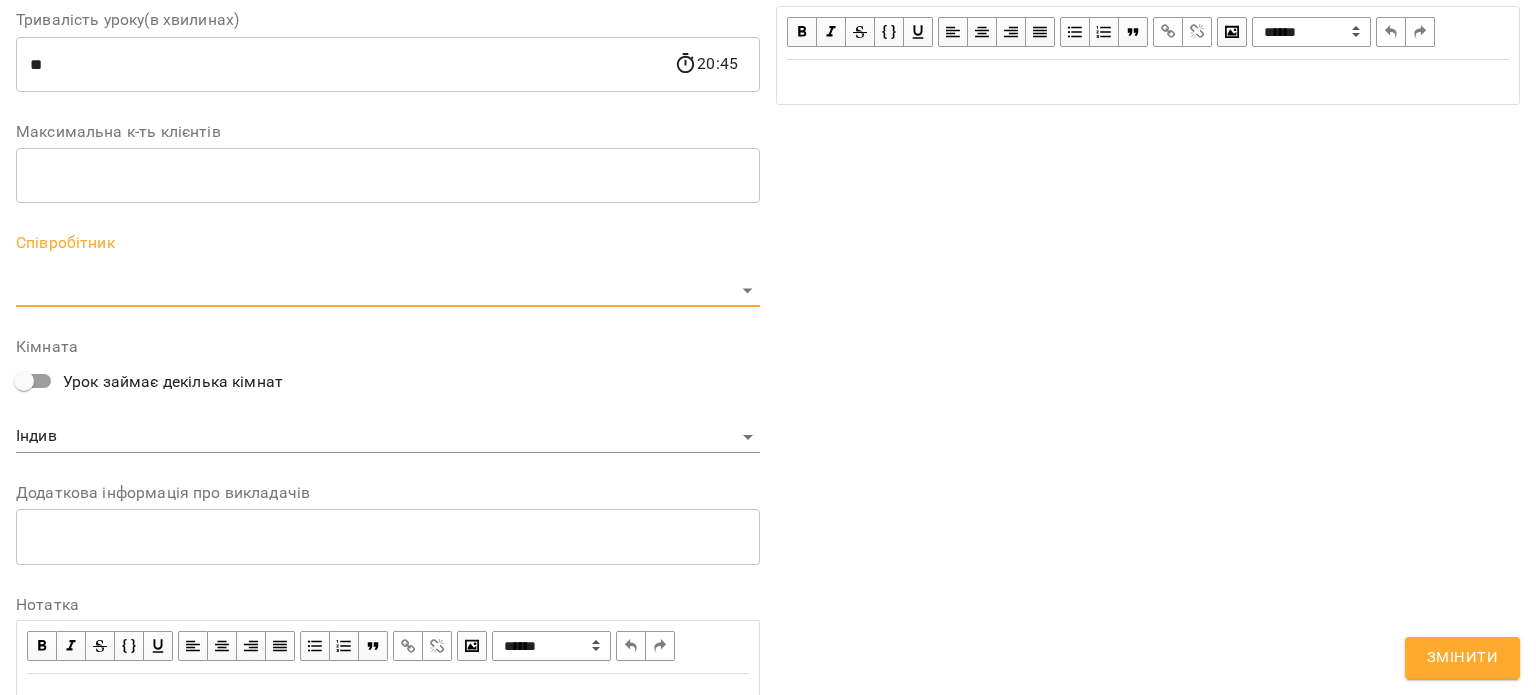 click on "For Business 99+ UA Журнал відвідувань / [LAST] [FIRST]  пн, 14 [MONTH] 2025 20:00 / Урок відбувся пн ,  20:00 [LAST] [FIRST] Урок №17 Попередні уроки чт 10 [MONTH] 2025 20:00 пн 07 [MONTH] 2025 20:00 чт 03 [MONTH] 2025 20:00 пн 30 [MONTH] 2025 20:00 чт 26 [MONTH] 2025 20:00   [LAST] [FIRST] ( 45 хв. ) індивід шч 45 хв Змінити урок Додати домашнє завдання Скасувати Урок [LAST] [FIRST] [MIDDLE] [LAST] Індив Кімната [LAST] [FIRST] 2025-07-14 03:11:27 Створити розсилку   [LAST] [FIRST] 17 Швидкочитання: Індив 6м 17 [MONTH]  -  14 [MONTH] Прогул Скасувати
​ *" at bounding box center [768, 482] 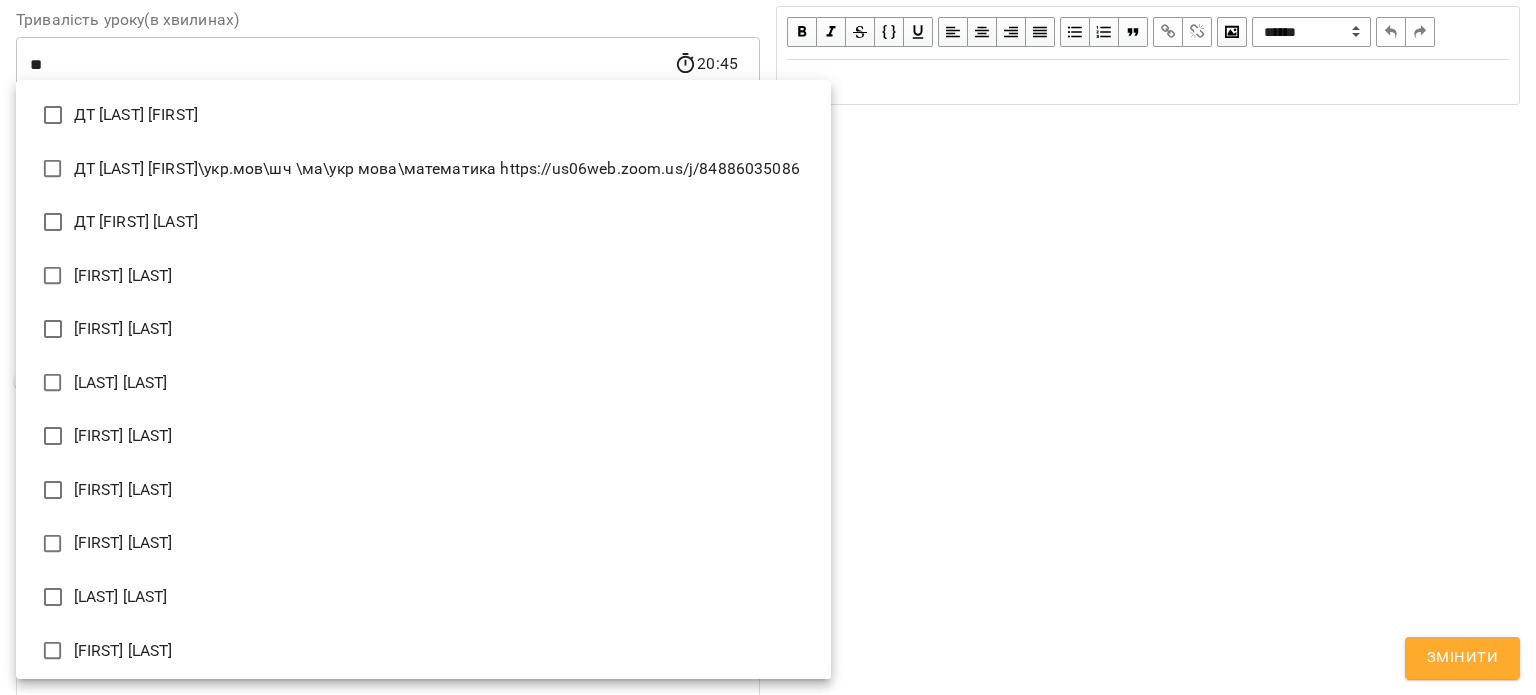 type 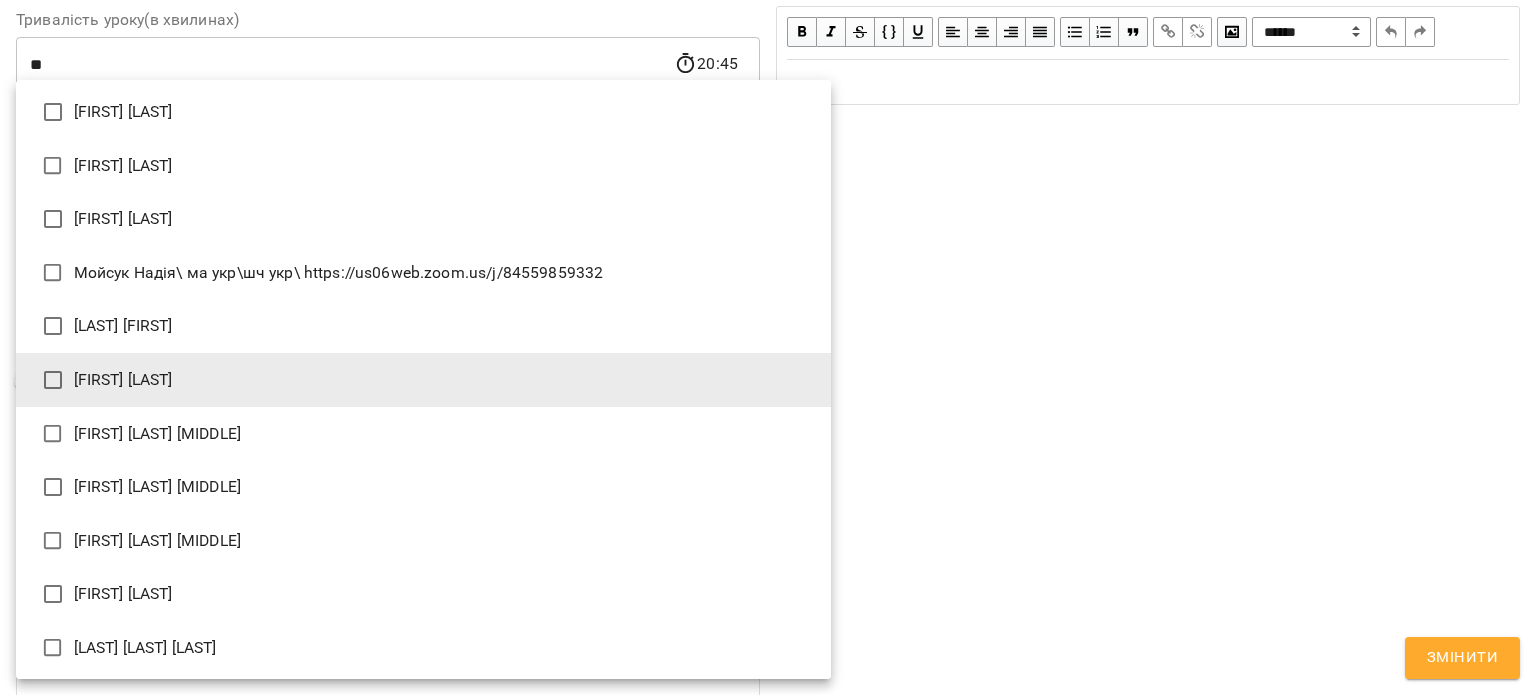 click on "[FIRST] [LAST] [MIDDLE]" at bounding box center (423, 541) 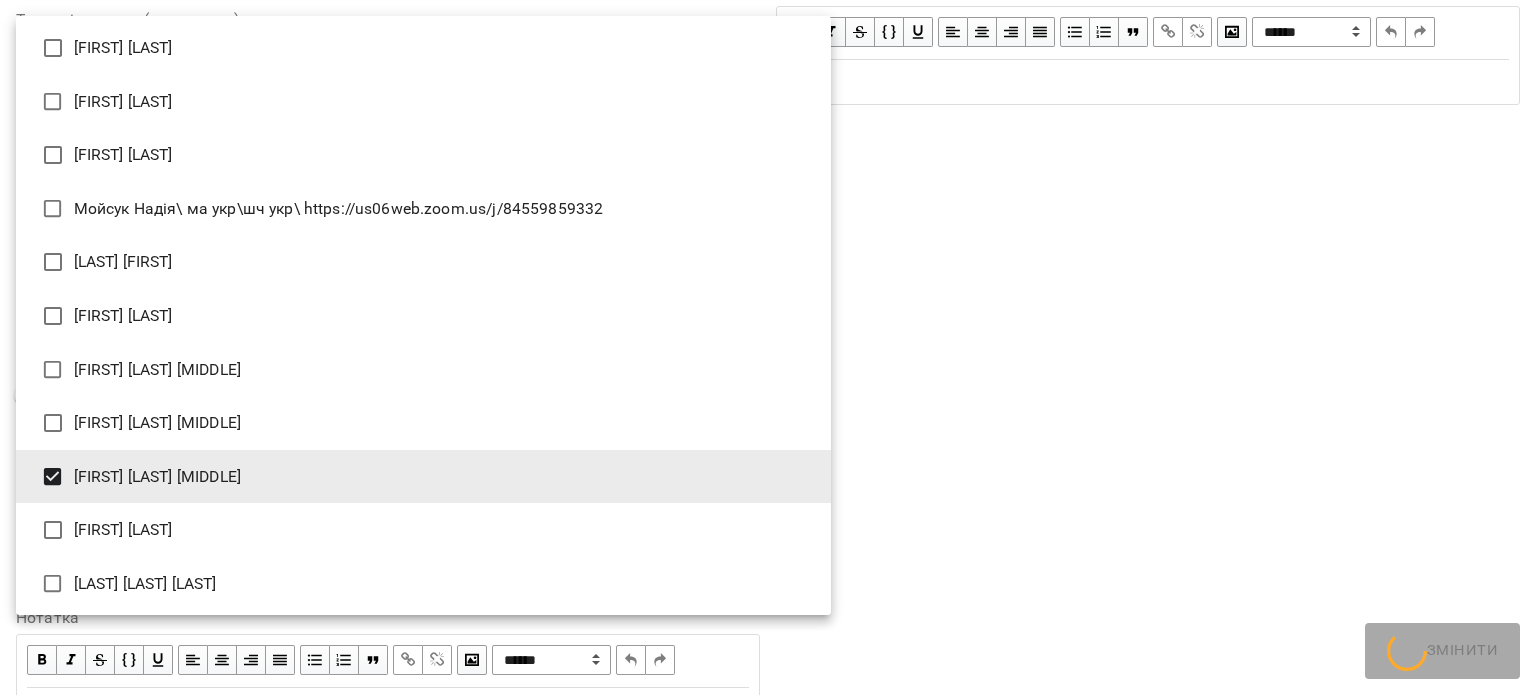 click at bounding box center [768, 347] 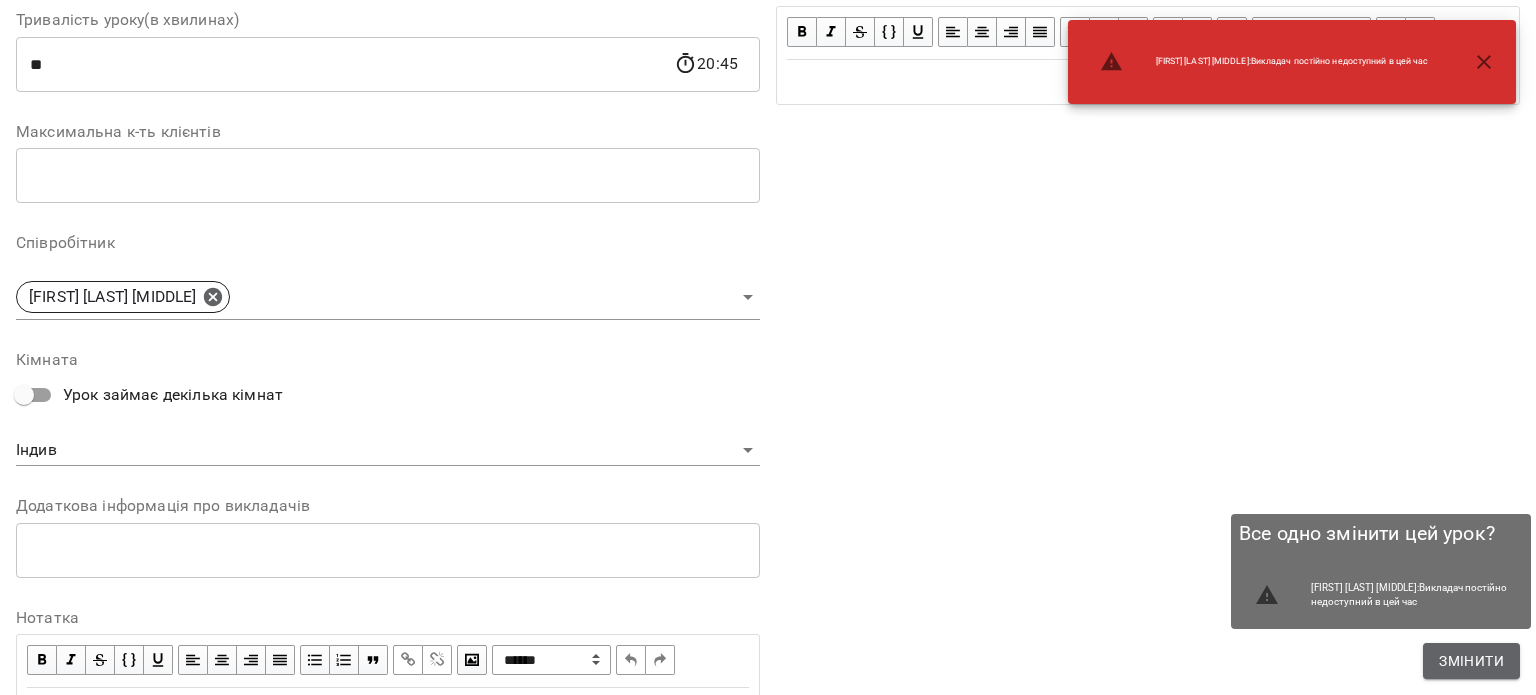 click on "Змінити" at bounding box center [1471, 661] 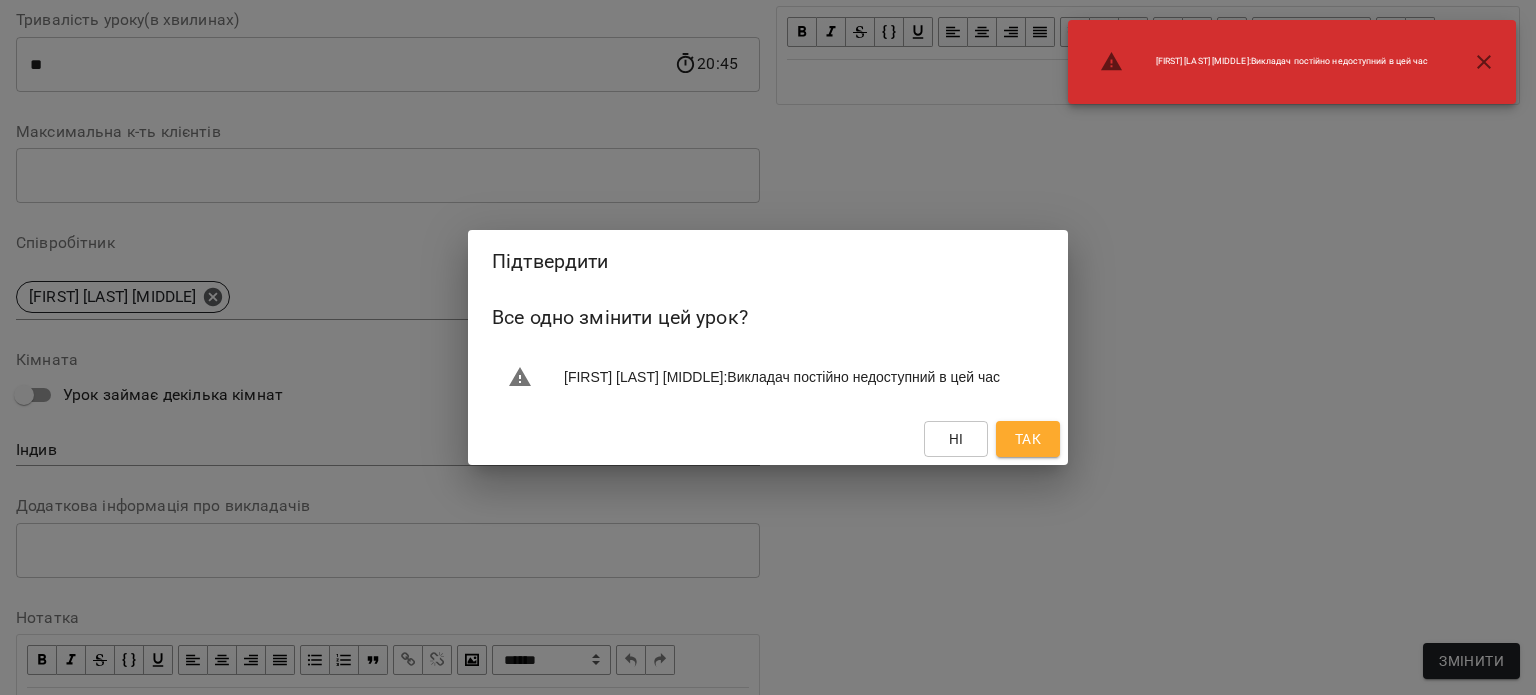 click on "Так" at bounding box center (1028, 439) 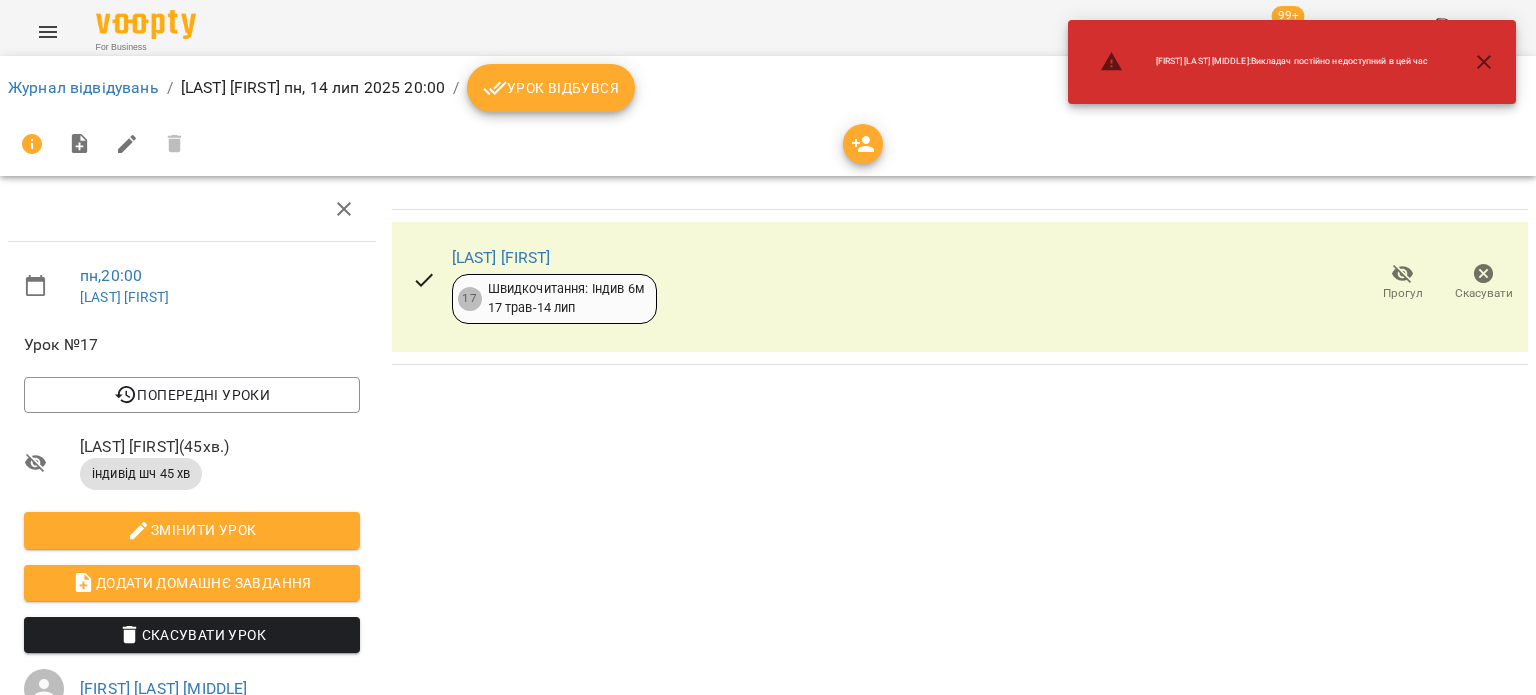 click on "Журнал відвідувань / [LAST] [FIRST]  пн, 14 [MONTH] 2025 20:00 / Урок відбувся" at bounding box center [768, 88] 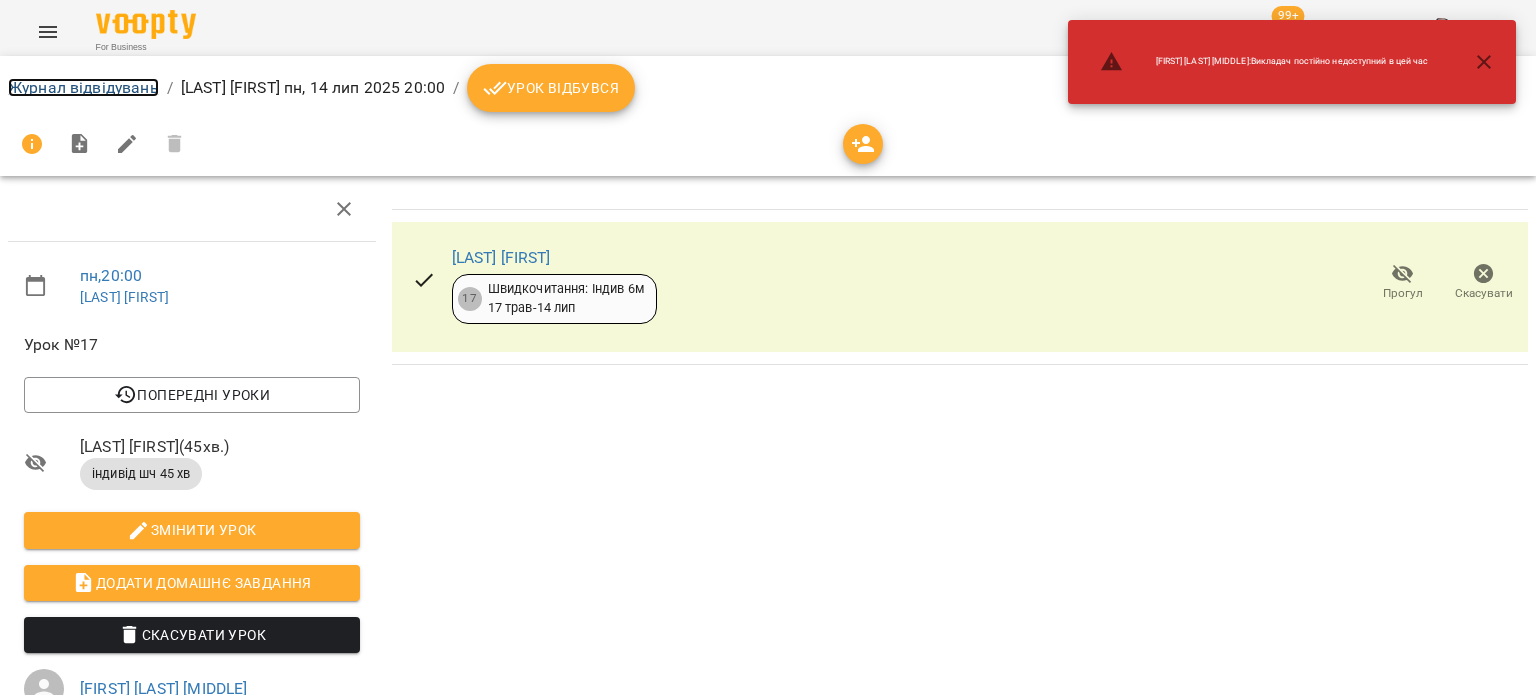 click on "Журнал відвідувань" at bounding box center (83, 87) 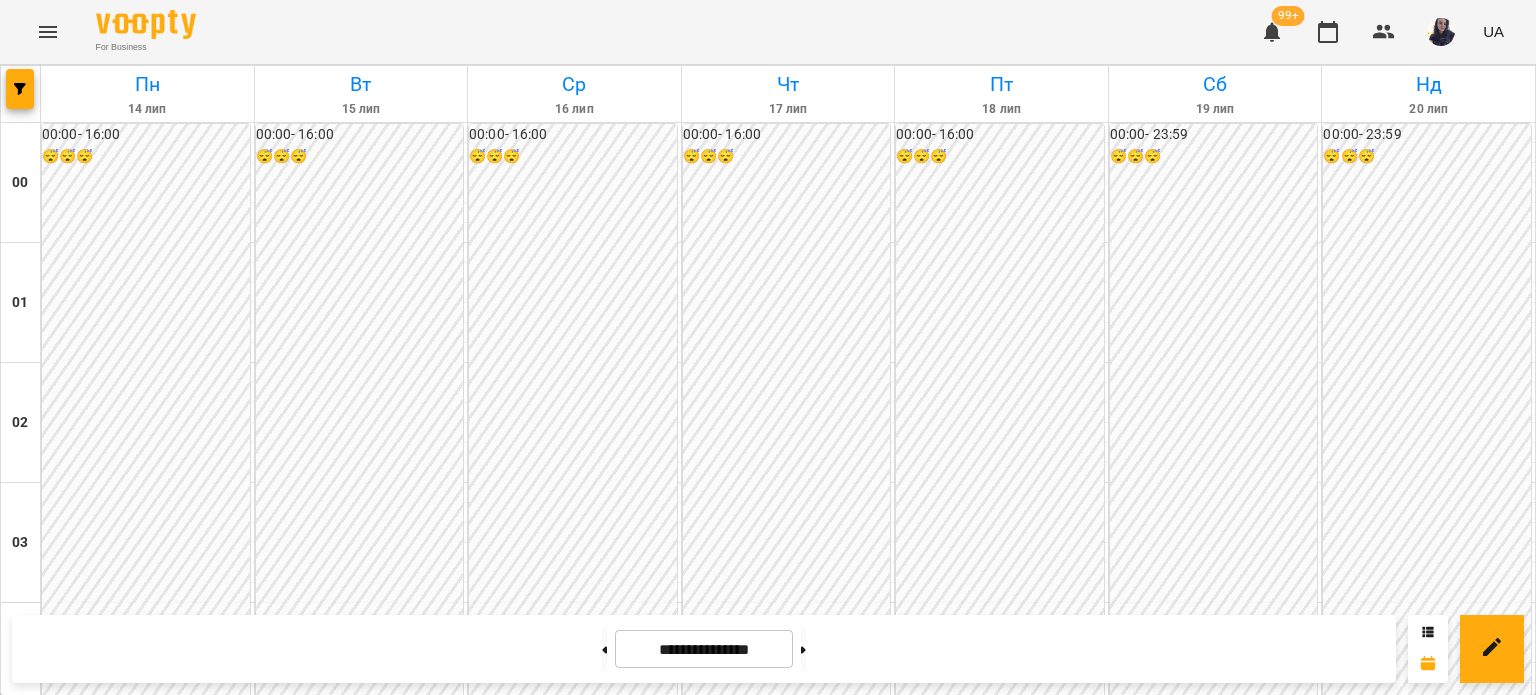 scroll, scrollTop: 1897, scrollLeft: 0, axis: vertical 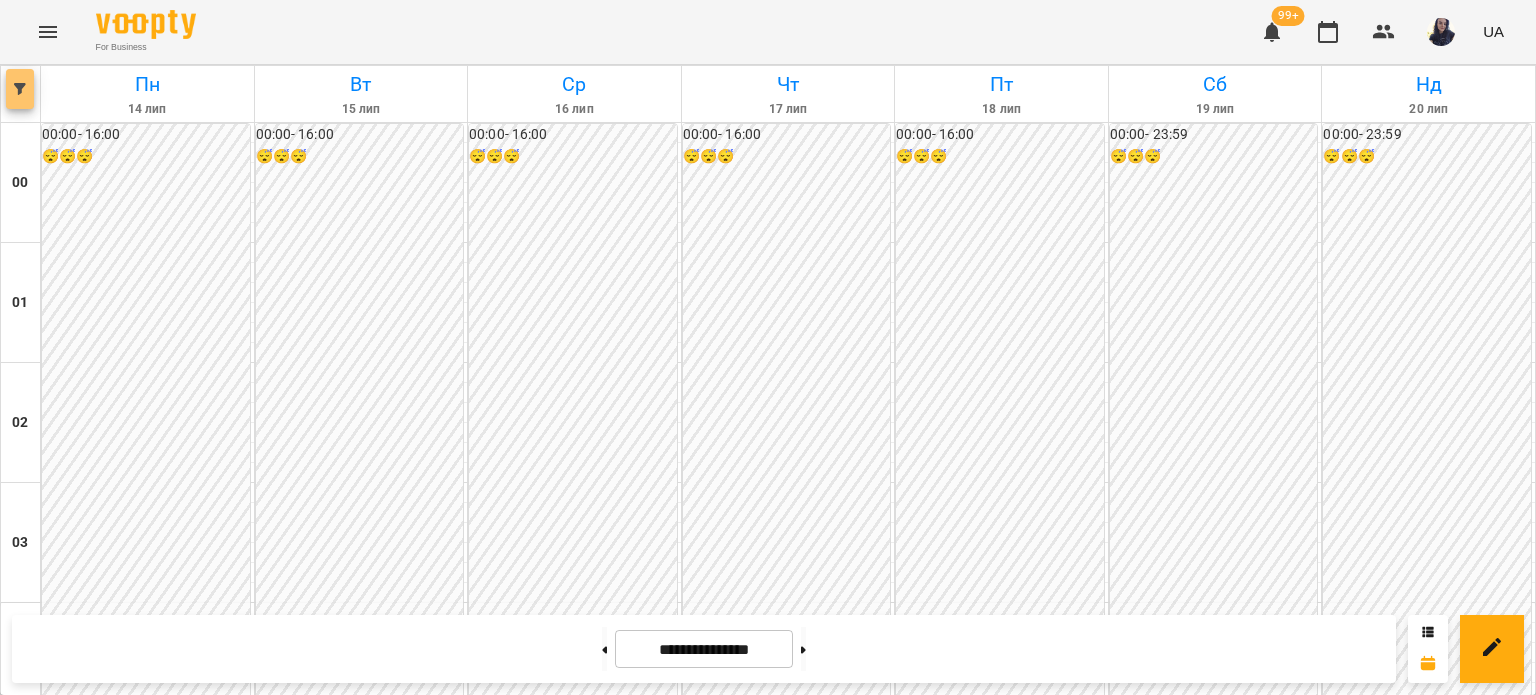 click at bounding box center (20, 89) 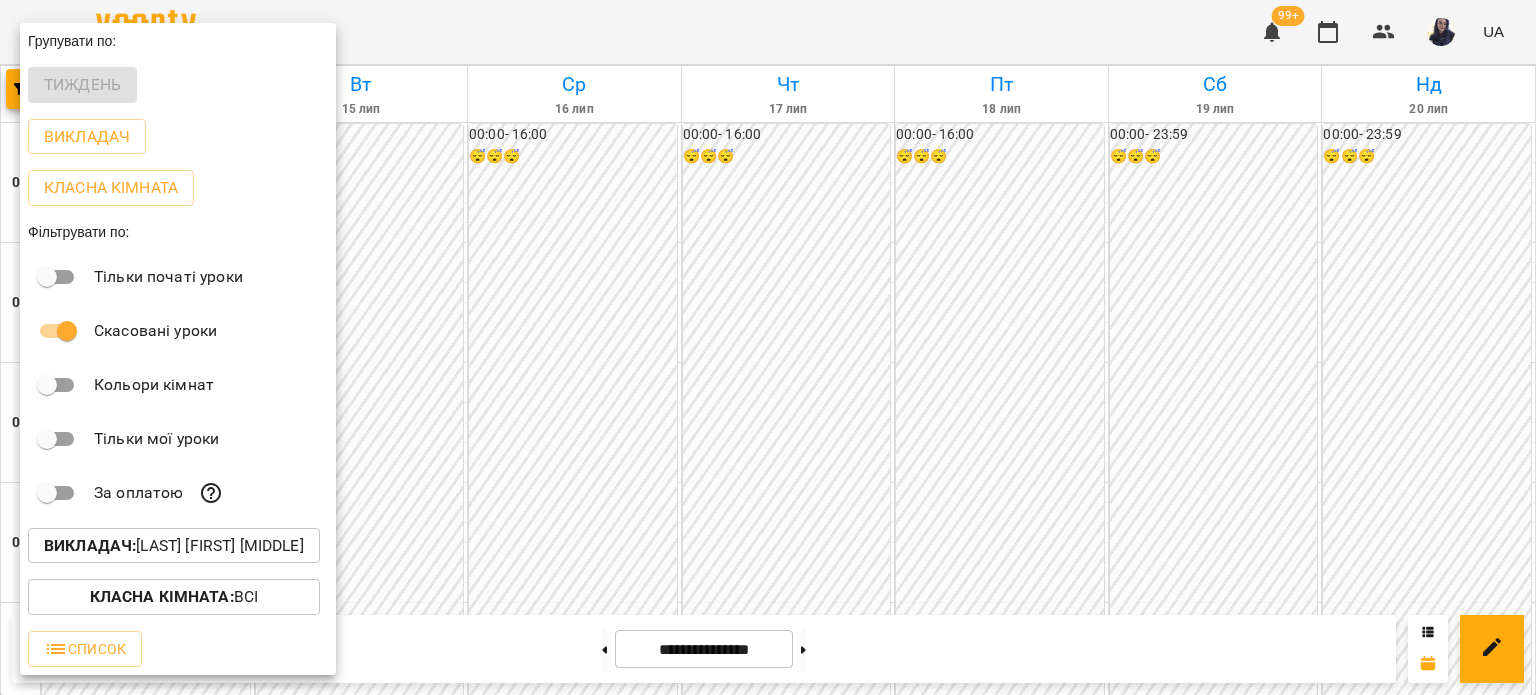 click on "Викладач :  [LAST] [FIRST] [MIDDLE]" at bounding box center [174, 546] 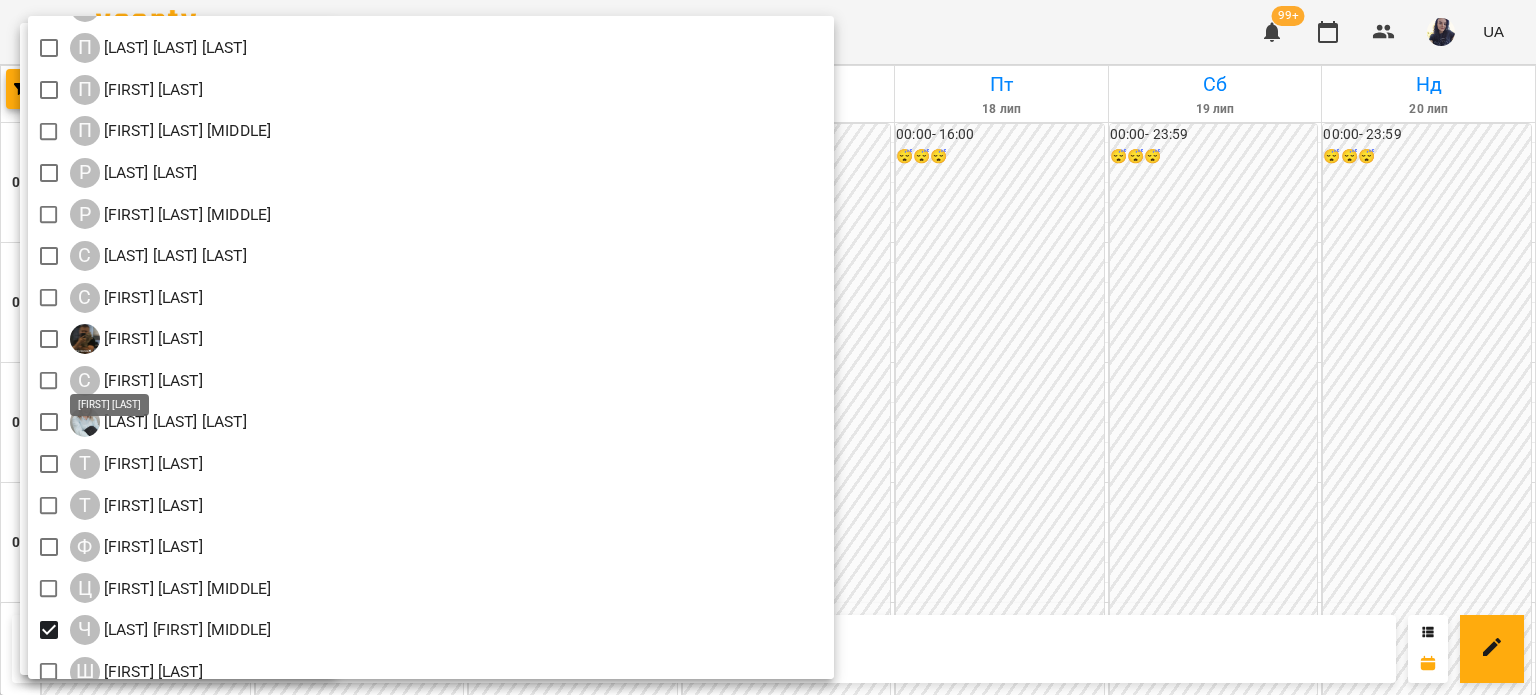 scroll, scrollTop: 2250, scrollLeft: 0, axis: vertical 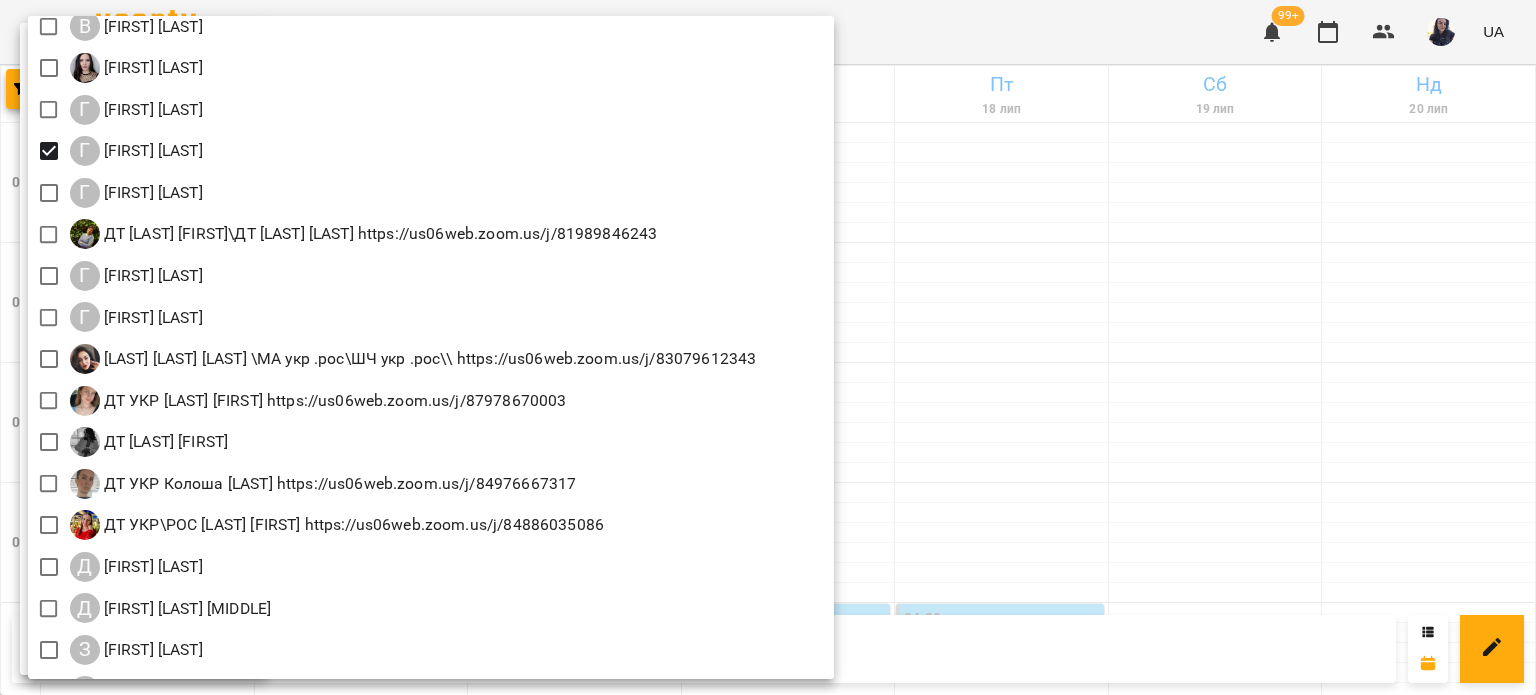 click at bounding box center (768, 347) 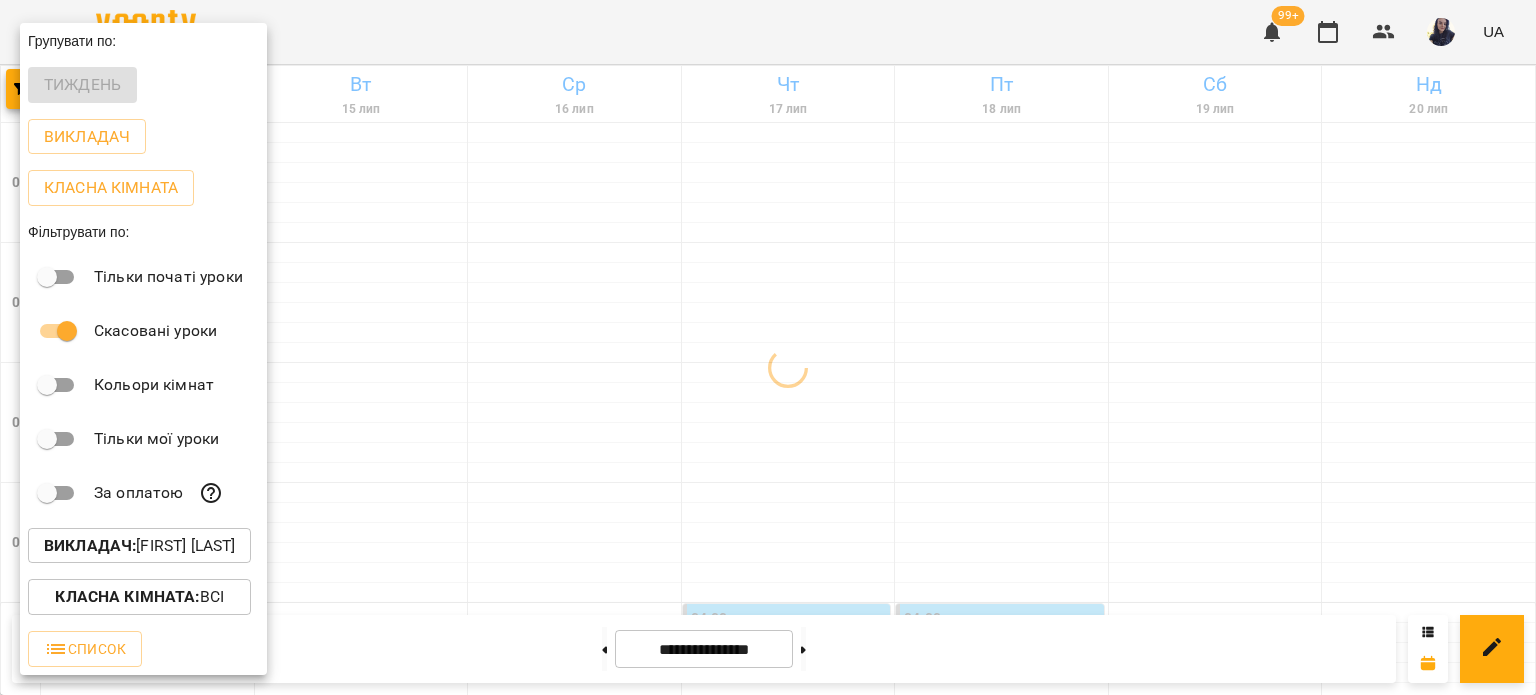 click at bounding box center [768, 347] 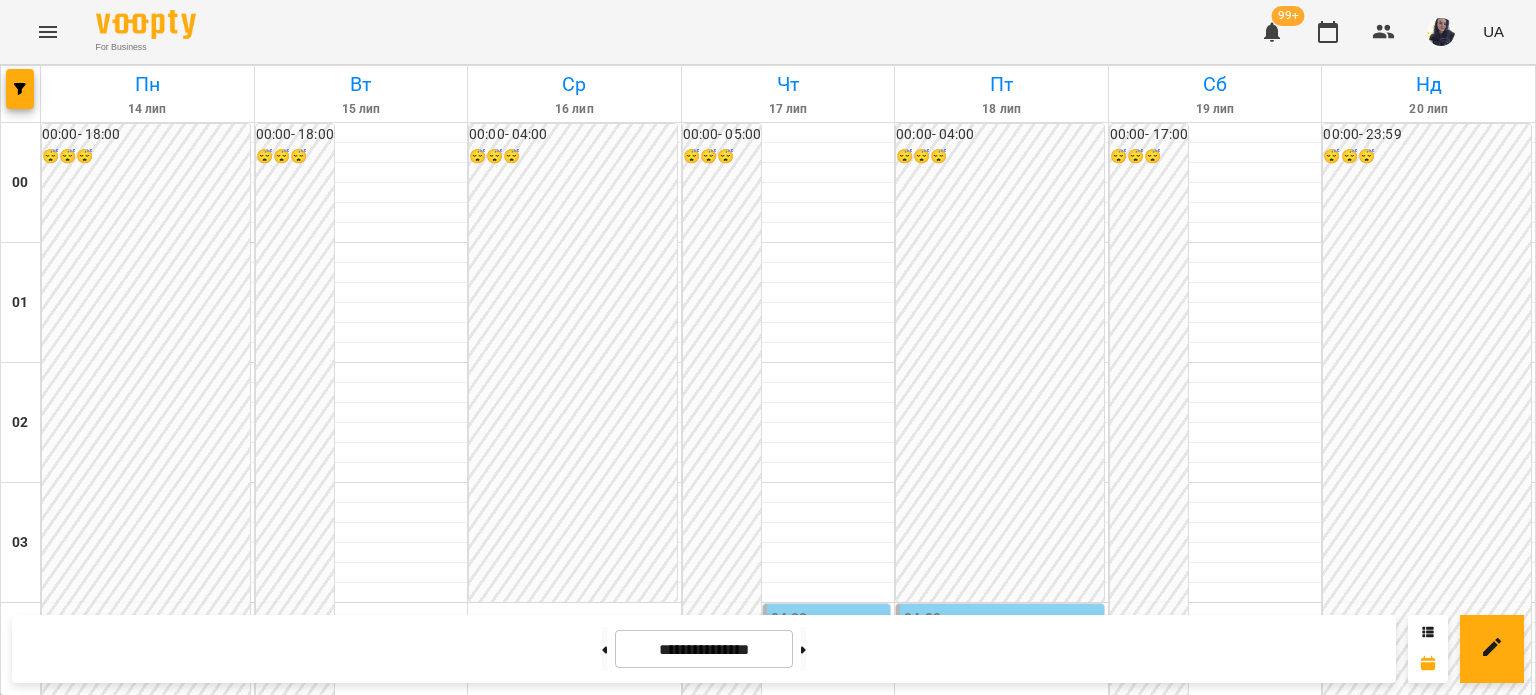 scroll, scrollTop: 2397, scrollLeft: 0, axis: vertical 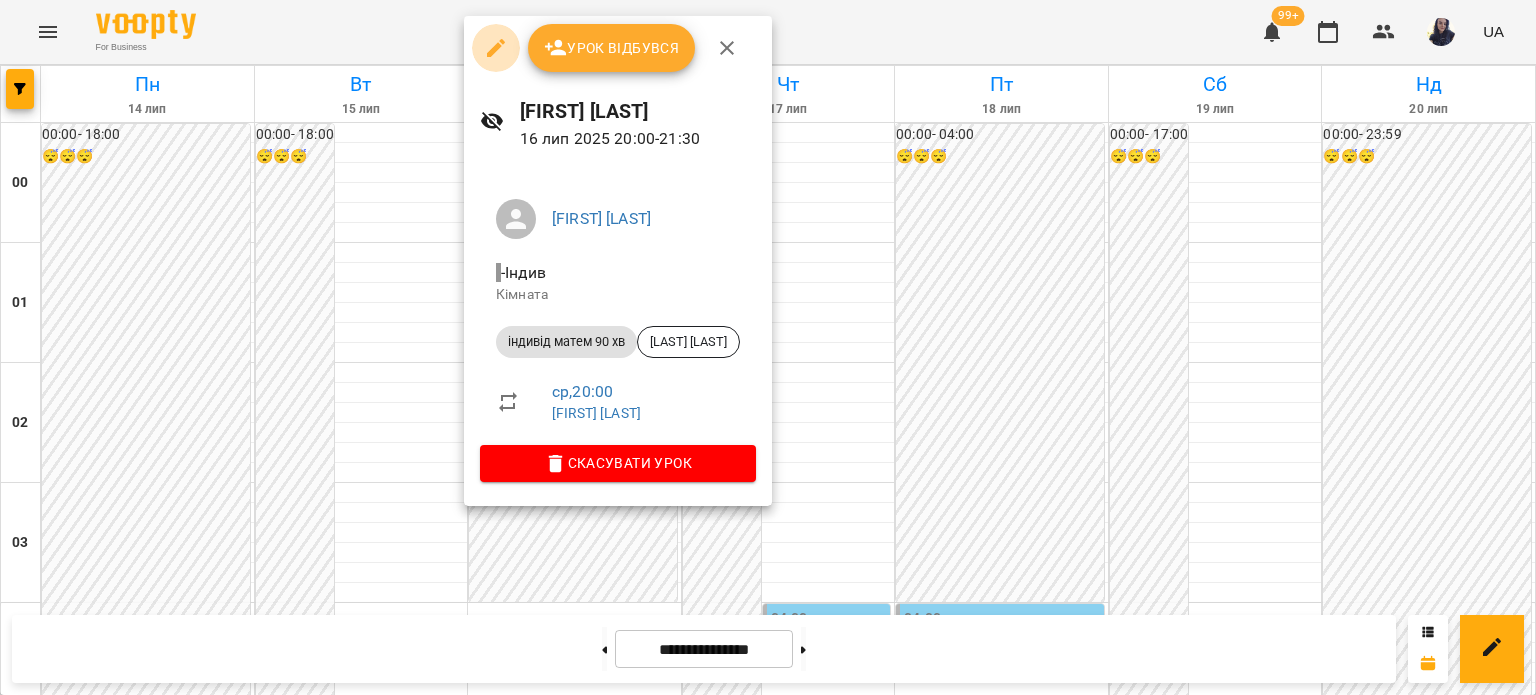 click at bounding box center [496, 48] 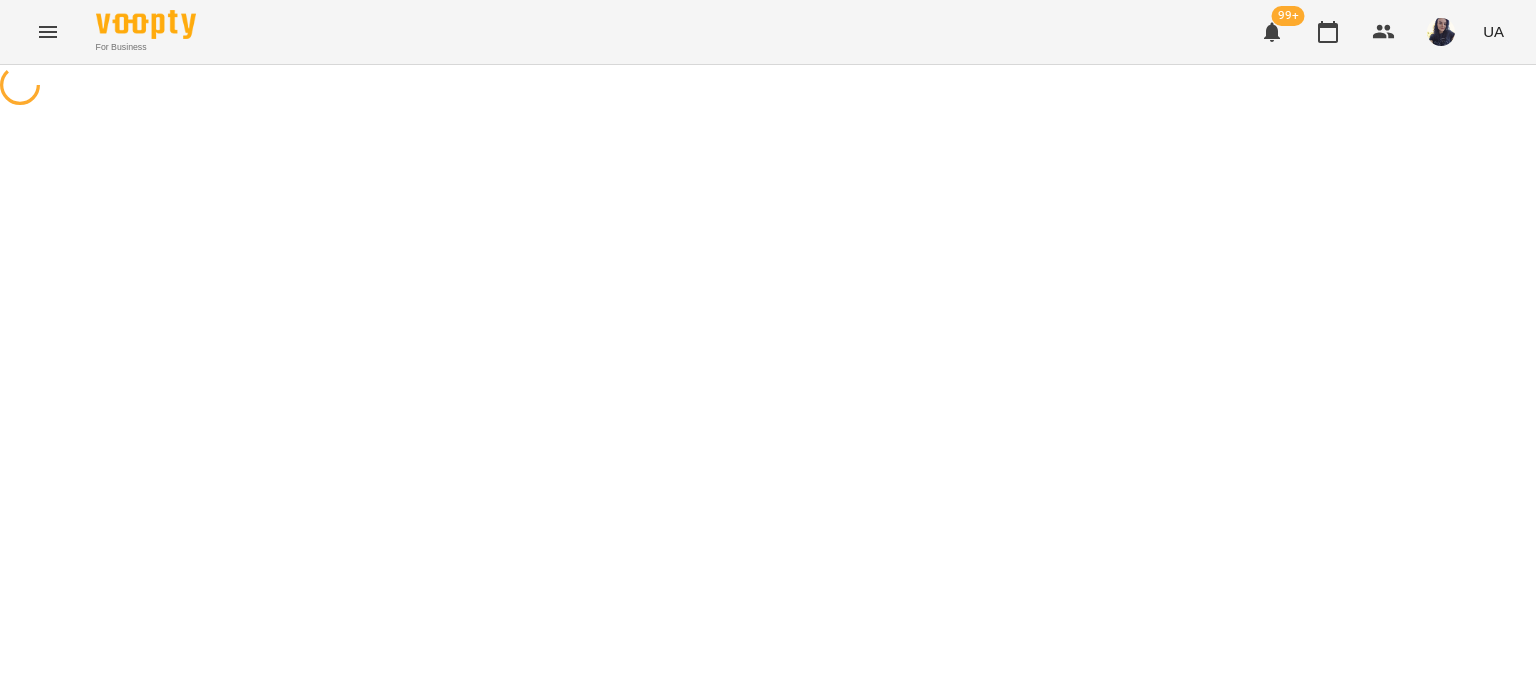 select on "**********" 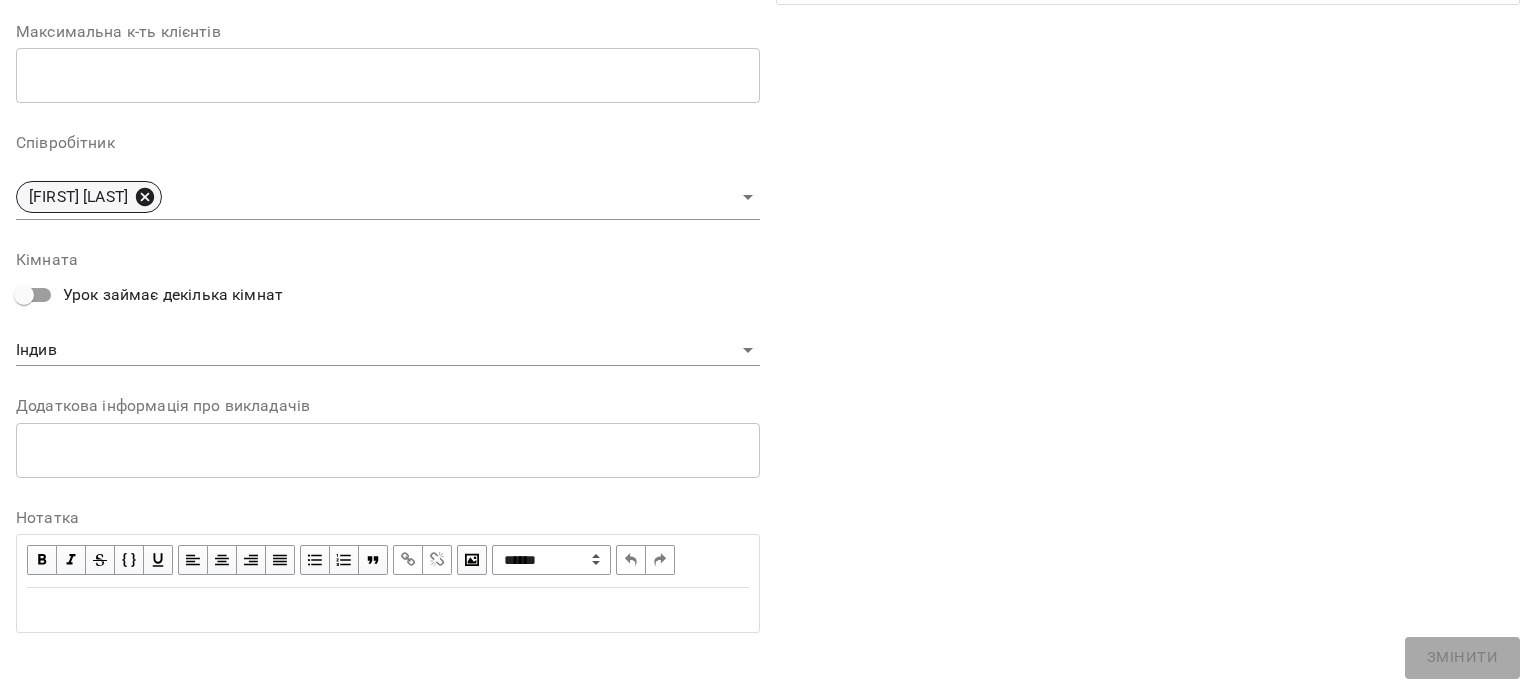 click 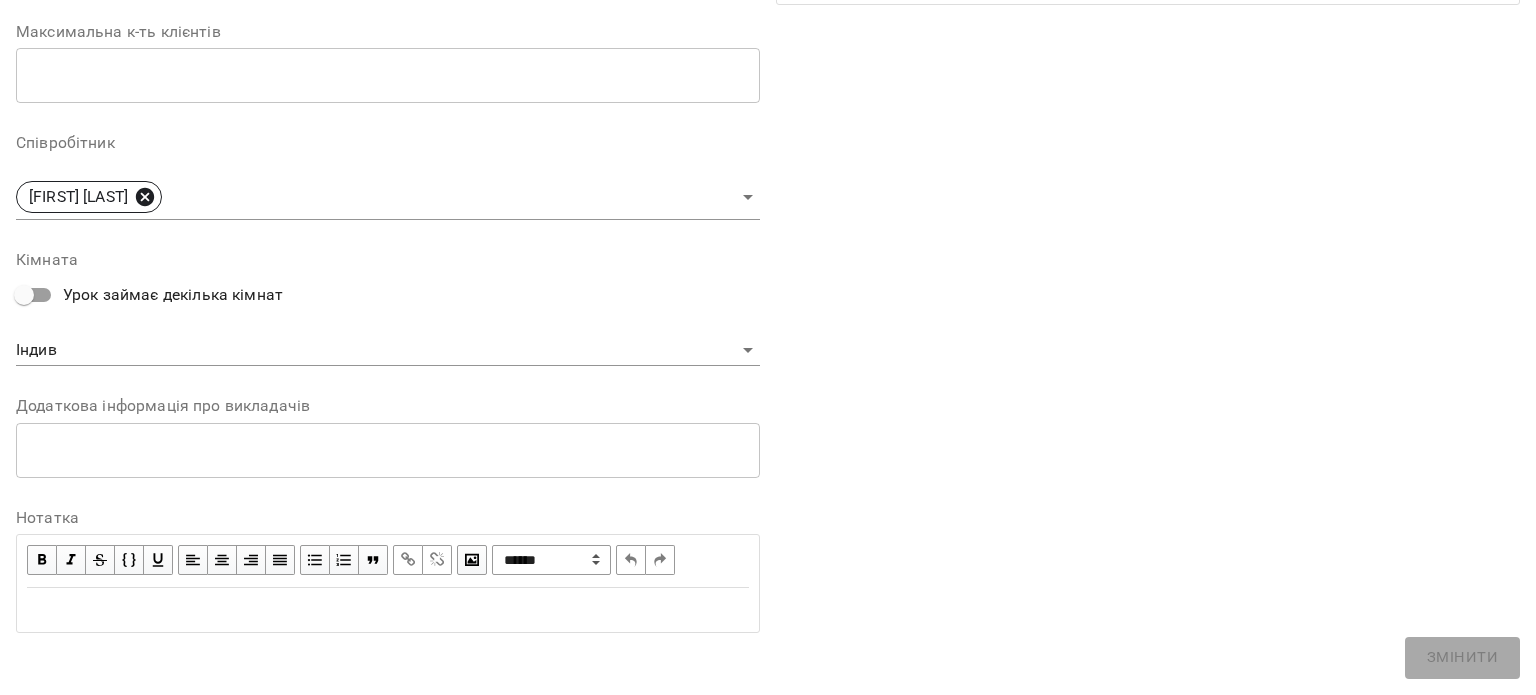 type 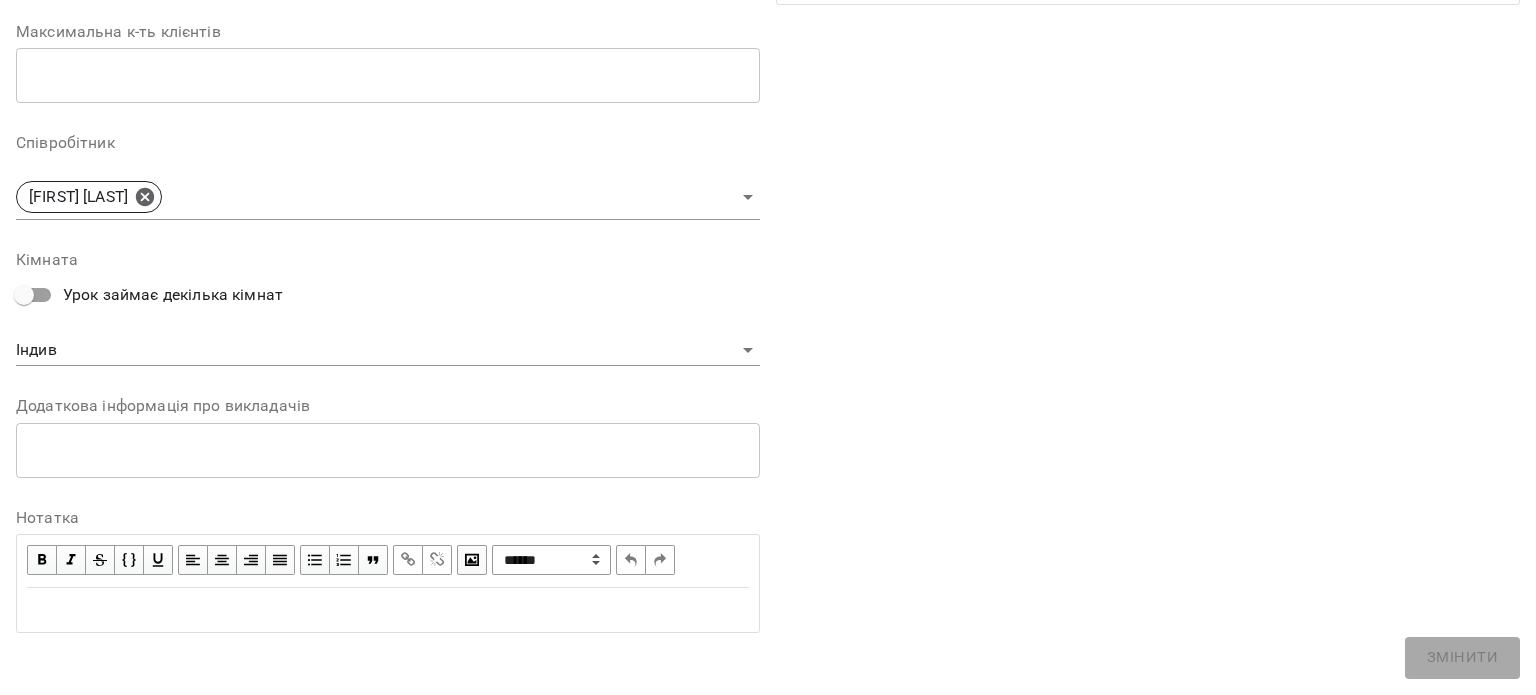 scroll, scrollTop: 494, scrollLeft: 0, axis: vertical 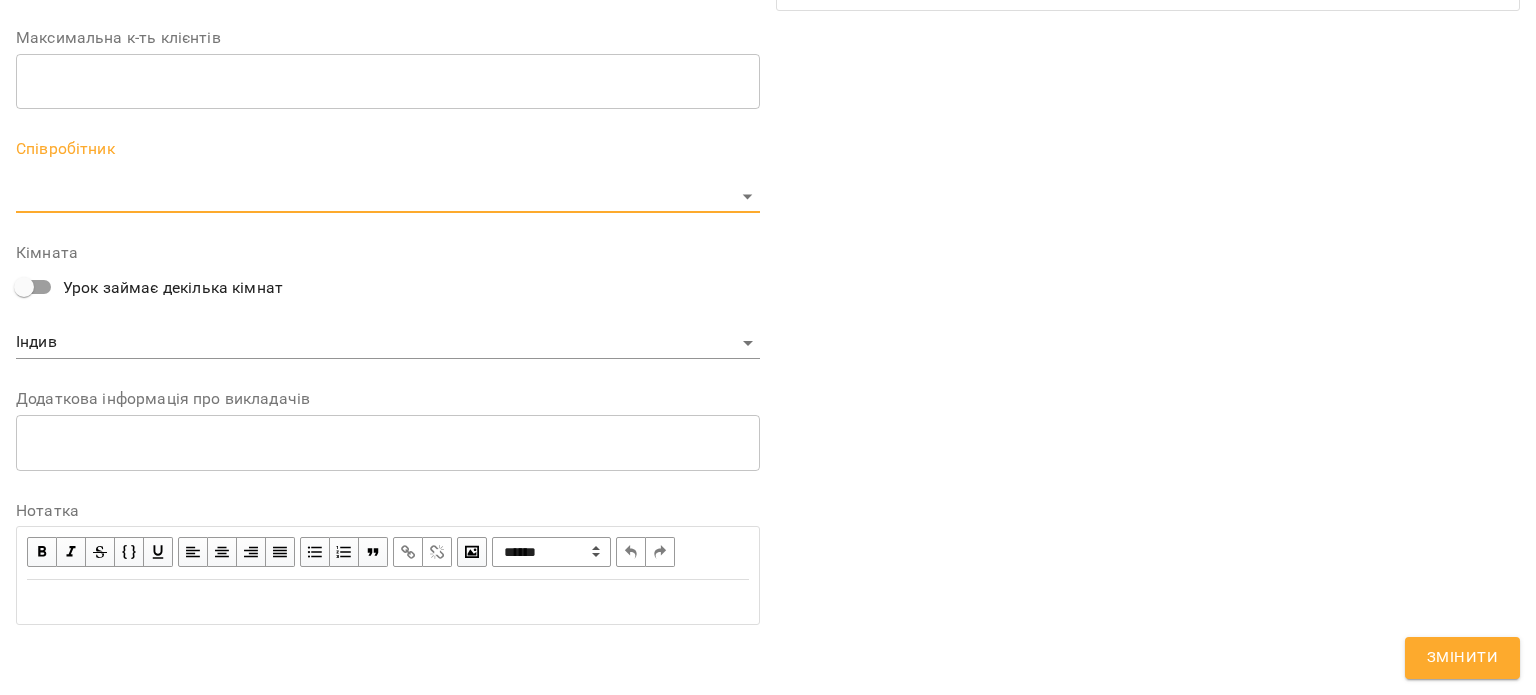click on "**********" at bounding box center (768, 482) 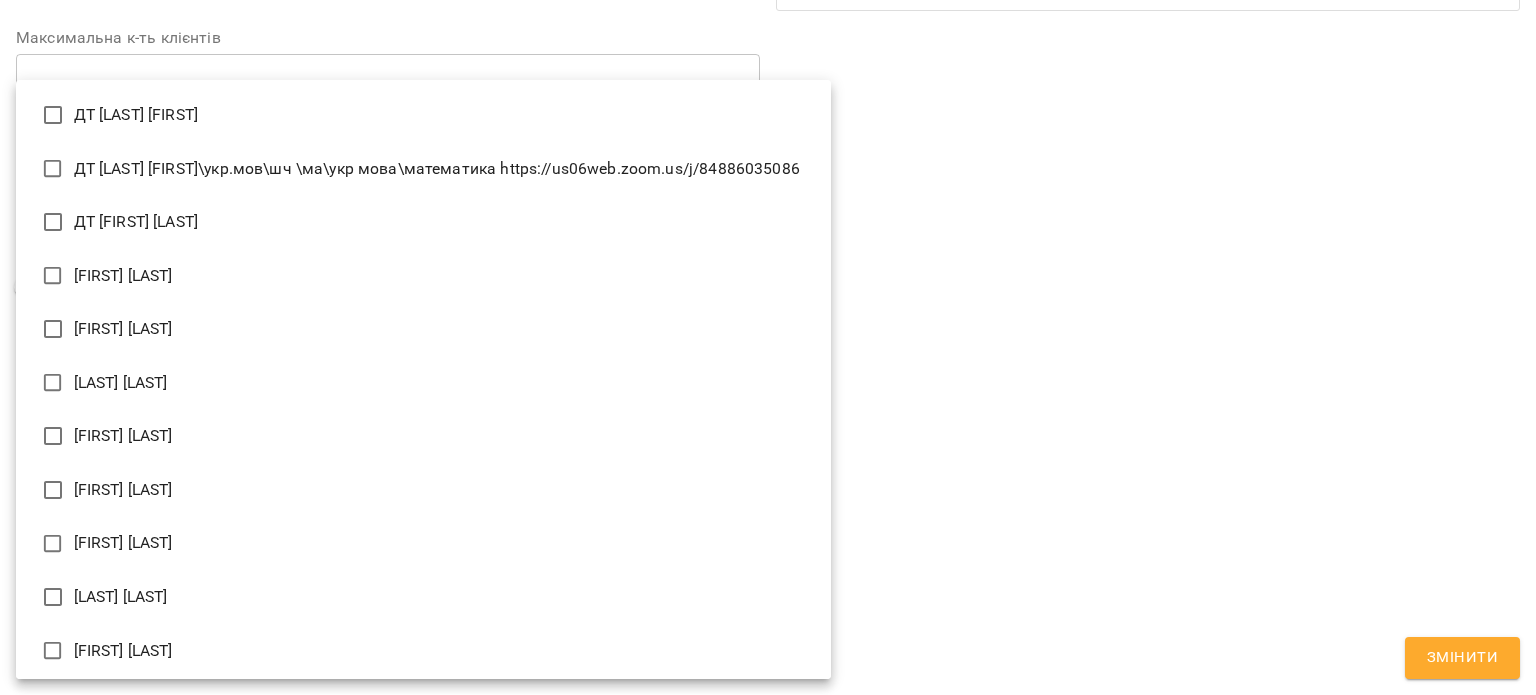 type 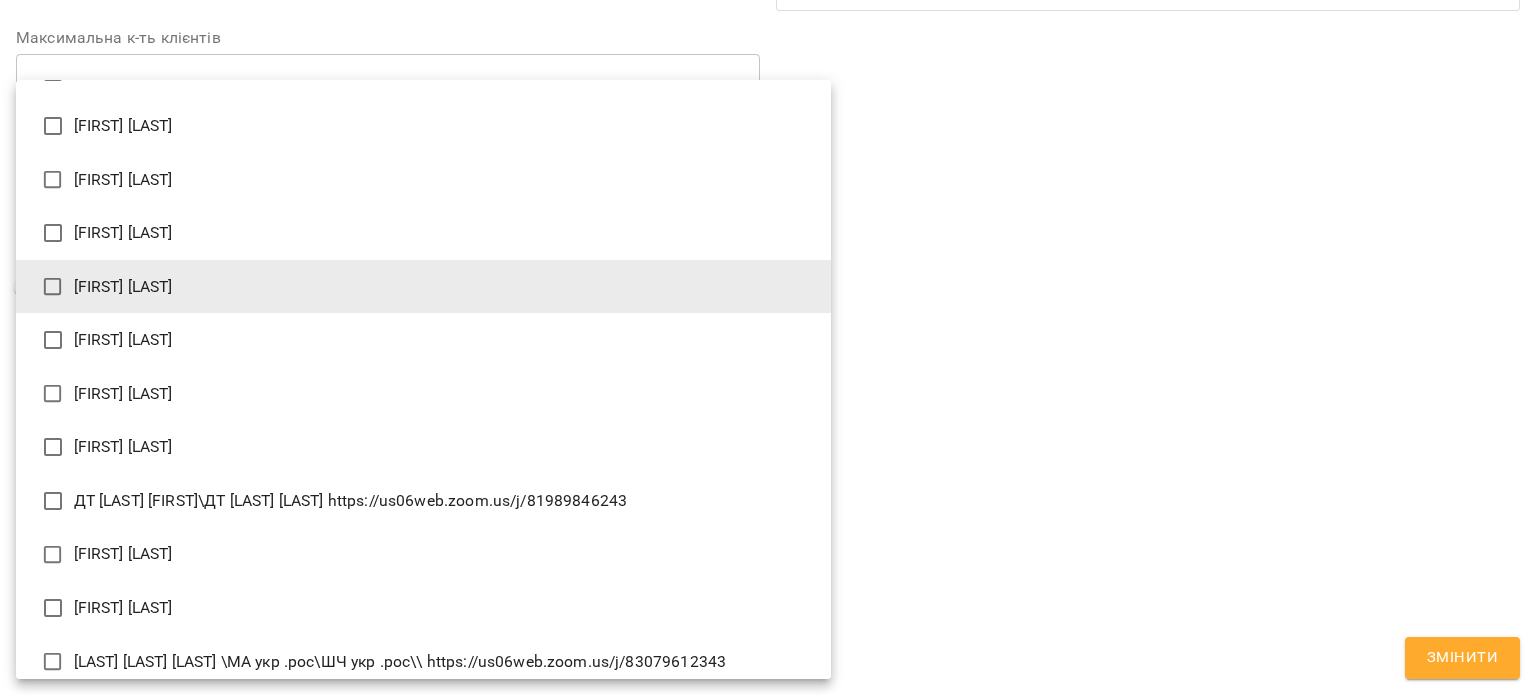 scroll, scrollTop: 1052, scrollLeft: 0, axis: vertical 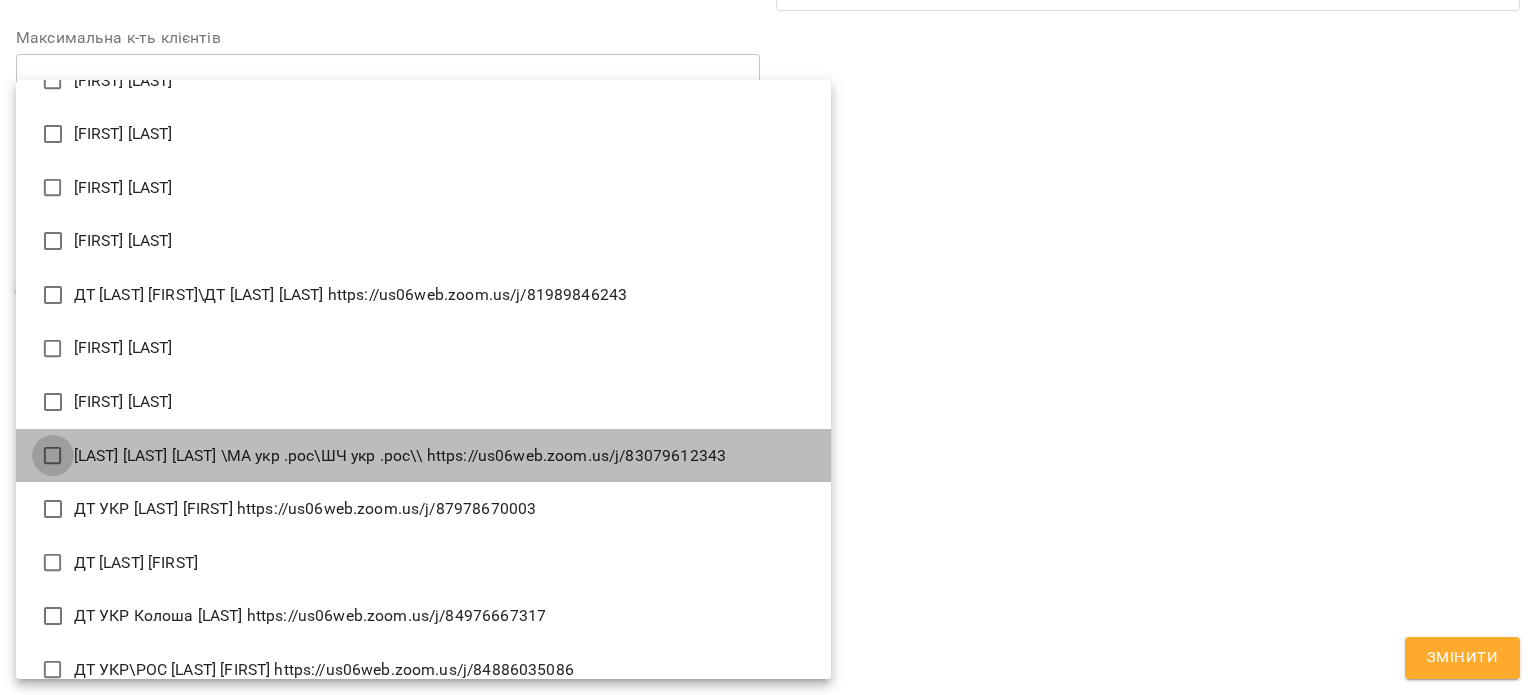 type on "**********" 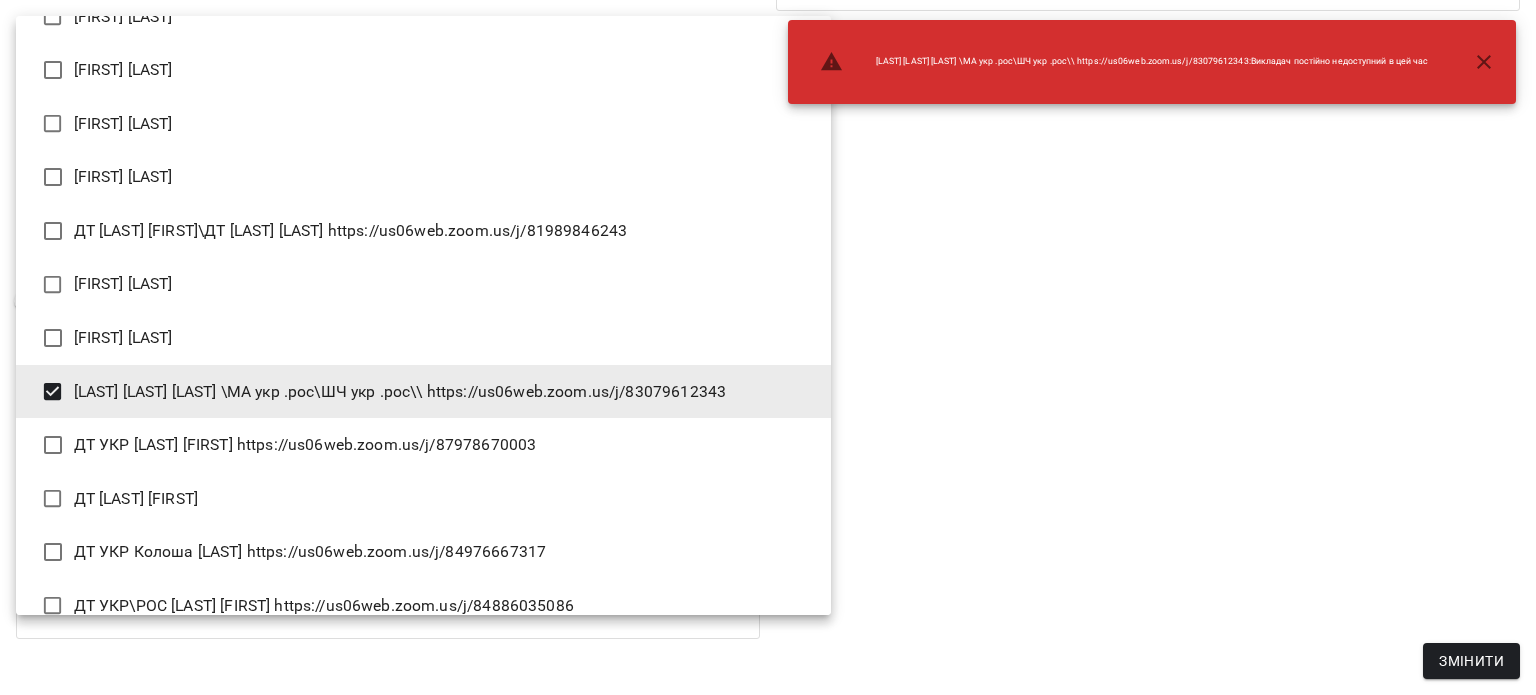 click at bounding box center [768, 347] 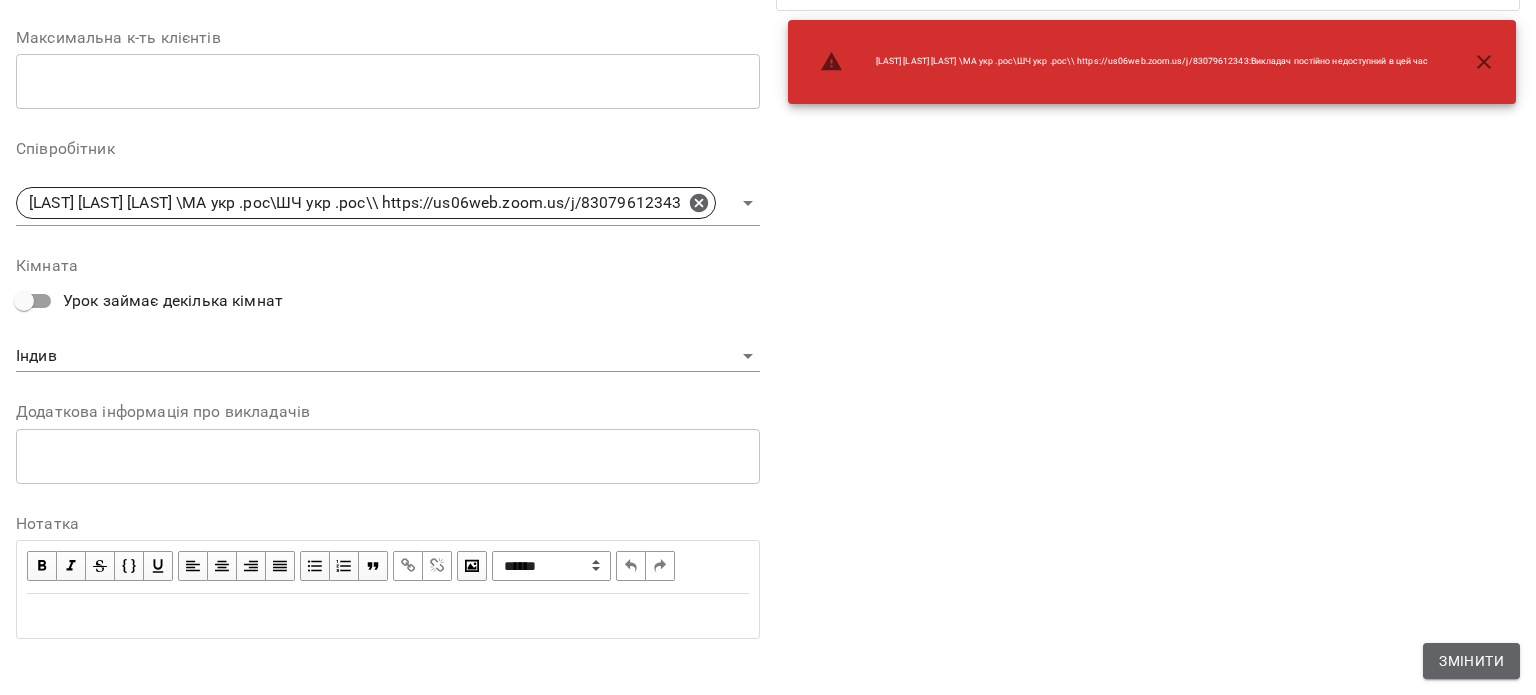 click on "Змінити" at bounding box center [1471, 661] 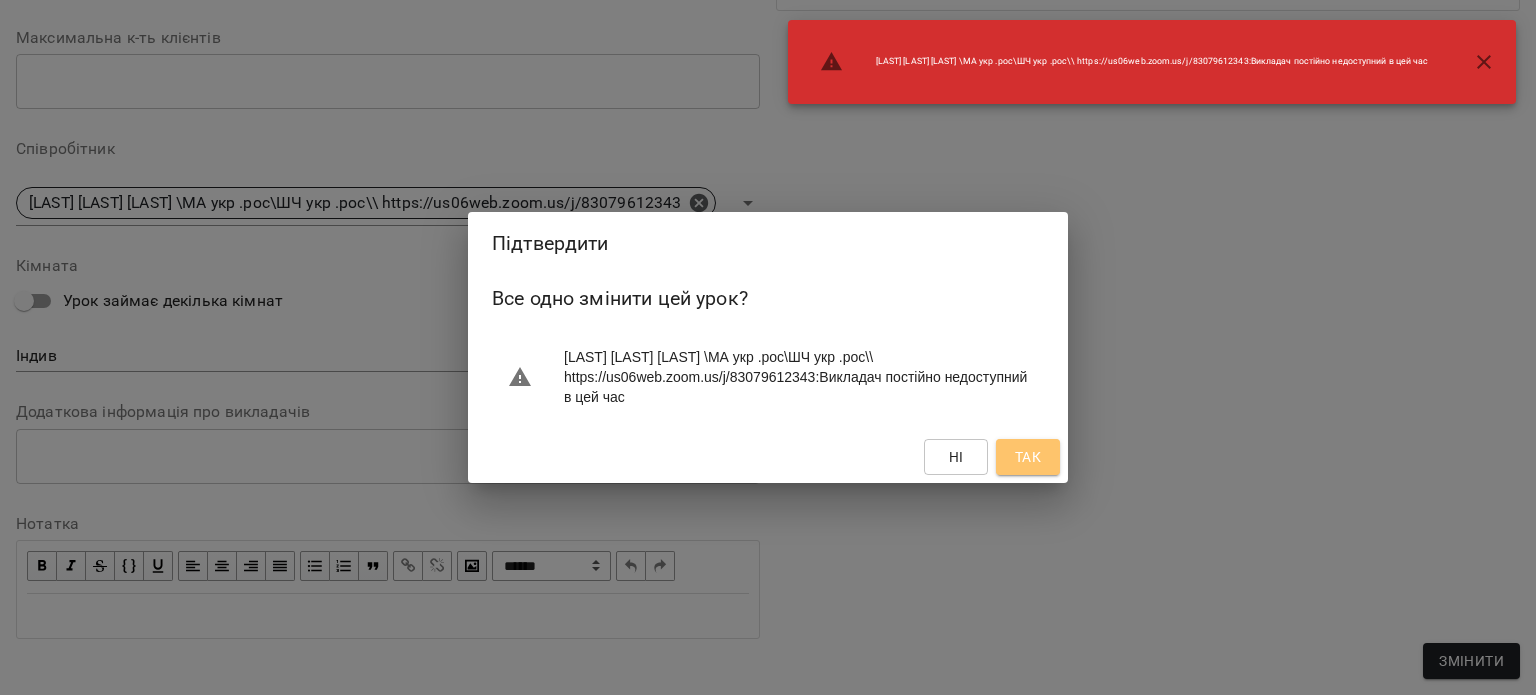 click on "Так" at bounding box center (1028, 457) 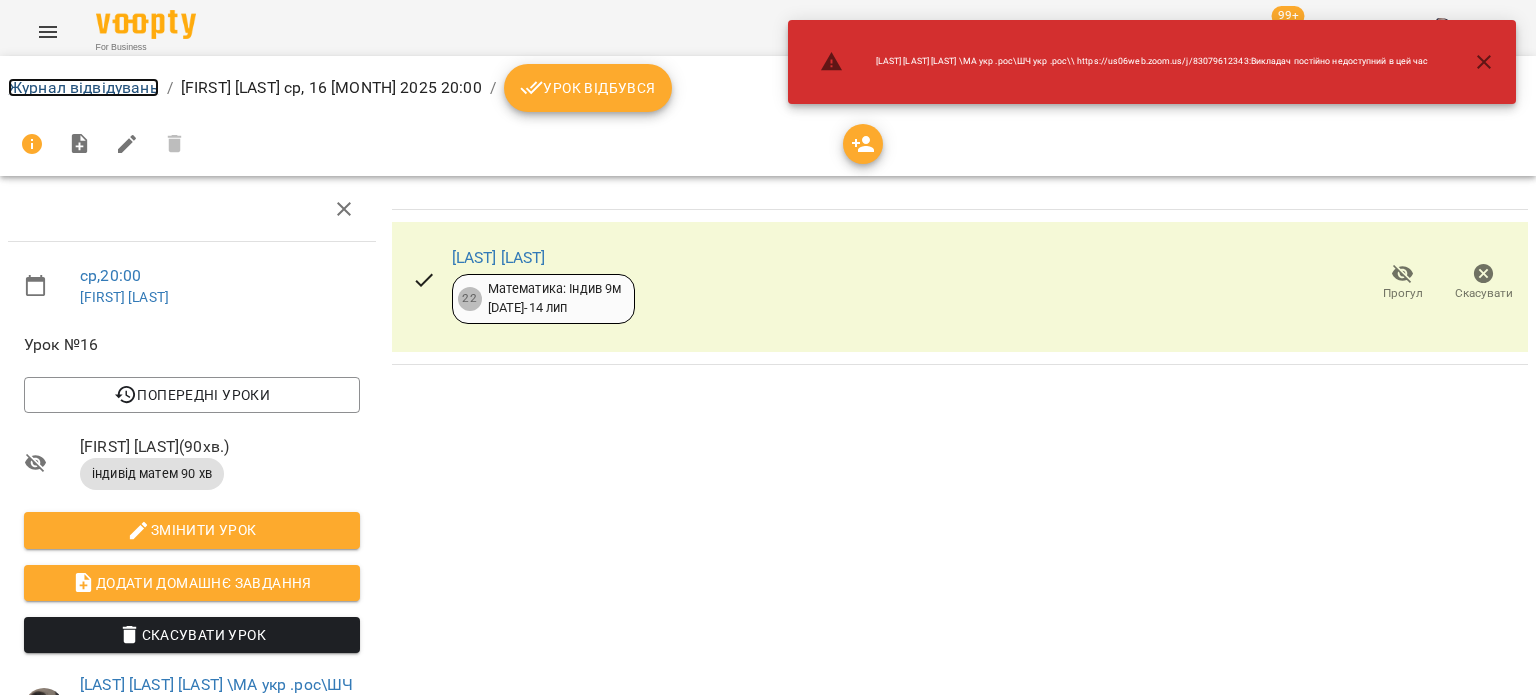 click on "Журнал відвідувань" at bounding box center (83, 87) 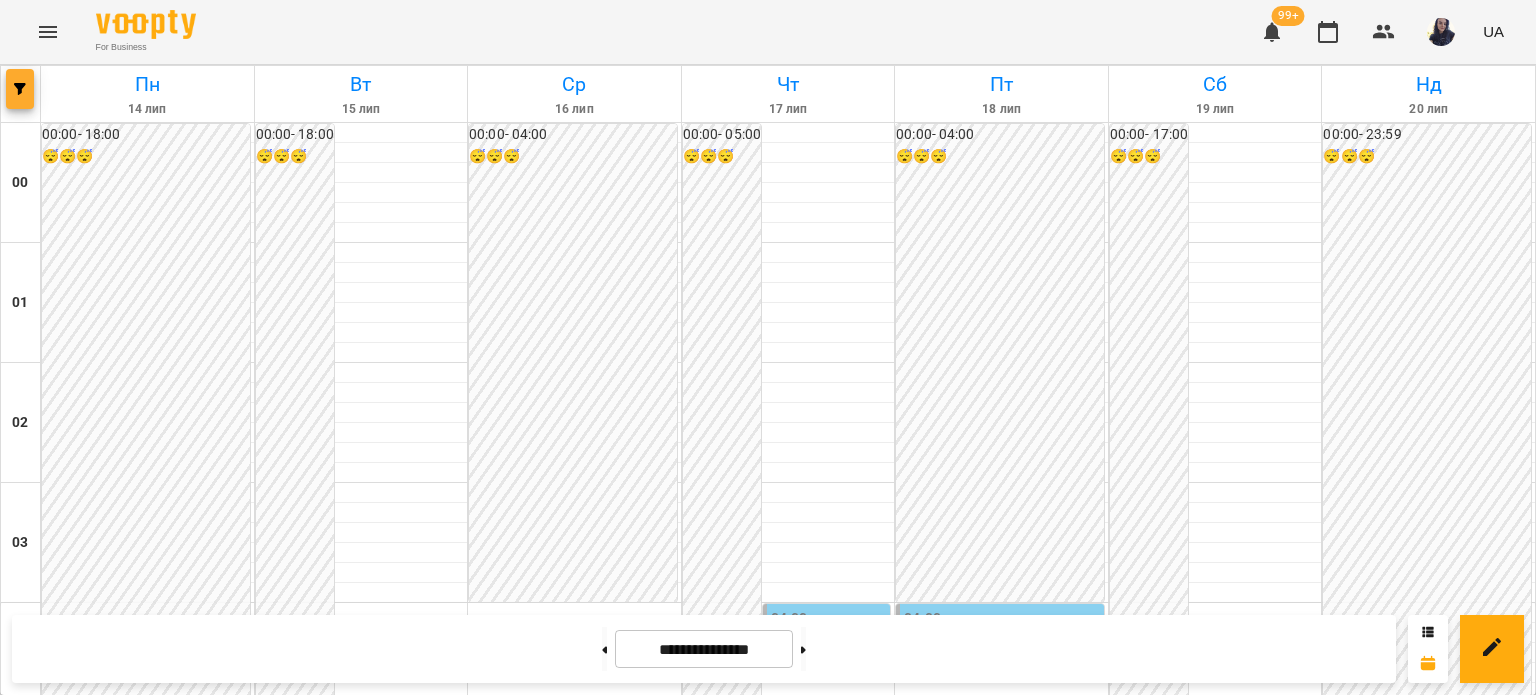 click 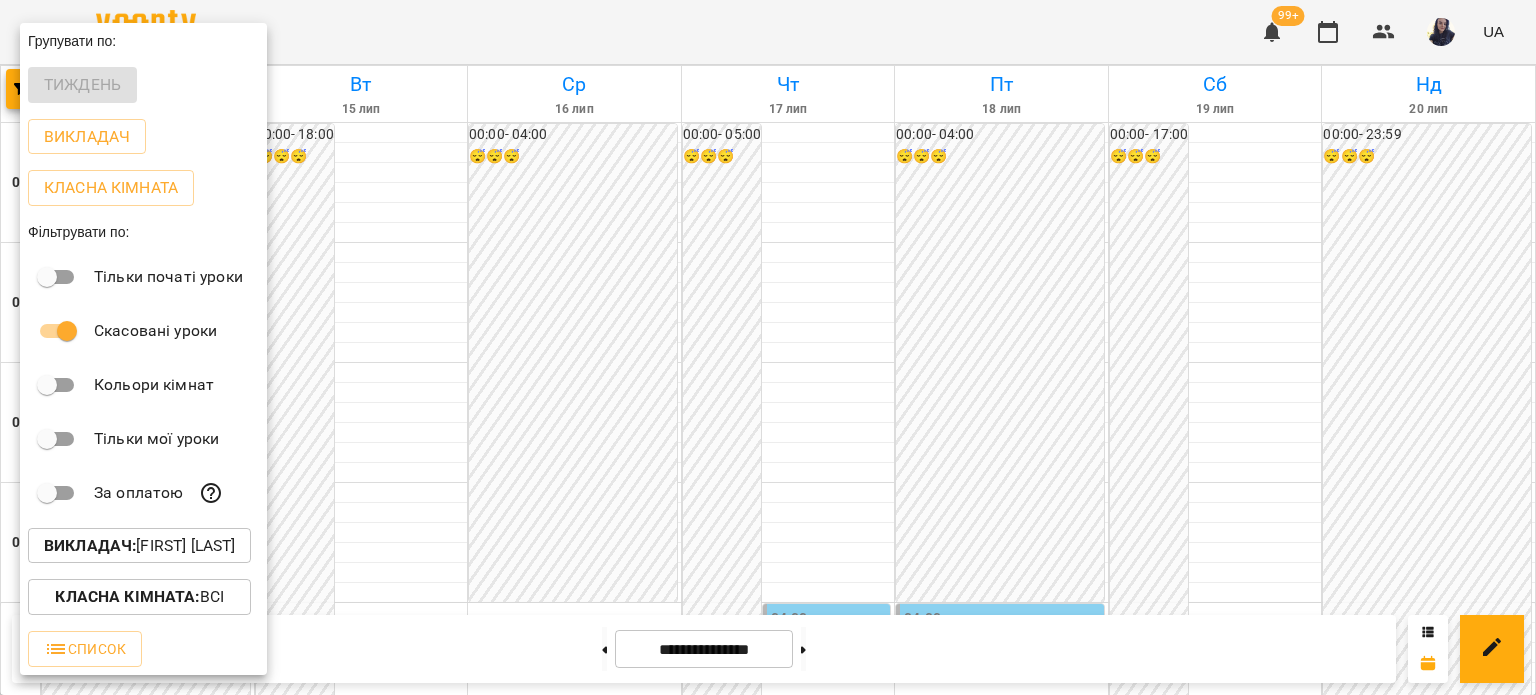 click on "Викладач :  [FIRST] [LAST]" at bounding box center (143, 546) 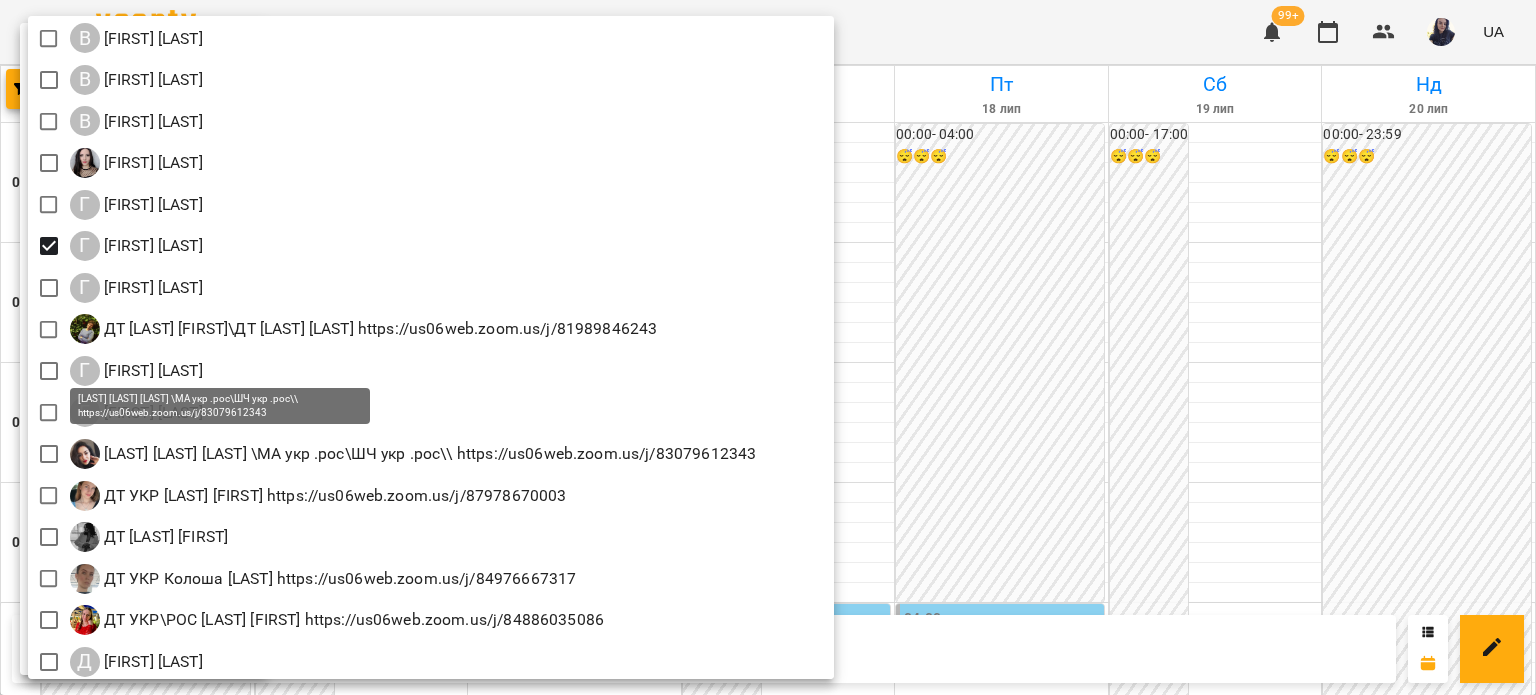 scroll, scrollTop: 600, scrollLeft: 0, axis: vertical 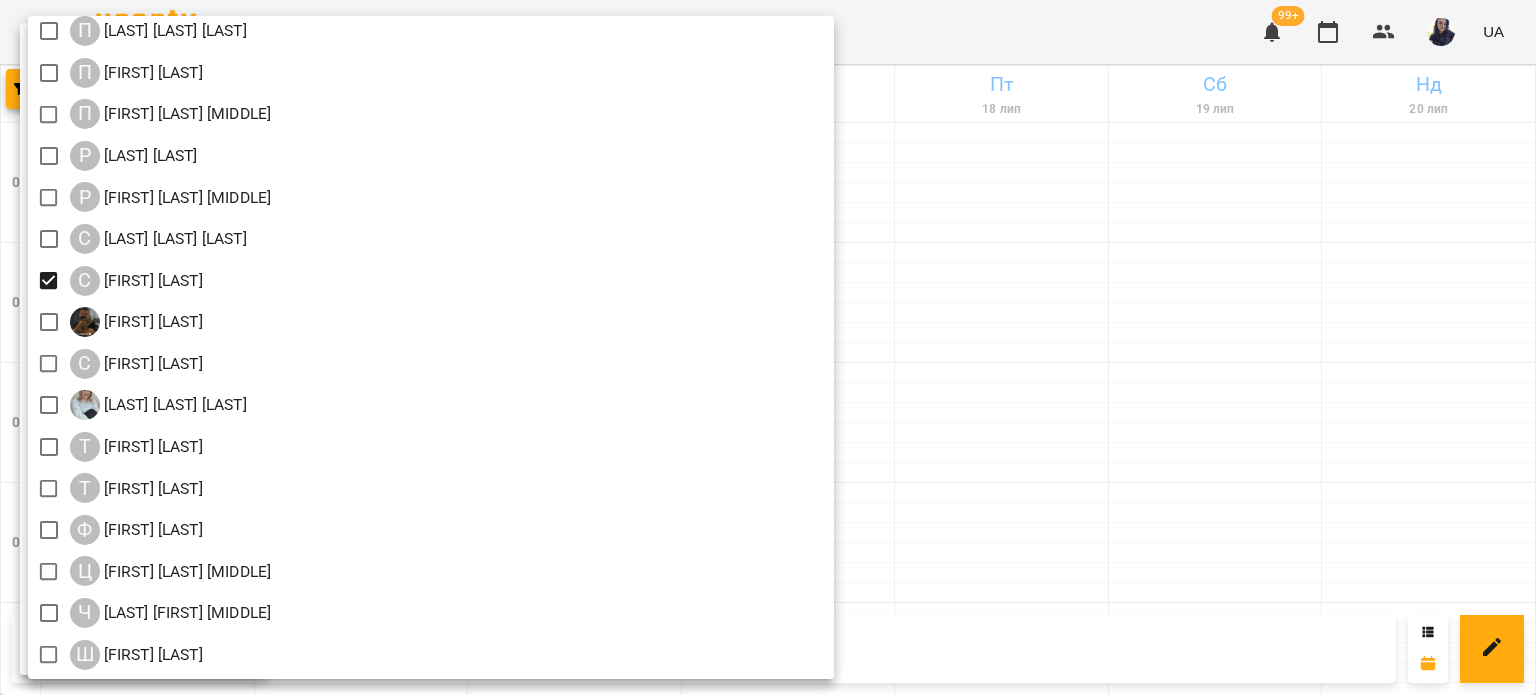 click at bounding box center [768, 347] 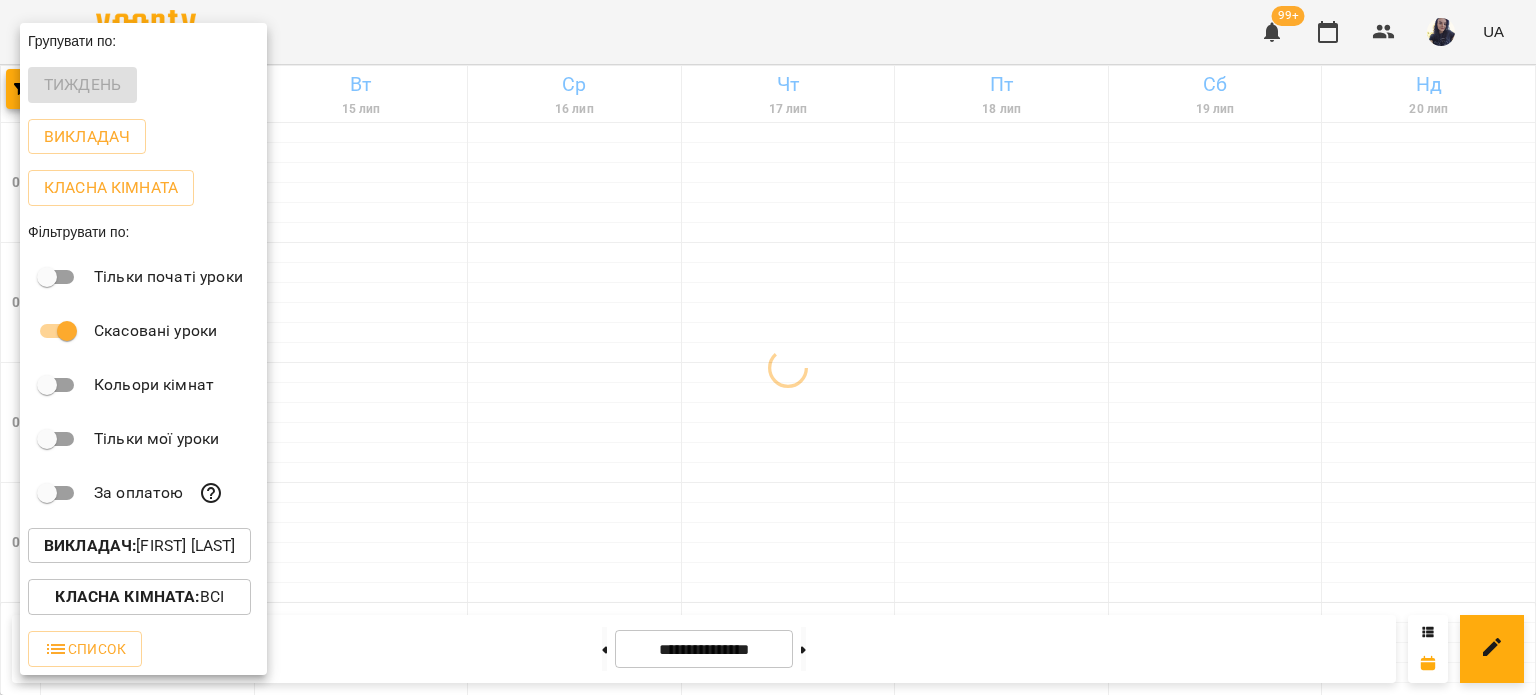 click at bounding box center (768, 347) 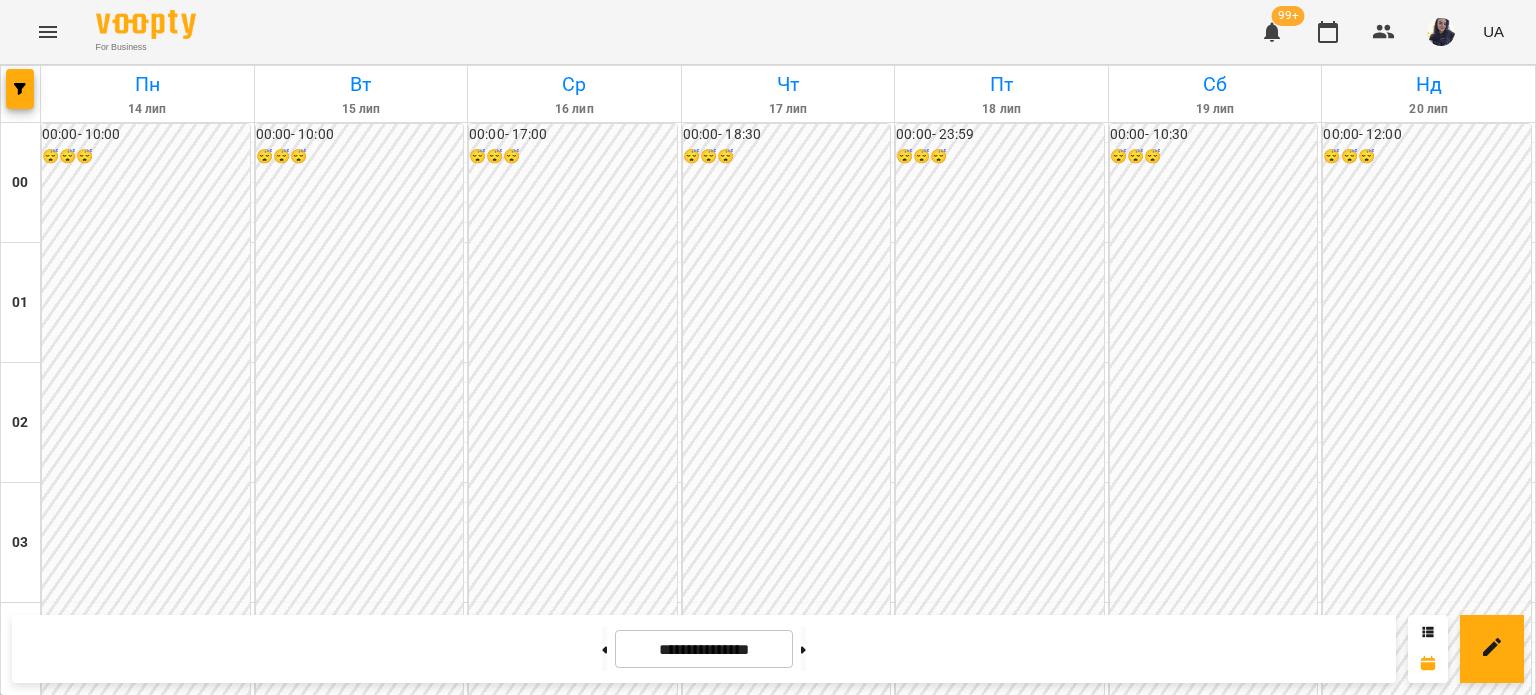scroll, scrollTop: 2300, scrollLeft: 0, axis: vertical 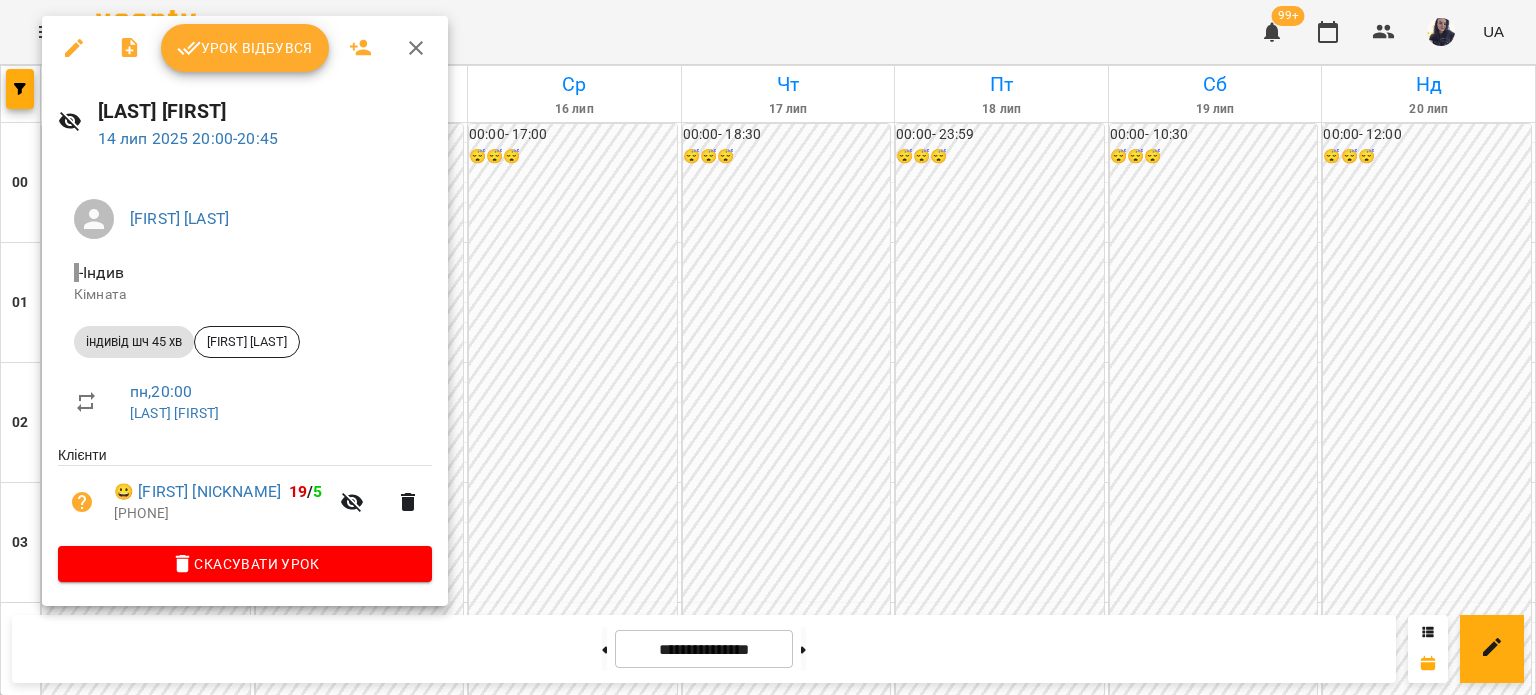 click at bounding box center (74, 48) 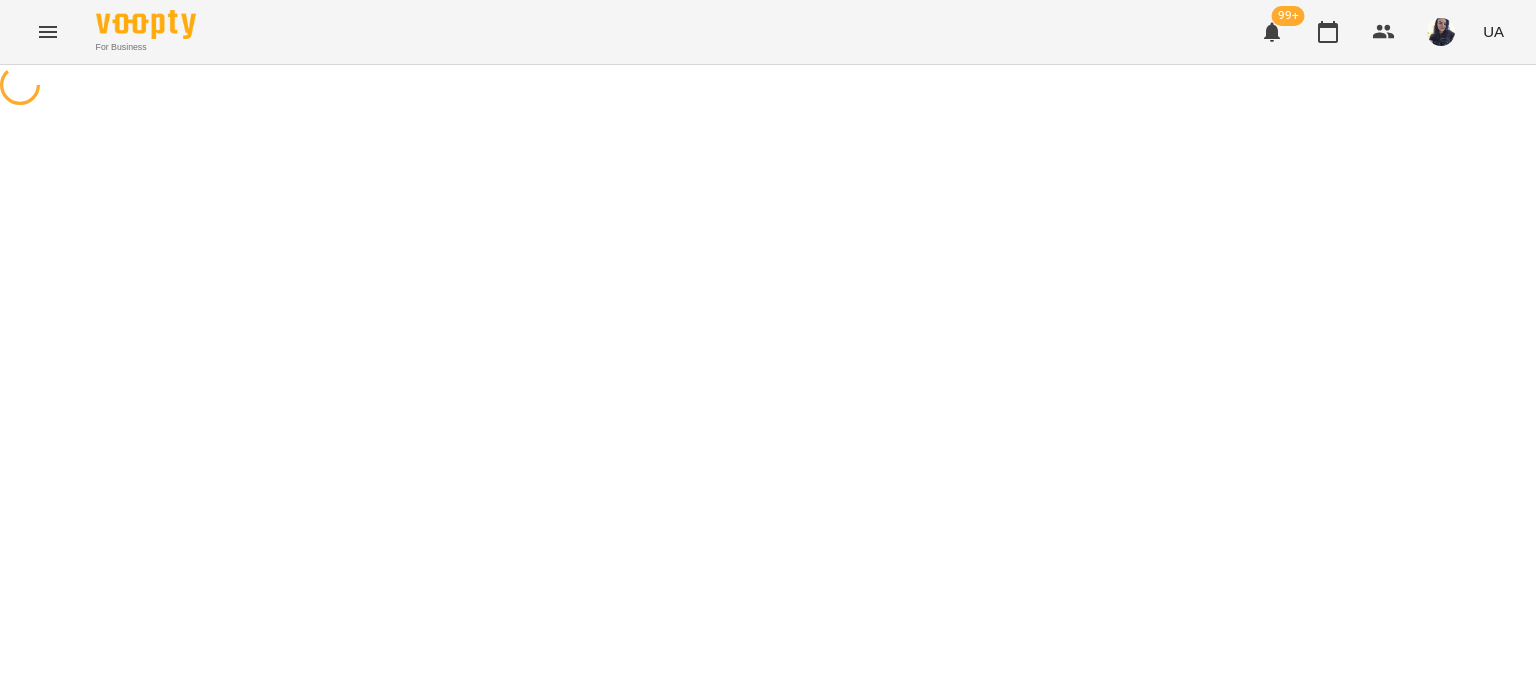 select on "**********" 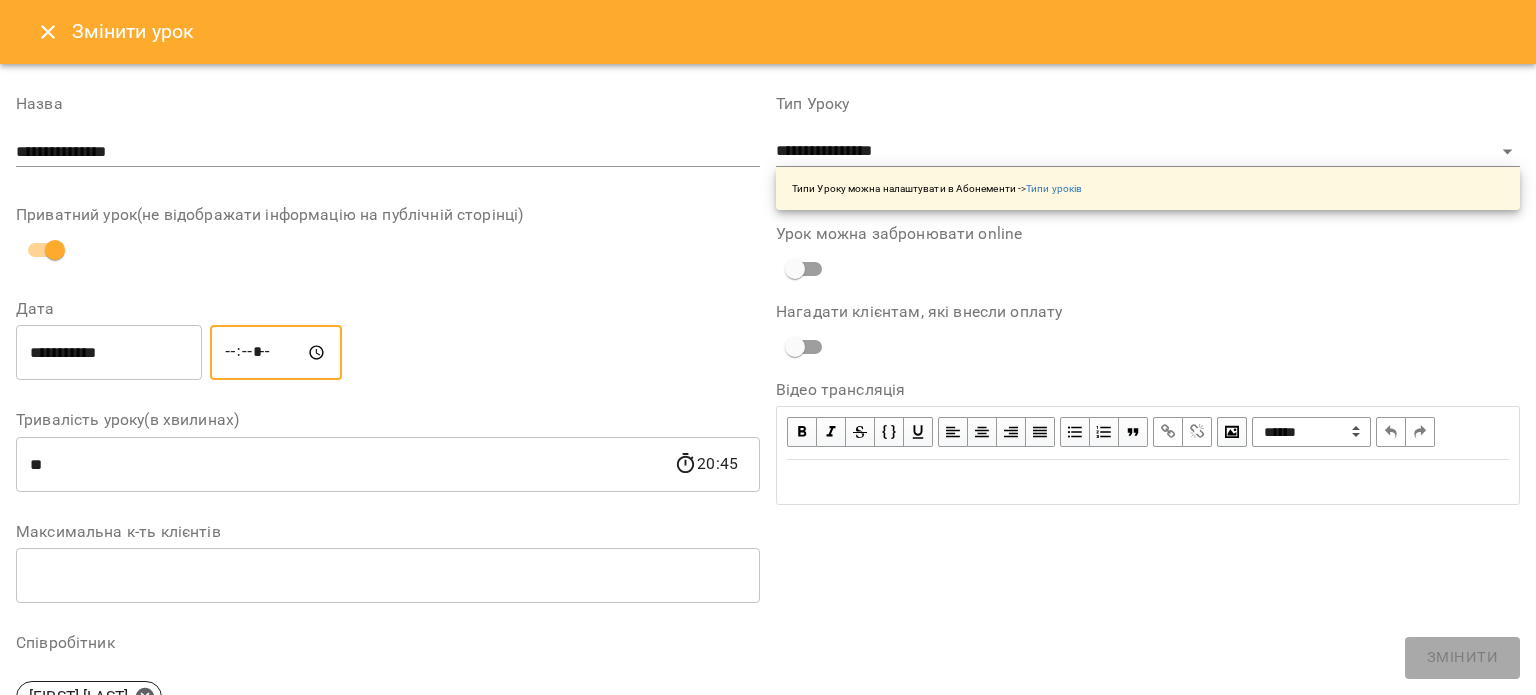 click on "*****" at bounding box center [276, 353] 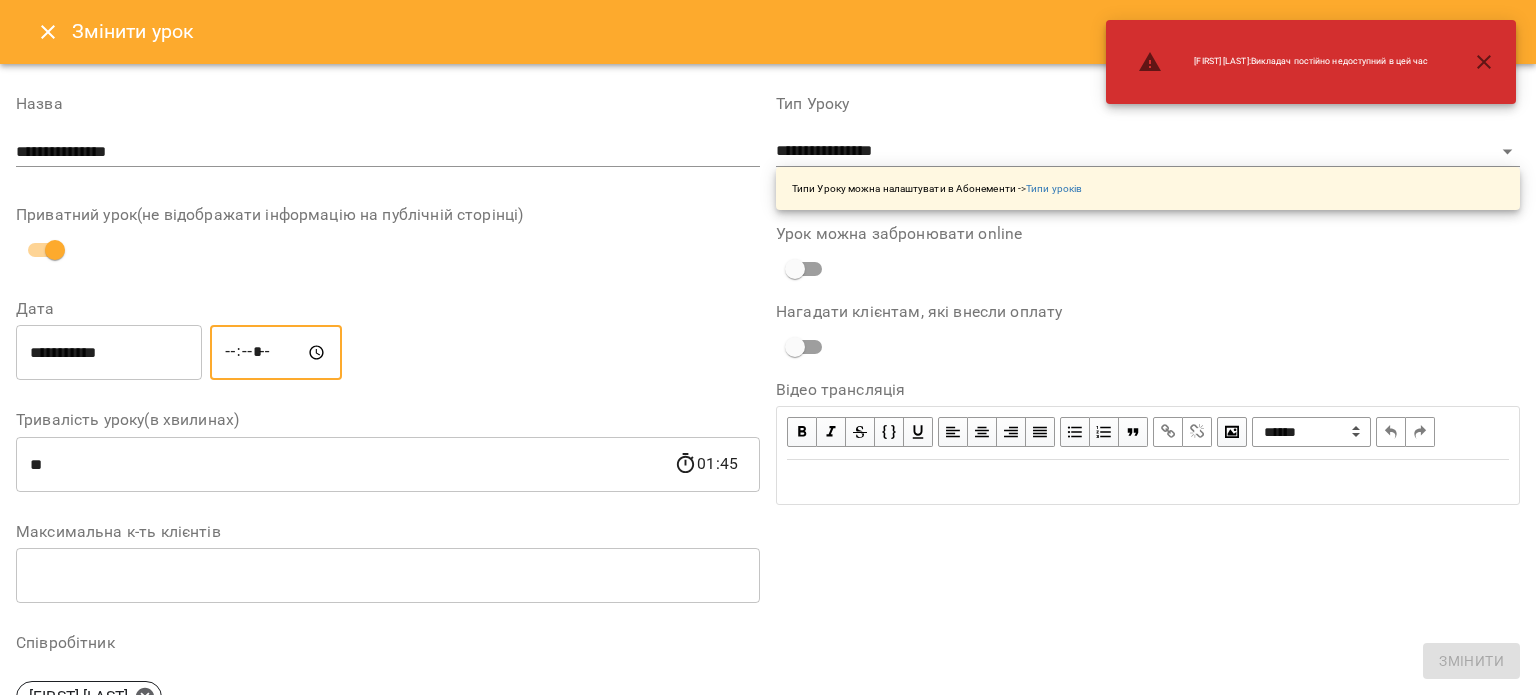 type on "*****" 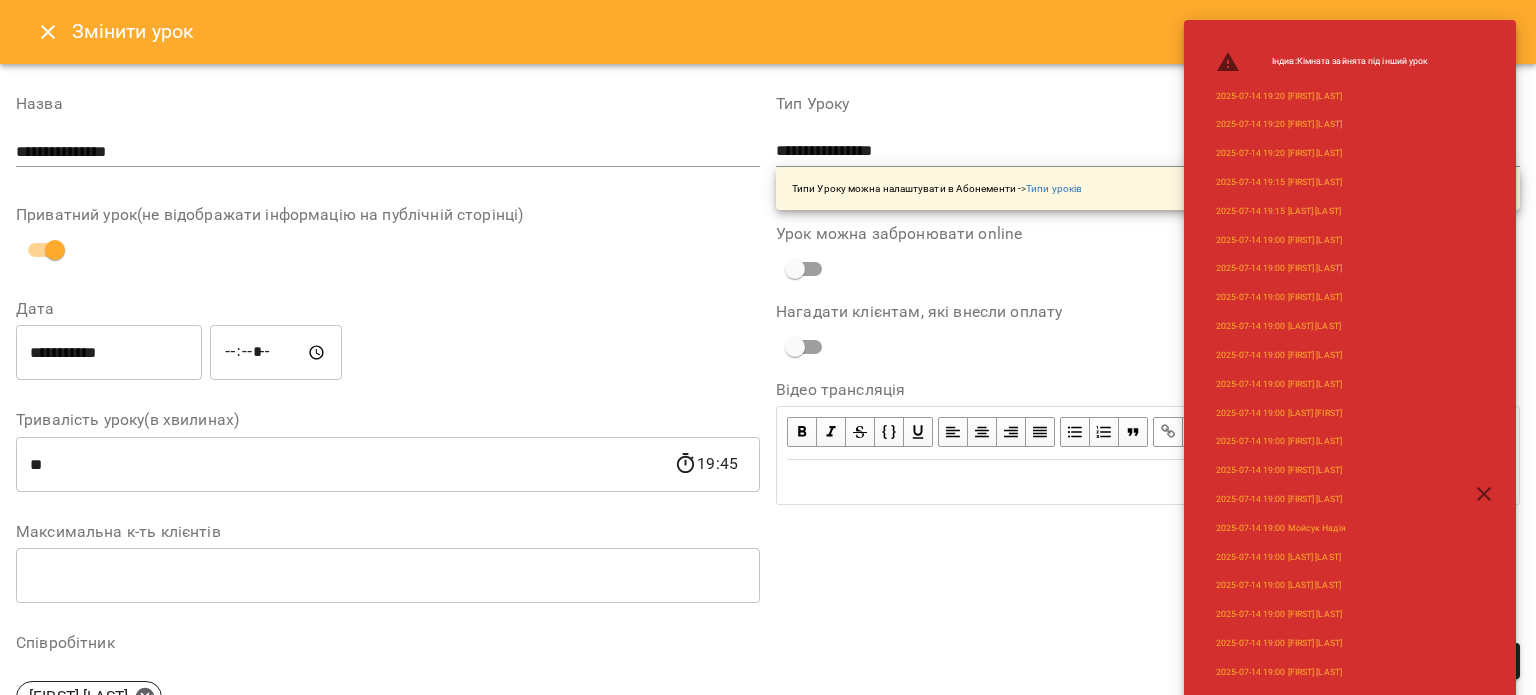 click on "**********" at bounding box center [388, 353] 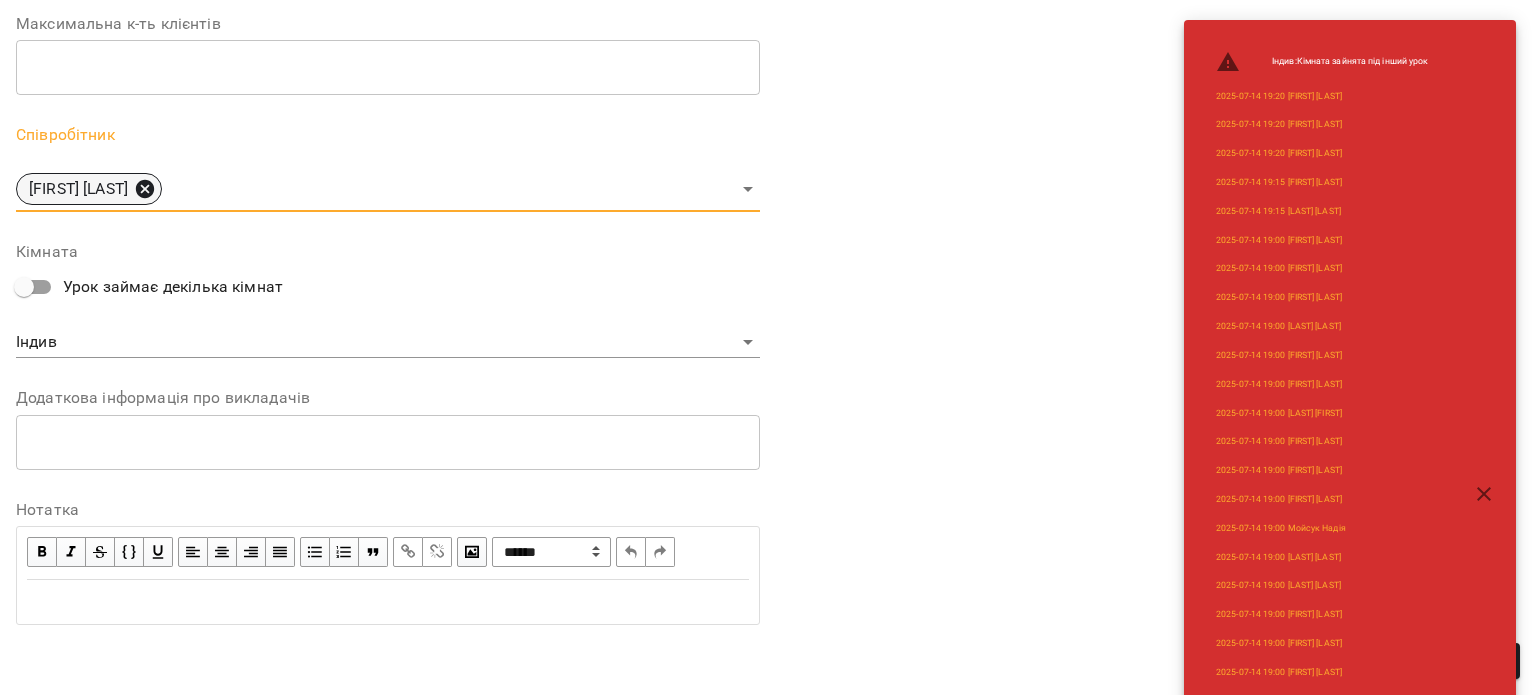 click 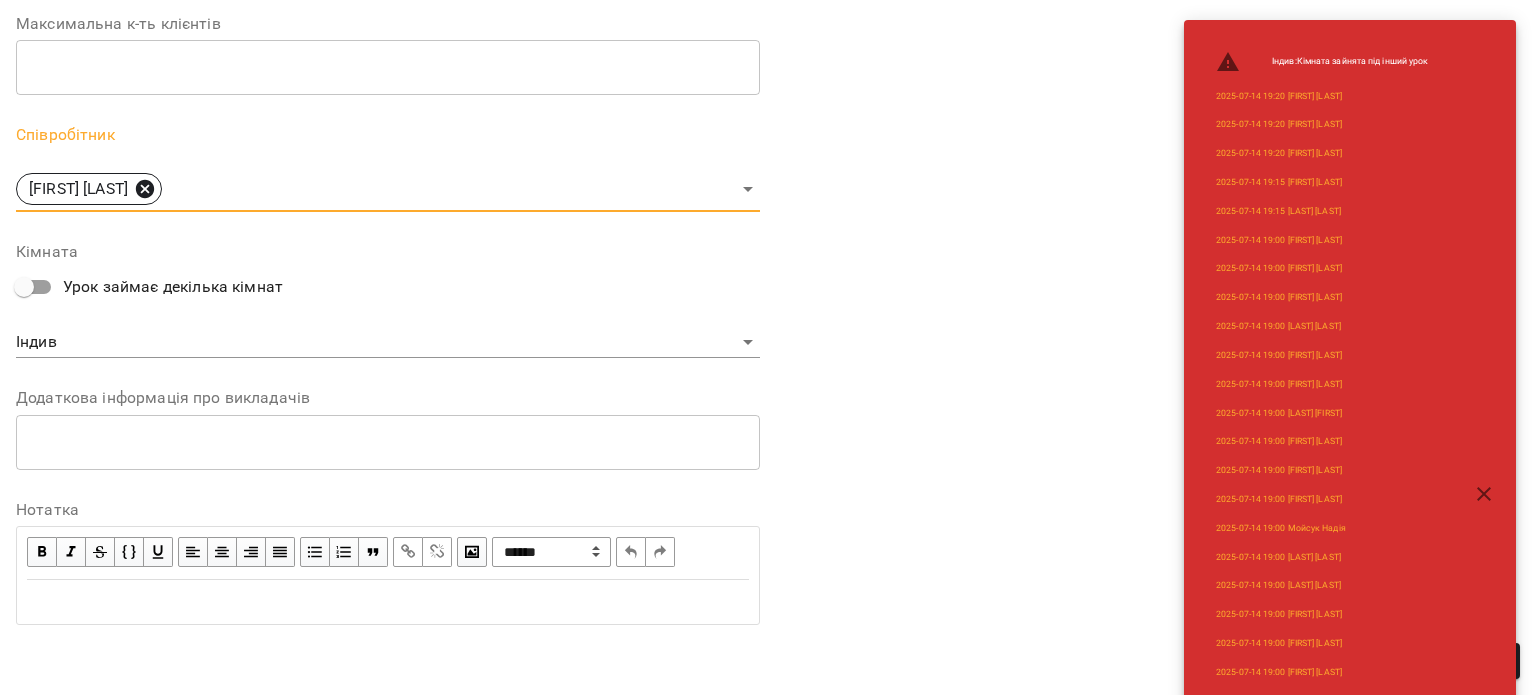 type 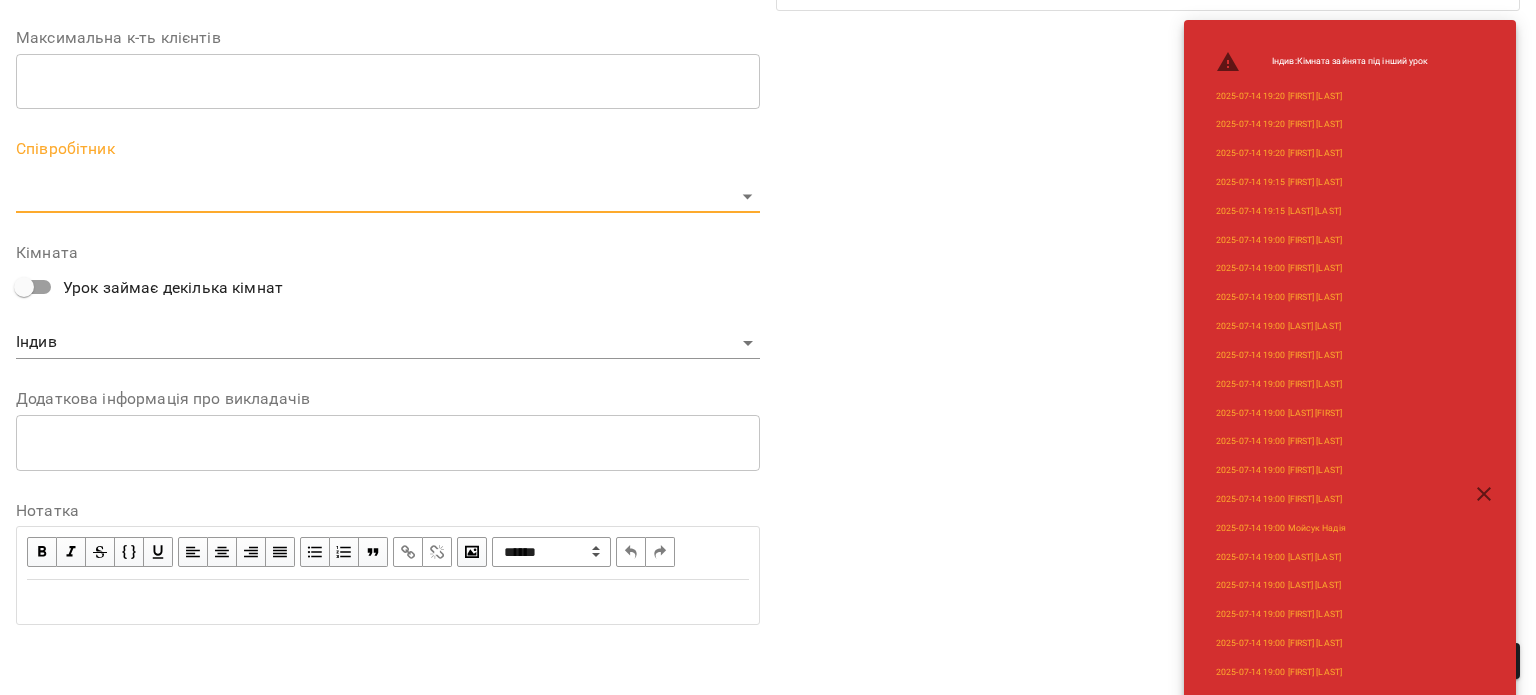 click on "For Business 99+ UA Журнал відвідувань / [LAST] [FIRST]  пн, 14 [MONTH] 2025 20:00 / Урок відбувся пн ,  20:00 [LAST] [FIRST] Урок №9 Попередні уроки пн 07 [MONTH] 2025 20:00 пн 30 [MONTH] 2025 20:00 пн 23 [MONTH] 2025 20:00 пн 16 [MONTH] 2025 20:00 вт 10 [MONTH] 2025 20:15   [LAST] [FIRST] ( 45 хв. ) індивід шч 45 хв Змінити урок Додати домашнє завдання Скасувати Урок [LAST] [FIRST]  Індив Кімната [LAST] [FIRST] 2025-07-14 03:11:27 Створити розсилку   [LAST] [FIRST]([NICKNAME]) 20 Швидкочитання: Індив 3м 06 [MONTH]  -  14 [MONTH] Прогул Скасувати Індив :  Кімната зайнята під інший урок" at bounding box center (768, 517) 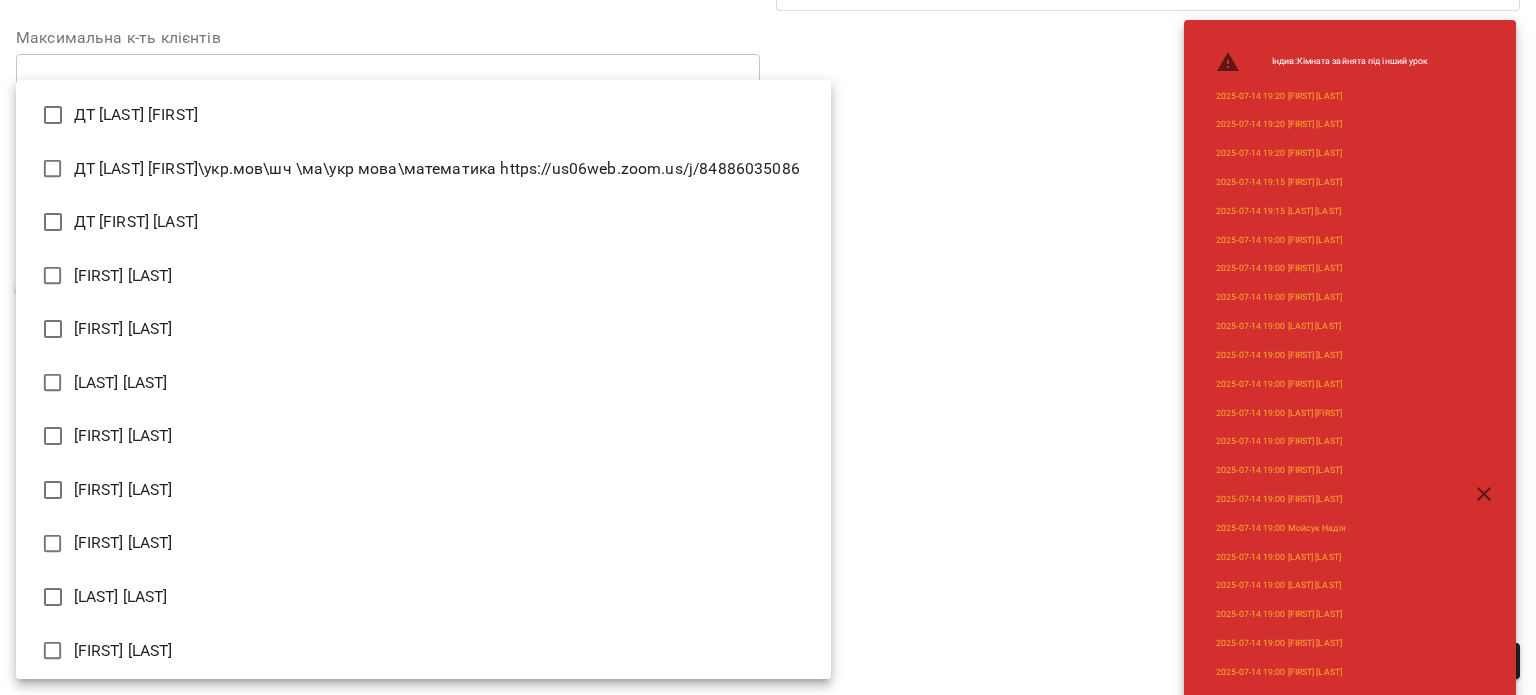 type 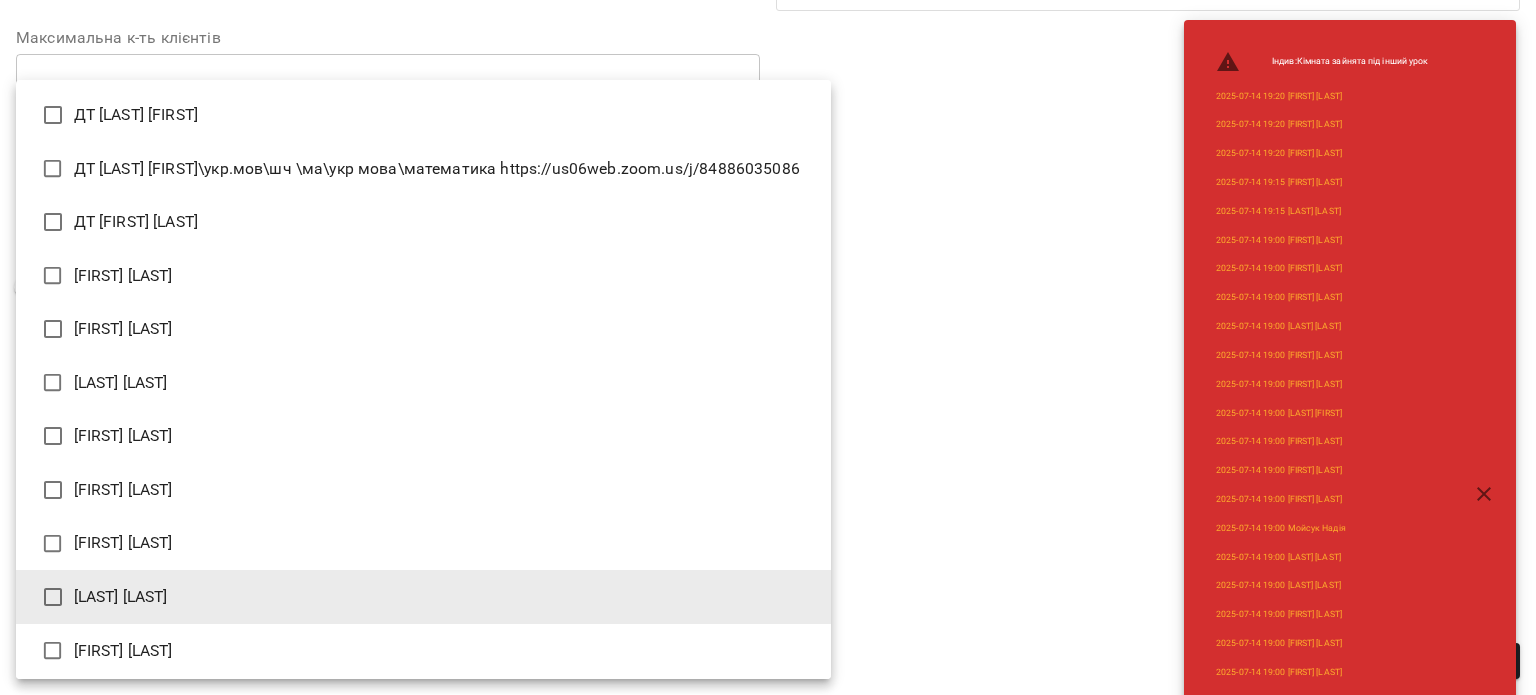 type 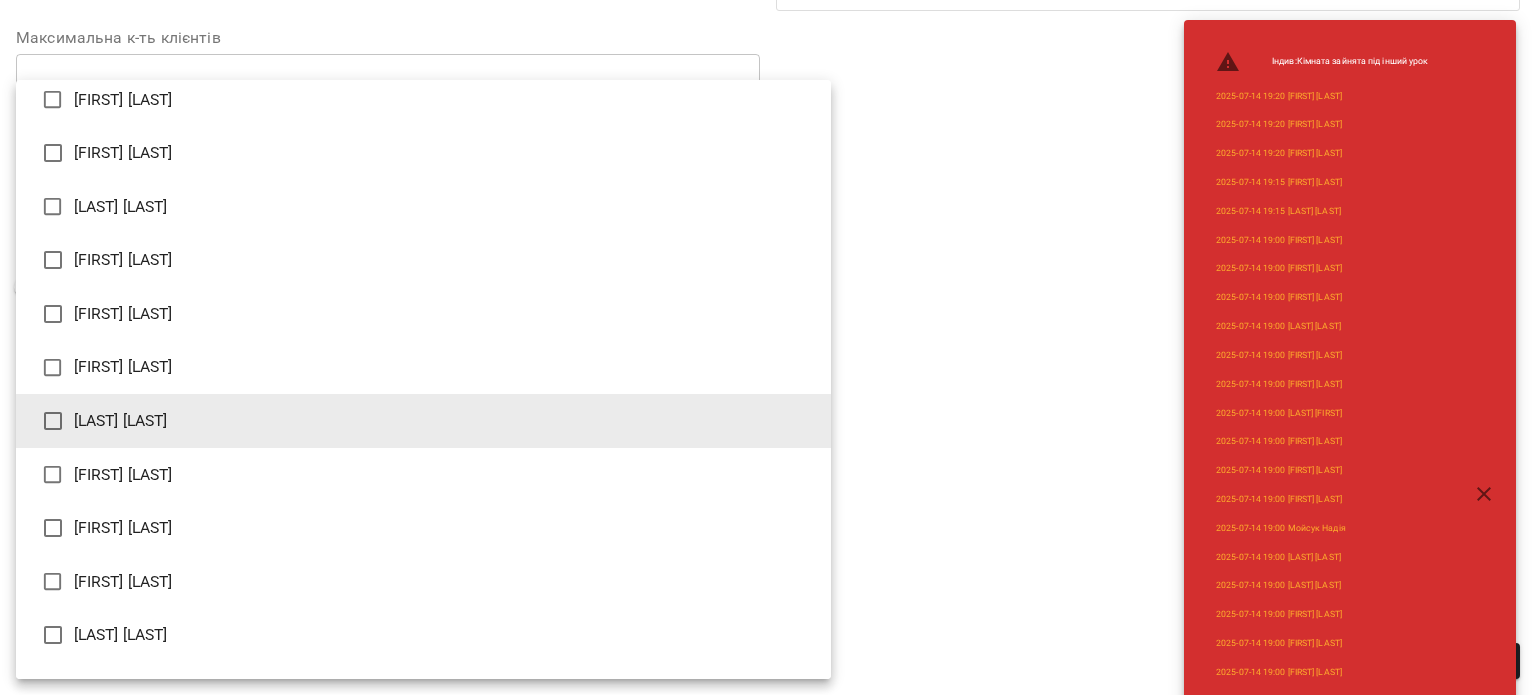 scroll, scrollTop: 300, scrollLeft: 0, axis: vertical 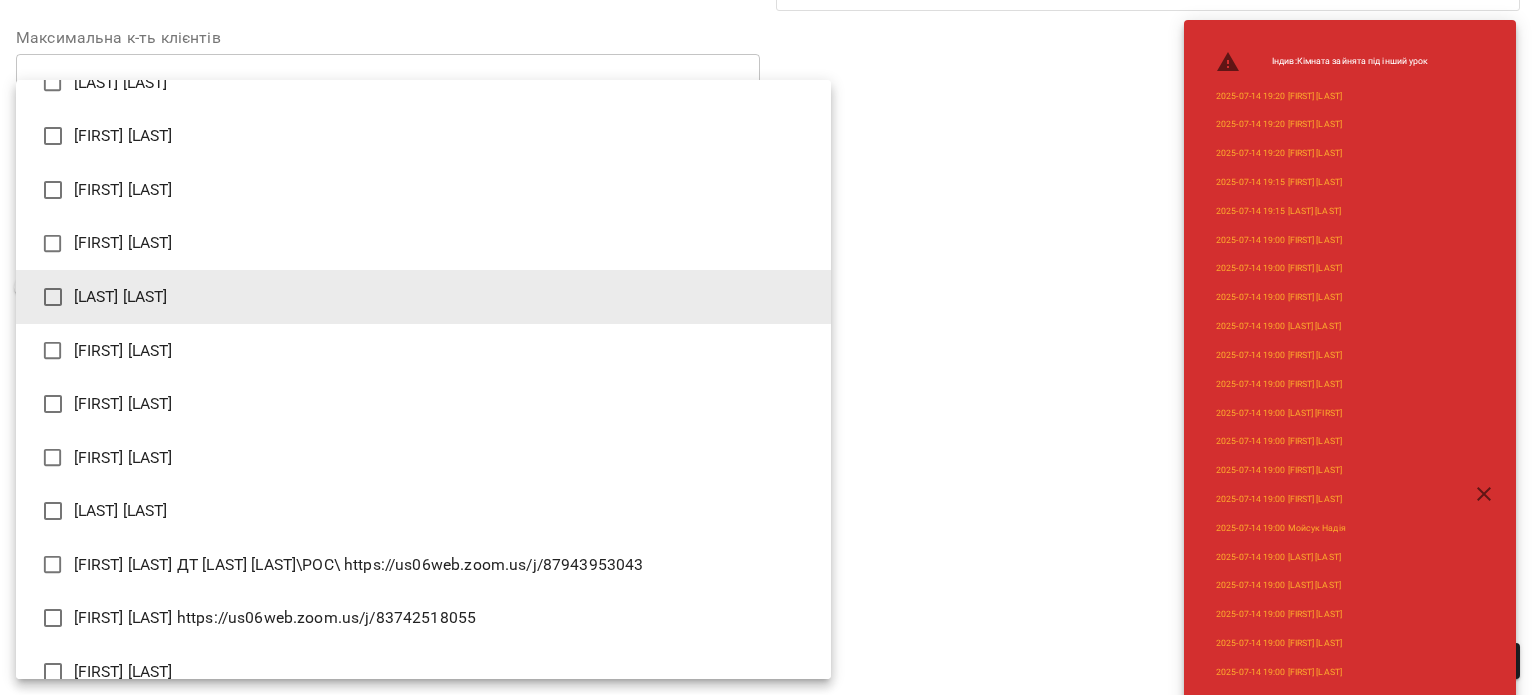 click on "[FIRST] [LAST]" at bounding box center [423, 458] 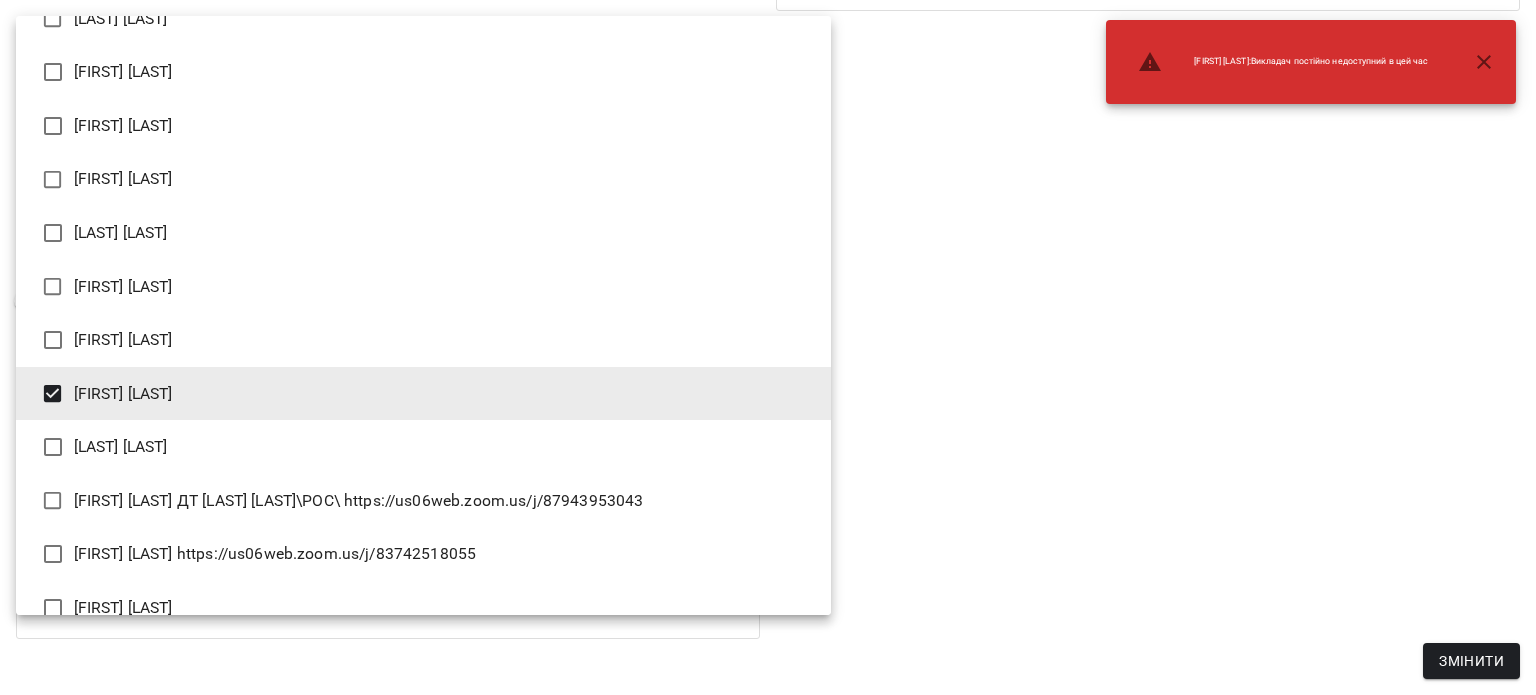 click at bounding box center (768, 347) 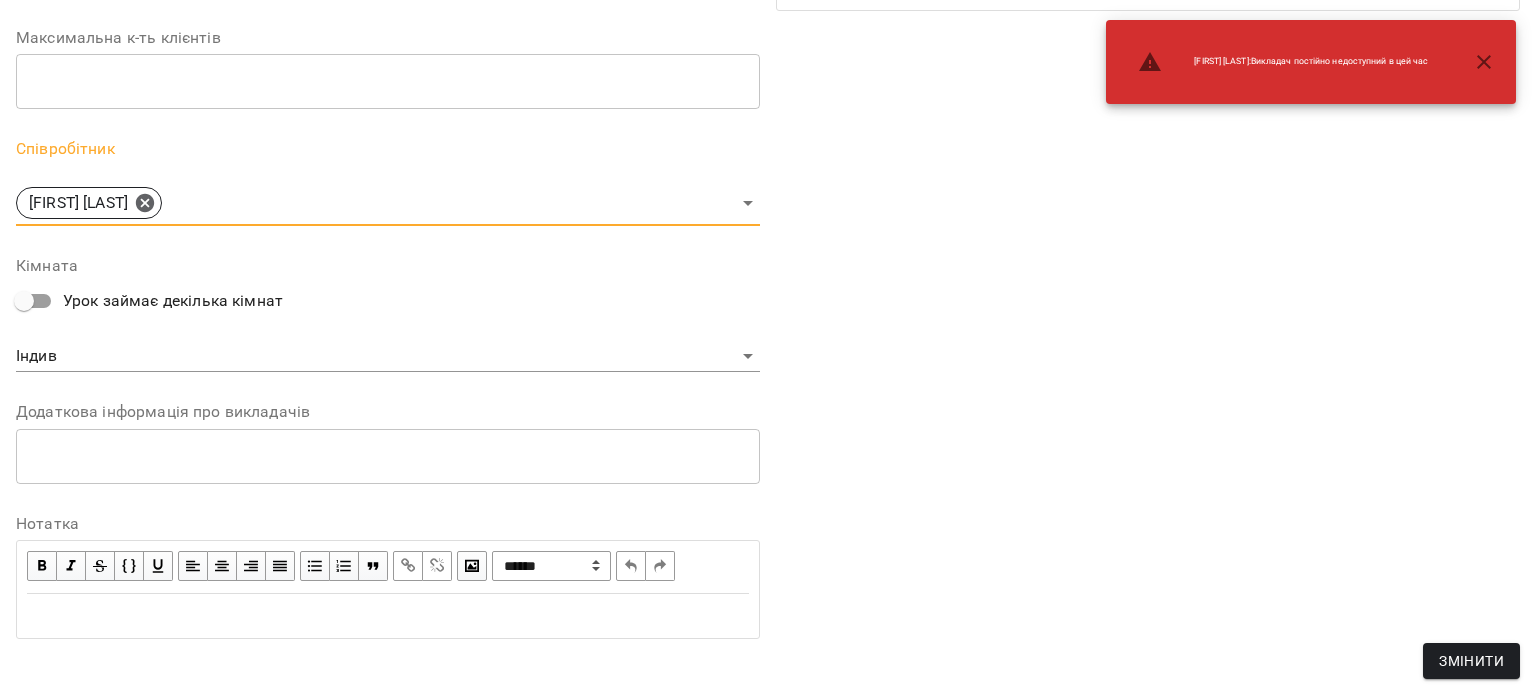 click on "Змінити" at bounding box center (1471, 661) 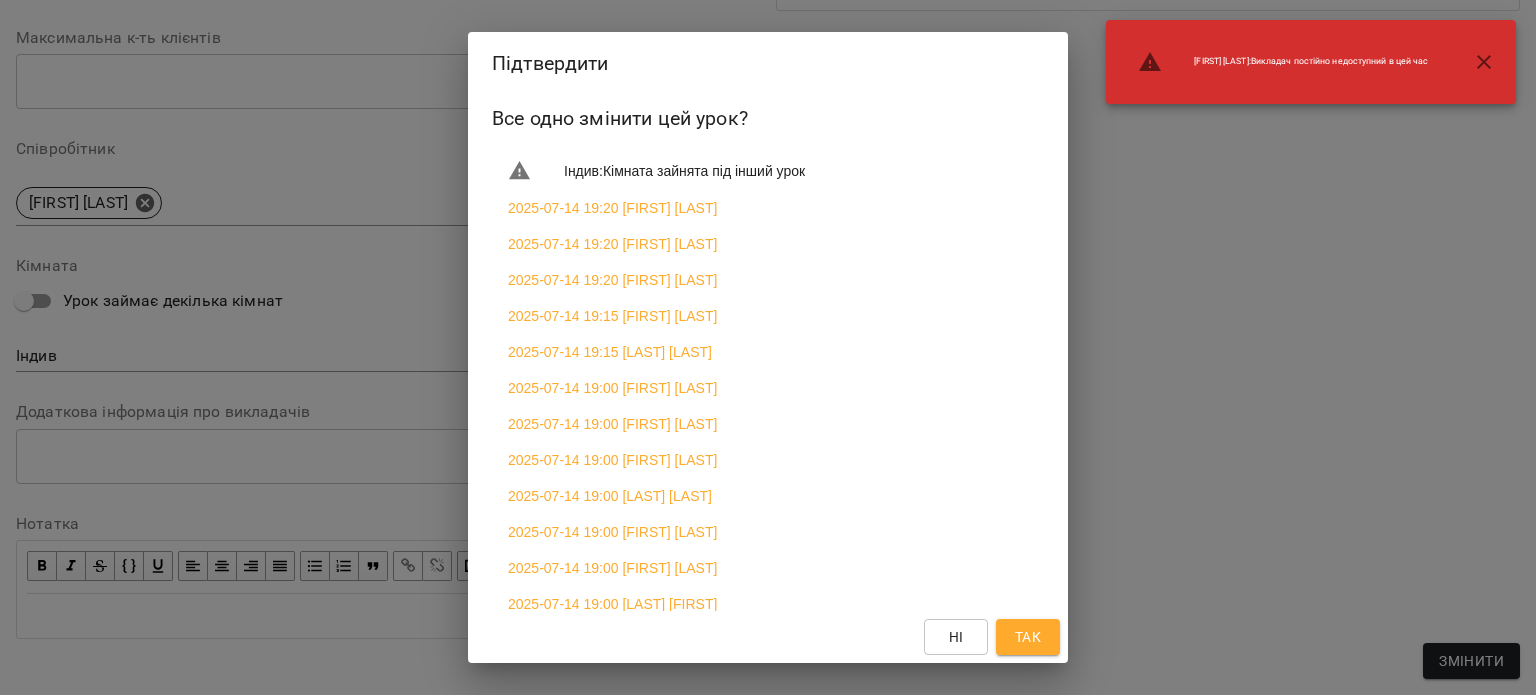click on "Так" at bounding box center (1028, 637) 